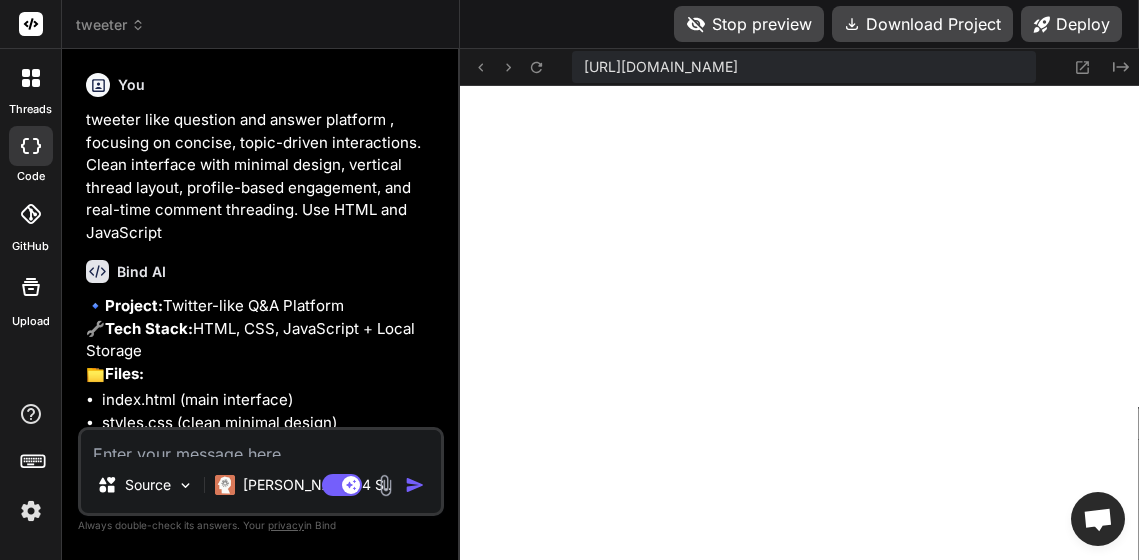 scroll, scrollTop: 0, scrollLeft: 0, axis: both 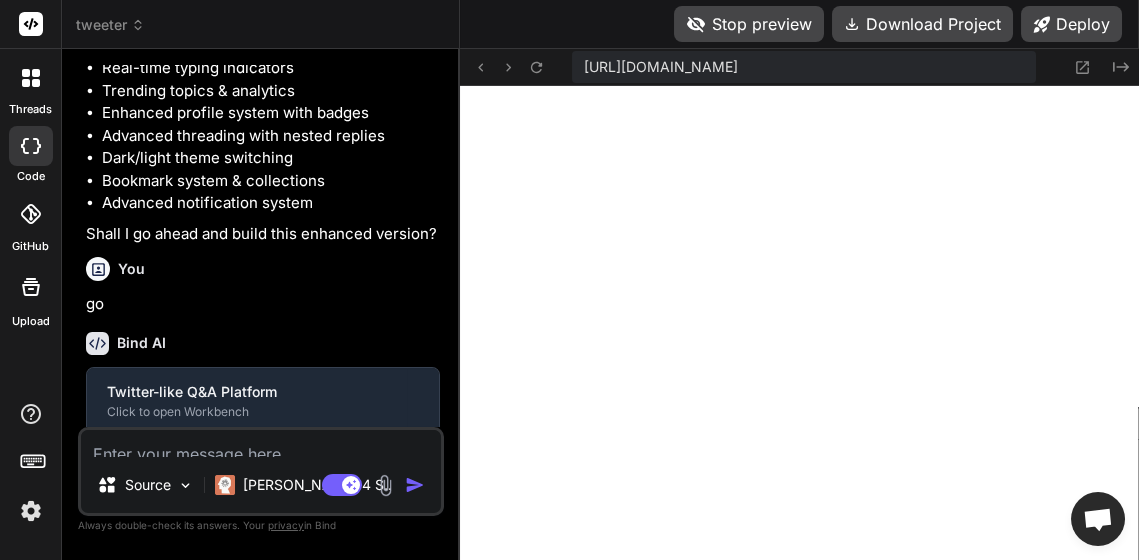 click 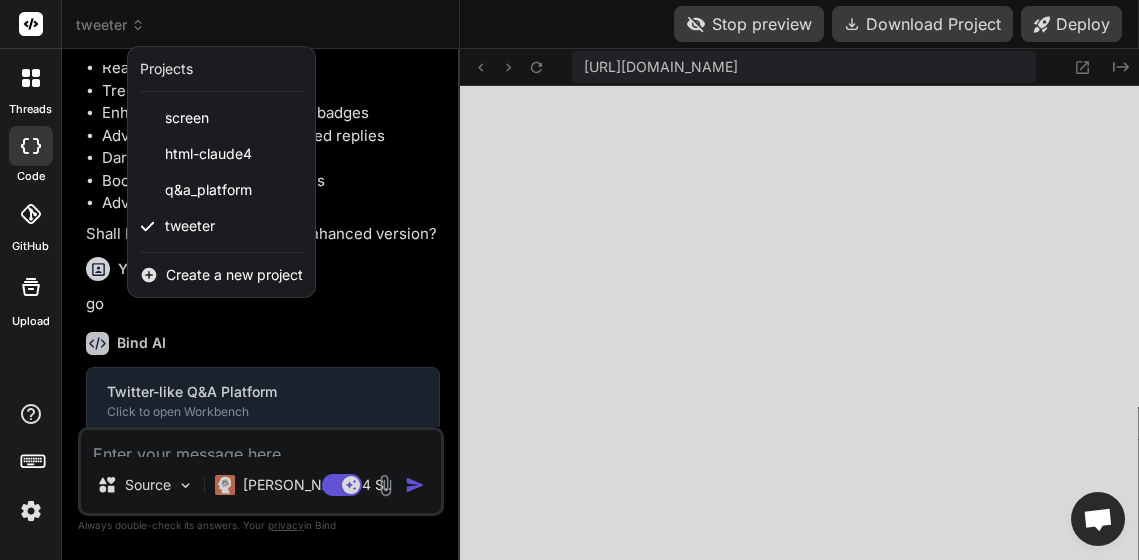 click on "Create a new project" at bounding box center [234, 275] 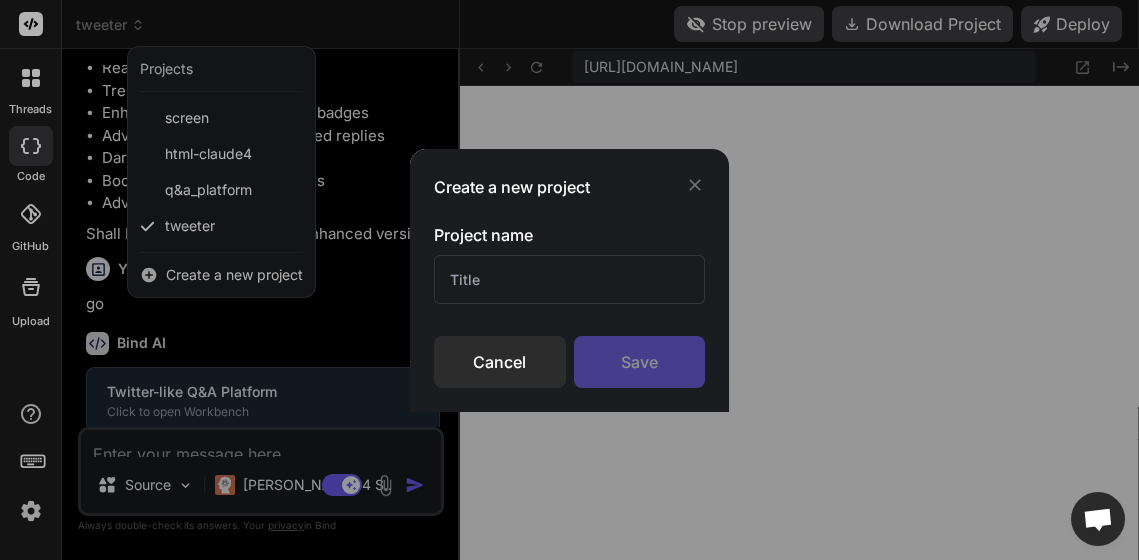 click at bounding box center [569, 279] 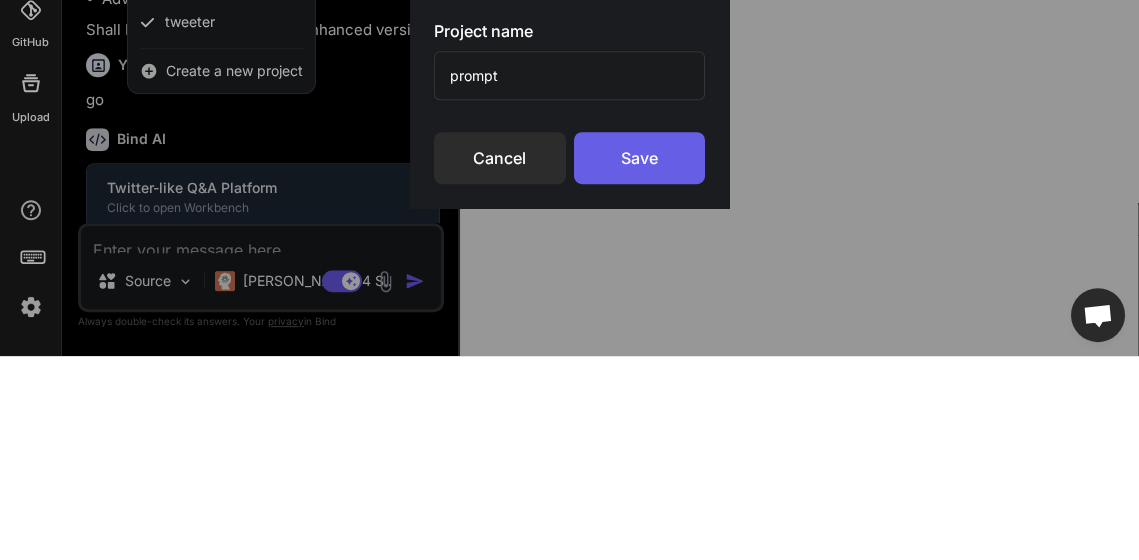 type on "prompt" 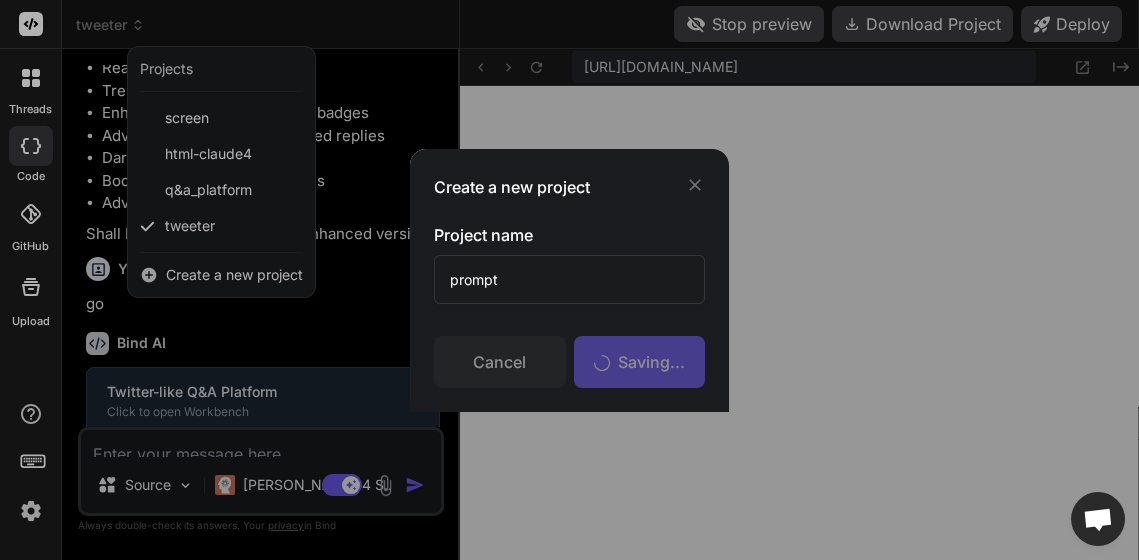 scroll, scrollTop: 0, scrollLeft: 0, axis: both 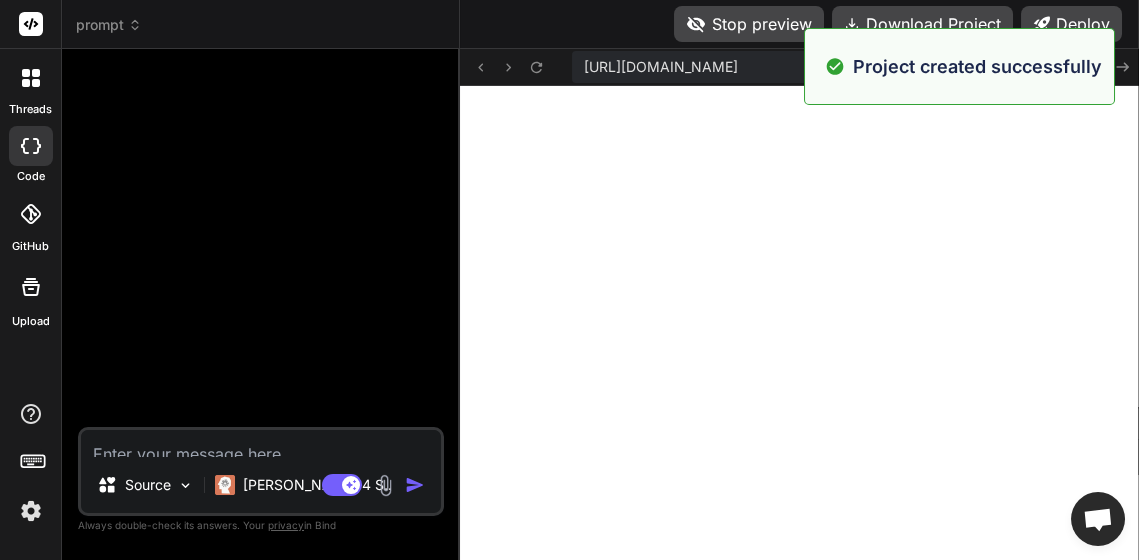 type on "x" 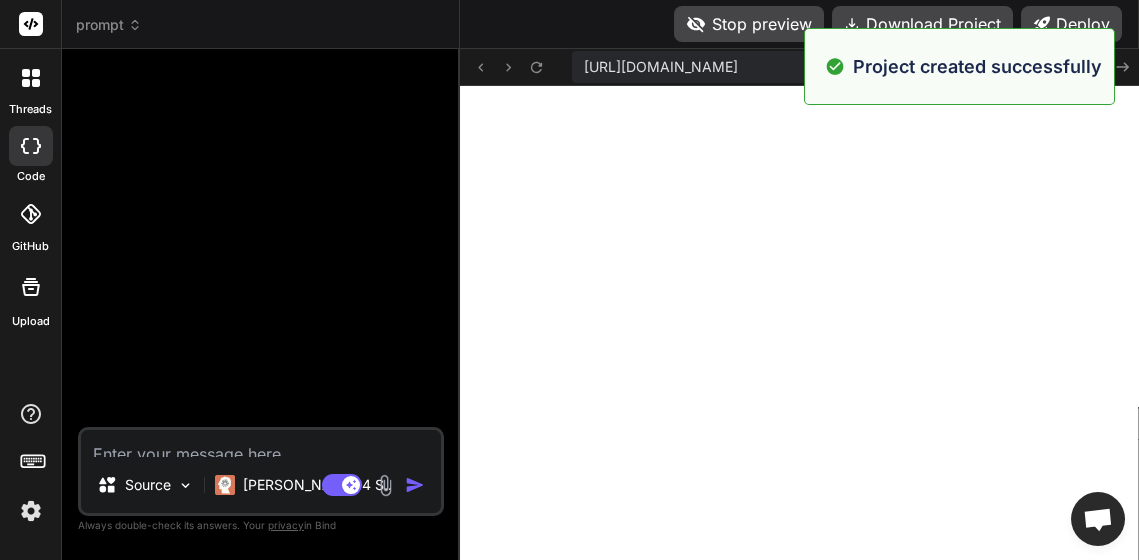 click at bounding box center [261, 443] 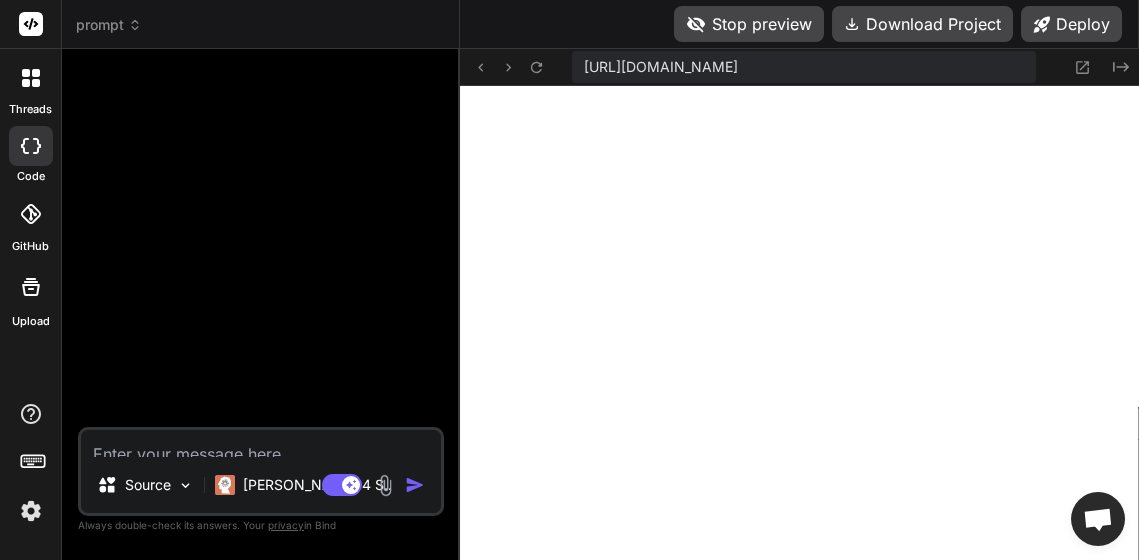 paste on "Project Overview:
Design a user-friendly and visually appealing UI/UX for a comprehensive multi-services platform that integrates various functionalities, including a centralized question and answer module, local business listings, events and ticket sales, intercity transportation, real estate, car dealers and rentals, and a local job finder. The platform should cater to a diverse user base, providing seamless navigation and an engaging experience.
Key Features to Include:
Centralized Question and Answer Module:
Design an intuitive interface for users to ask questions, provide answers, and engage in discussions.
Implement a voting system for answers to promote quality content.
Include features for quizzes and polls to encourage user interaction and feedback.
Local Business Section:
Create a visually appealing directory for local businesses with filters for categories, ratings, and distance.
Integrate user reviews and ratings to enhance trust and engagement.
Allow businesses to create profiles with imag..." 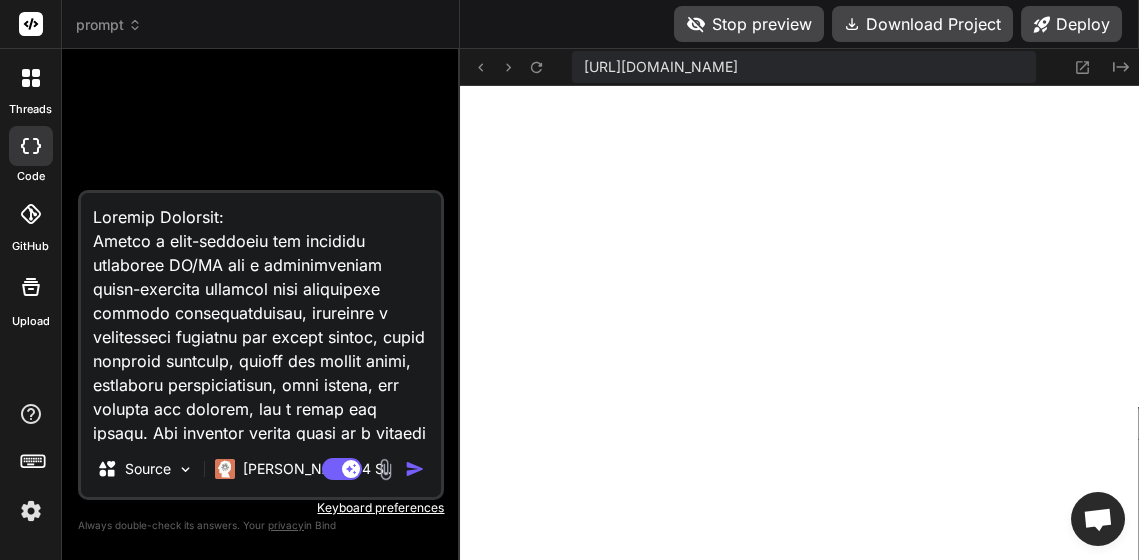 scroll, scrollTop: 1127, scrollLeft: 0, axis: vertical 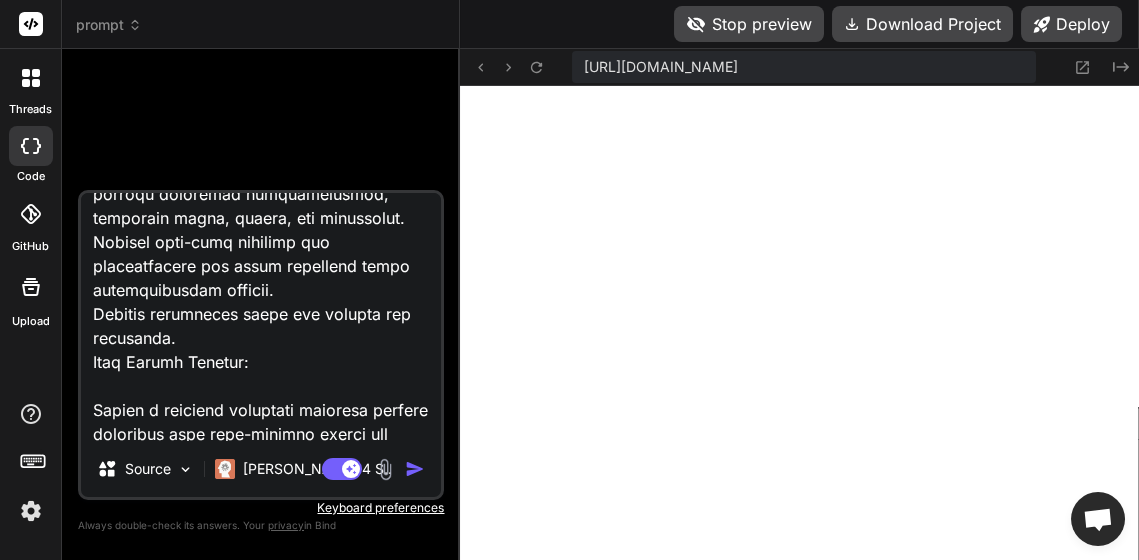type on "Project Overview:
Design a user-friendly and visually appealing UI/UX for a comprehensive multi-services platform that integrates various functionalities, including a centralized question and answer module, local business listings, events and ticket sales, intercity transportation, real estate, car dealers and rentals, and a local job finder. The platform should cater to a diverse user base, providing seamless navigation and an engaging experience.
Key Features to Include:
Centralized Question and Answer Module:
Design an intuitive interface for users to ask questions, provide answers, and engage in discussions.
Implement a voting system for answers to promote quality content.
Include features for quizzes and polls to encourage user interaction and feedback.
Local Business Section:
Create a visually appealing directory for local businesses with filters for categories, ratings, and distance.
Integrate user reviews and ratings to enhance trust and engagement.
Allow businesses to create profiles with imag..." 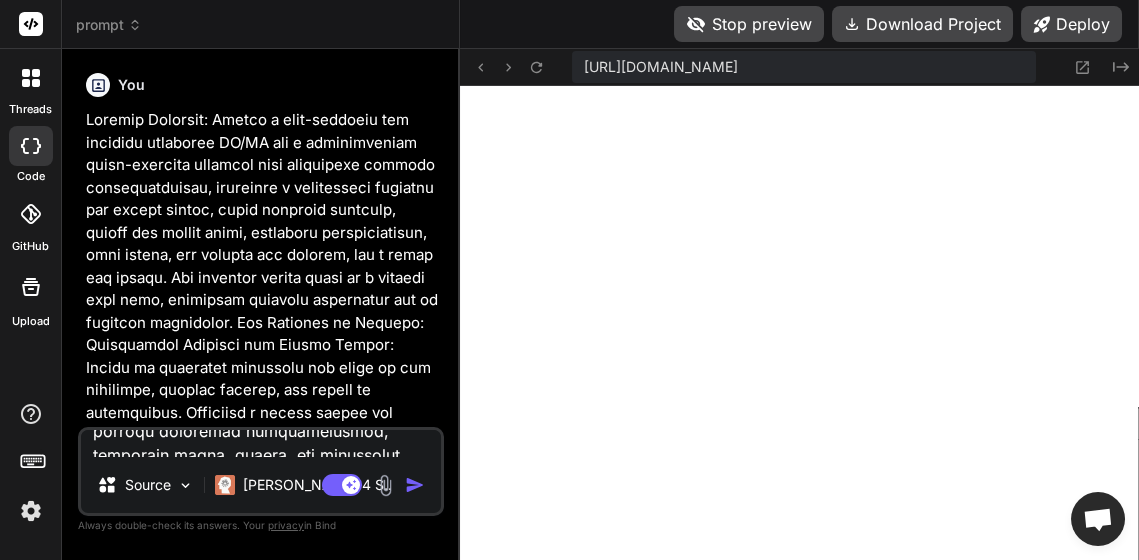 scroll, scrollTop: 0, scrollLeft: 0, axis: both 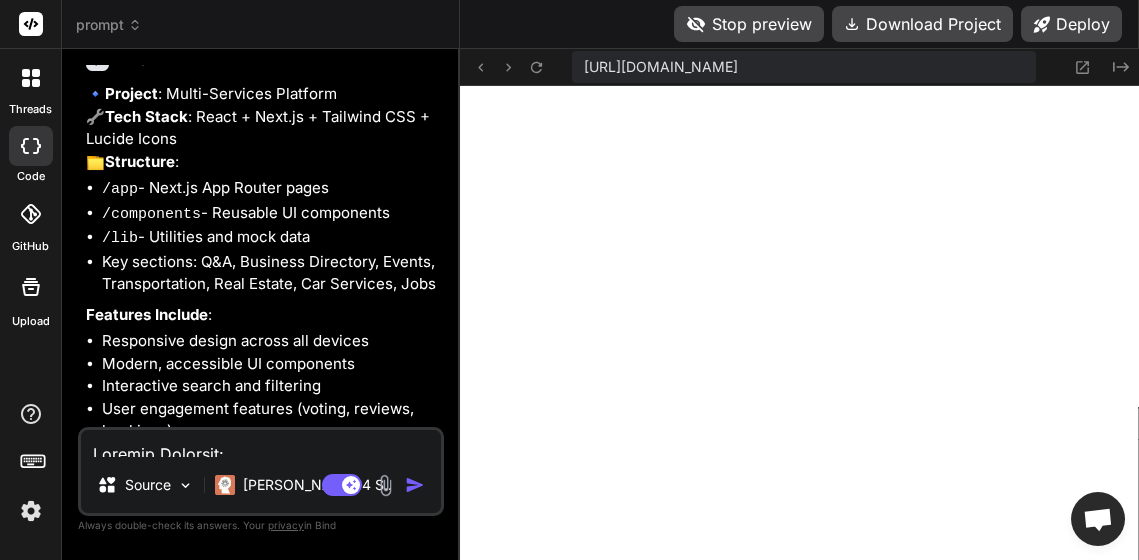 click at bounding box center [261, 443] 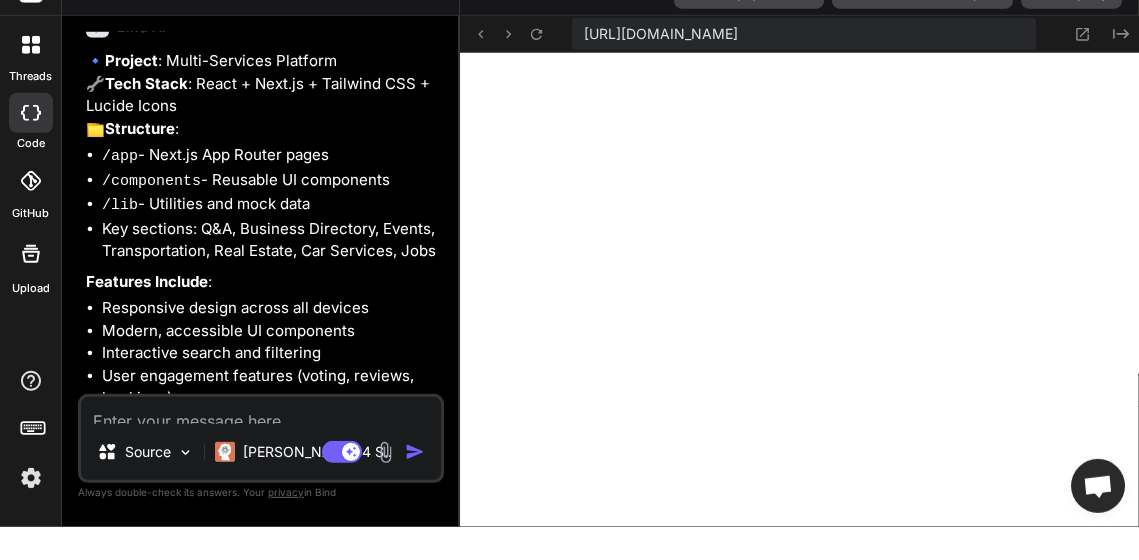 type on "g" 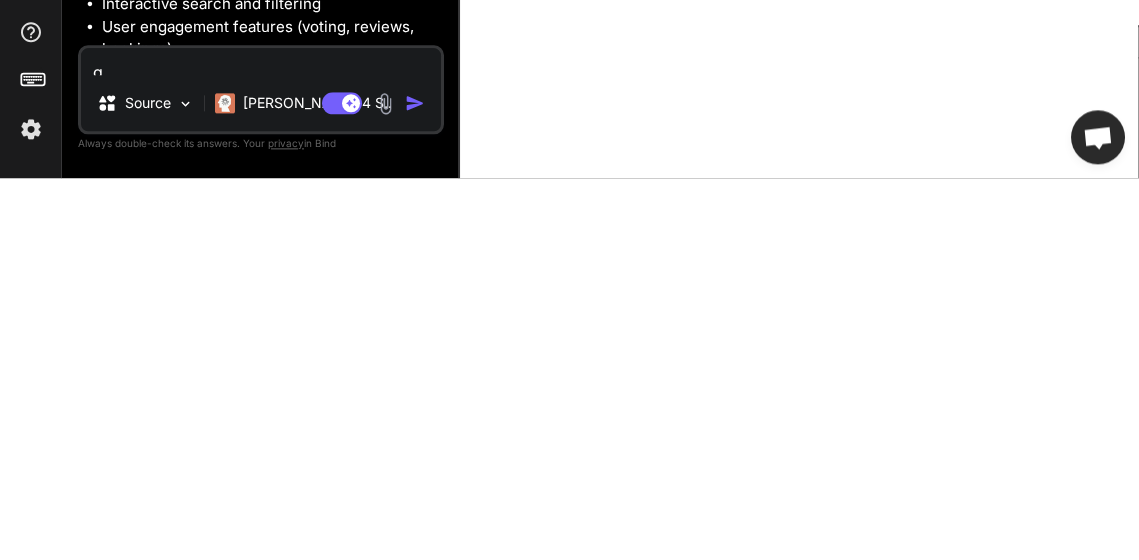 type on "go" 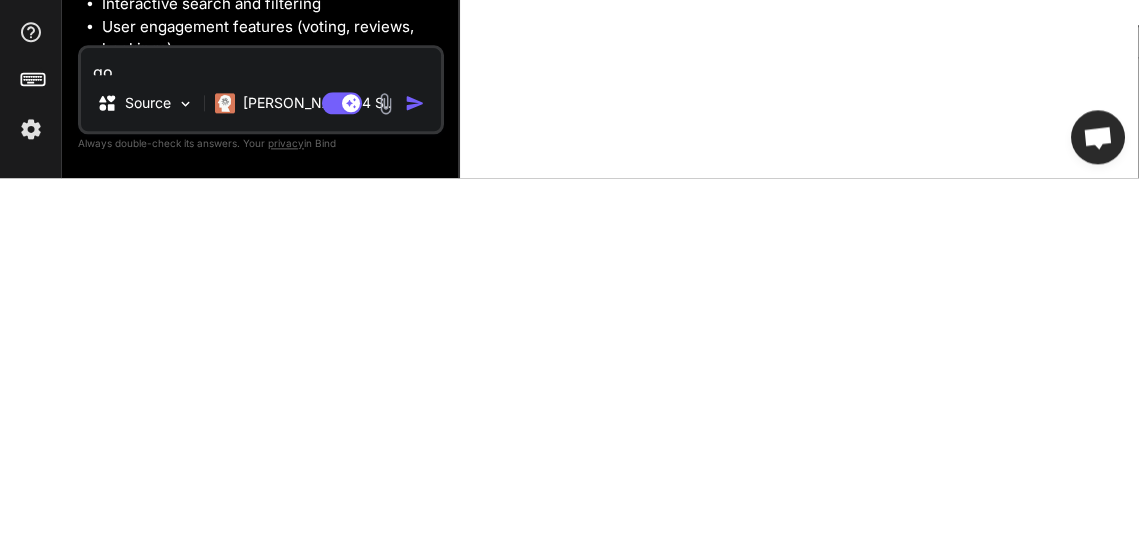 type on "x" 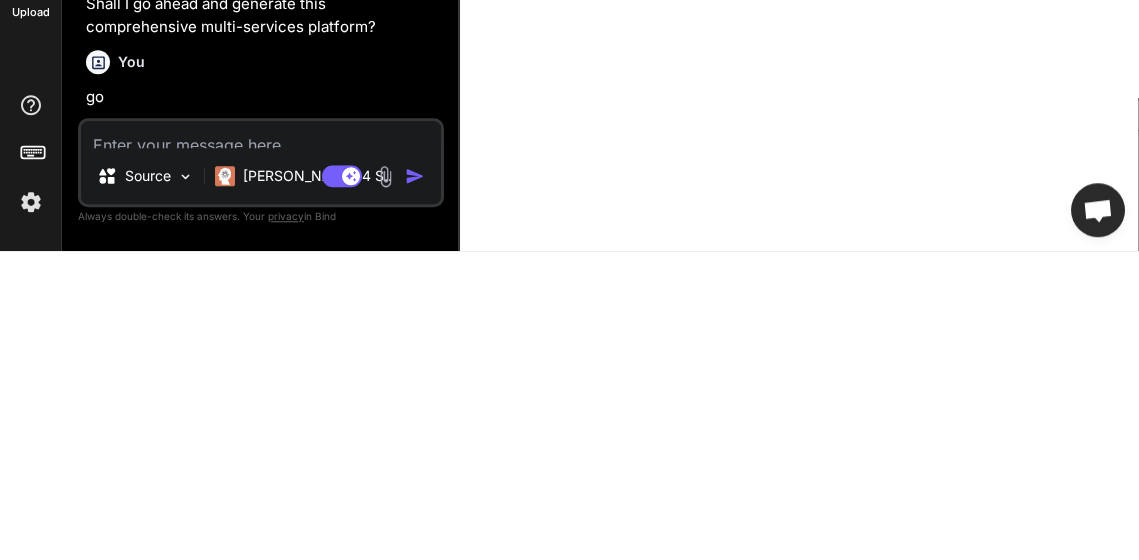 scroll, scrollTop: 1707, scrollLeft: 0, axis: vertical 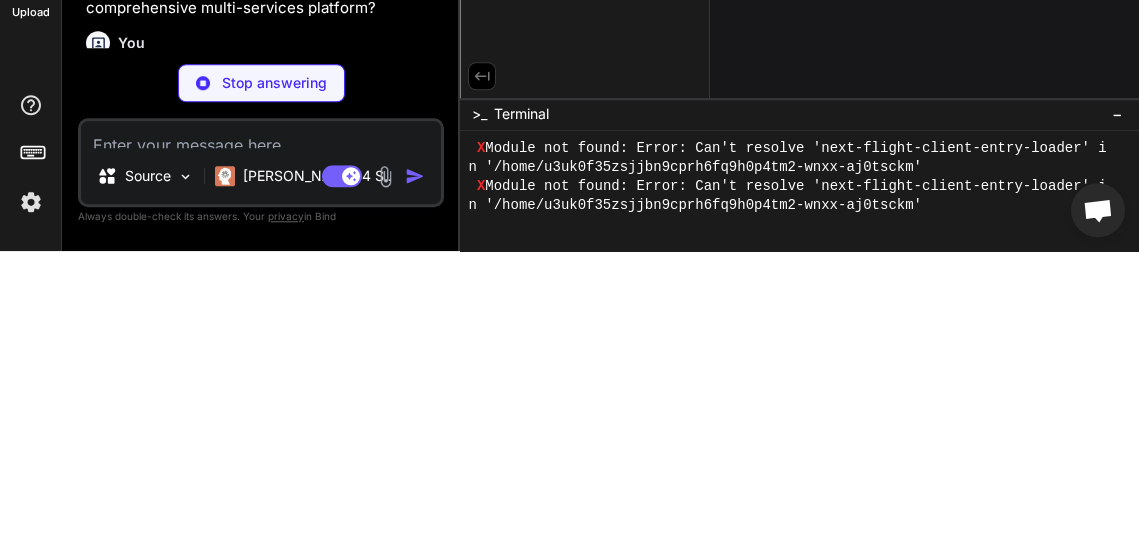 type on "x" 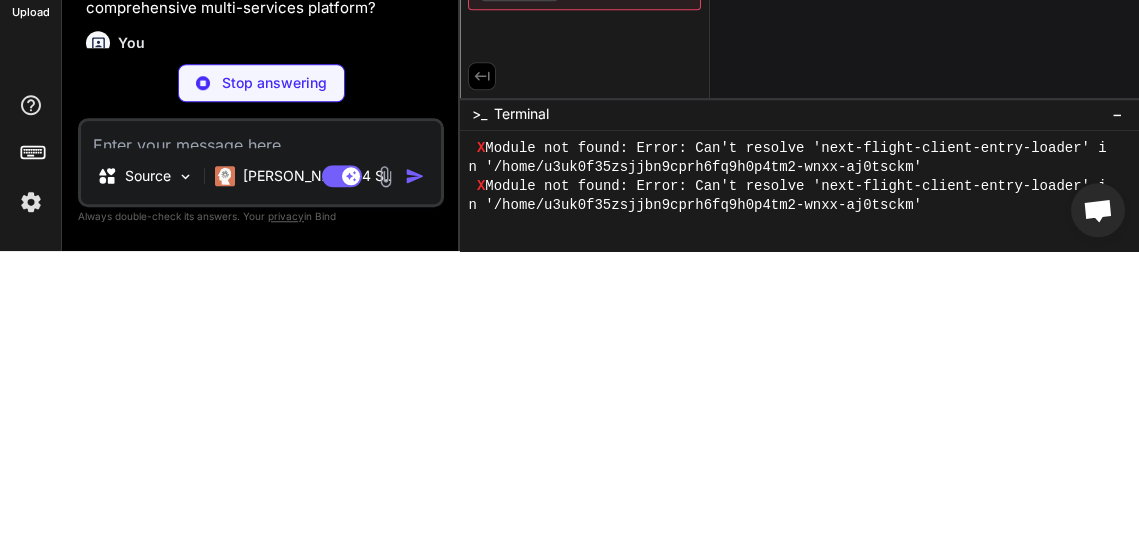 type on "x" 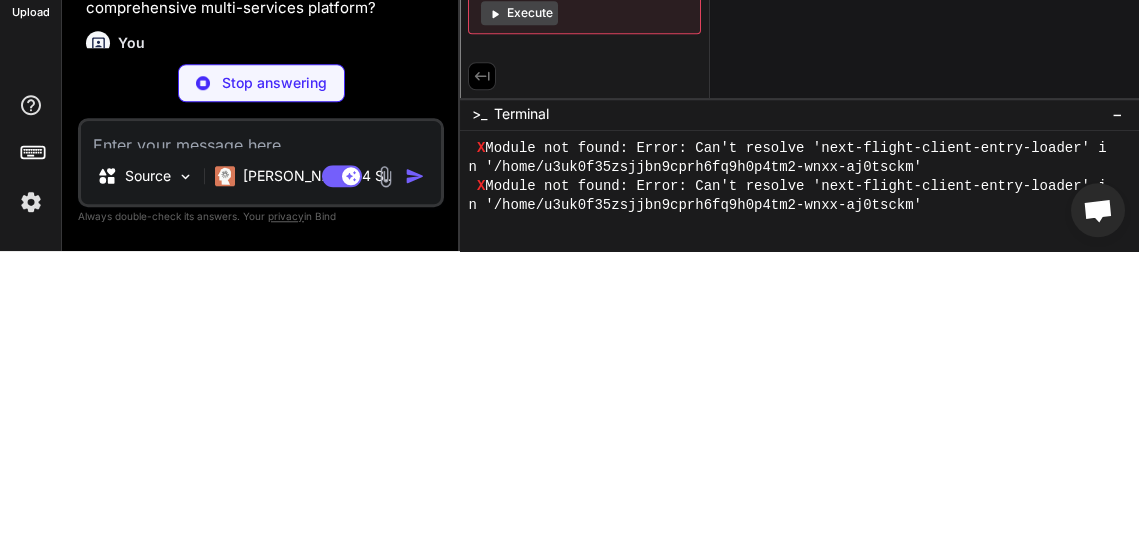 type on "x" 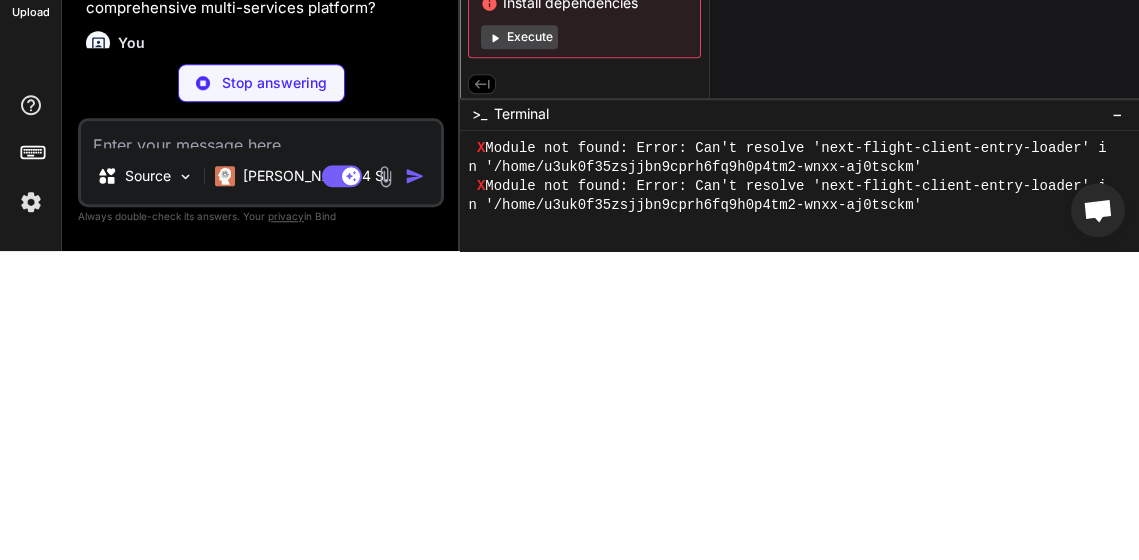 type on "x" 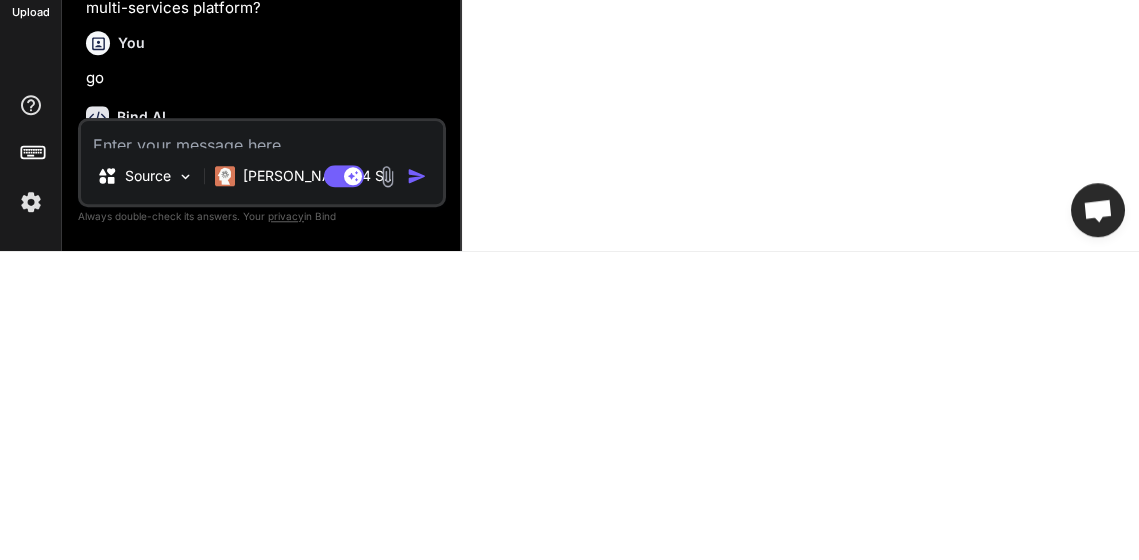 type on "x" 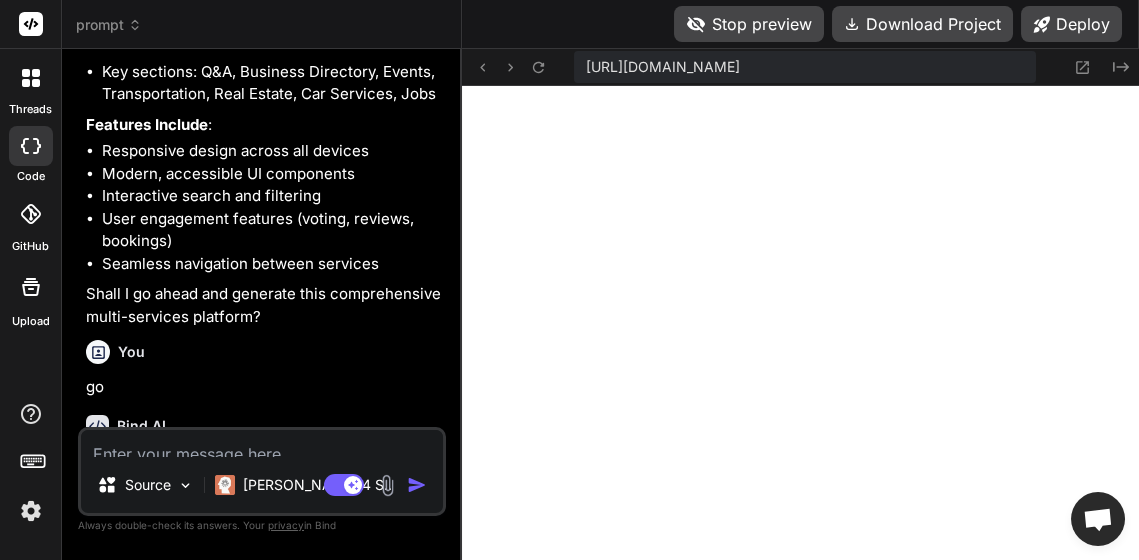 scroll, scrollTop: 0, scrollLeft: 1915, axis: horizontal 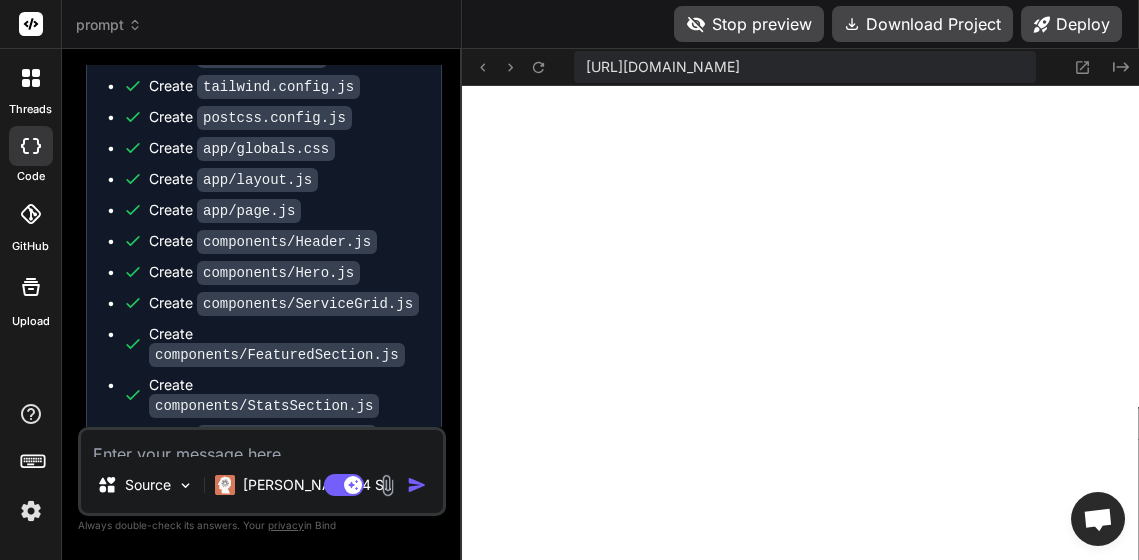 click 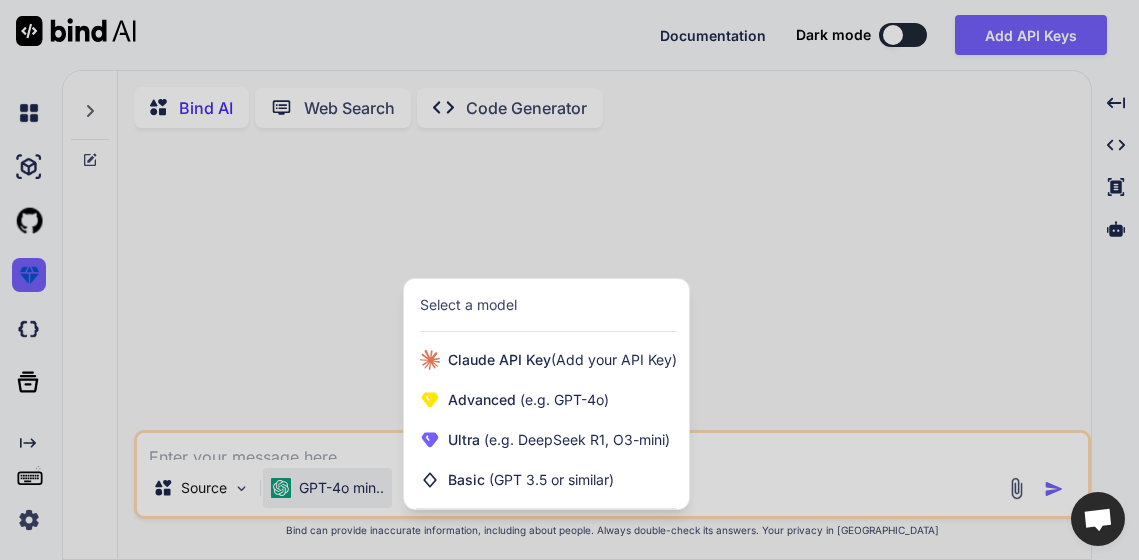 scroll, scrollTop: 0, scrollLeft: 0, axis: both 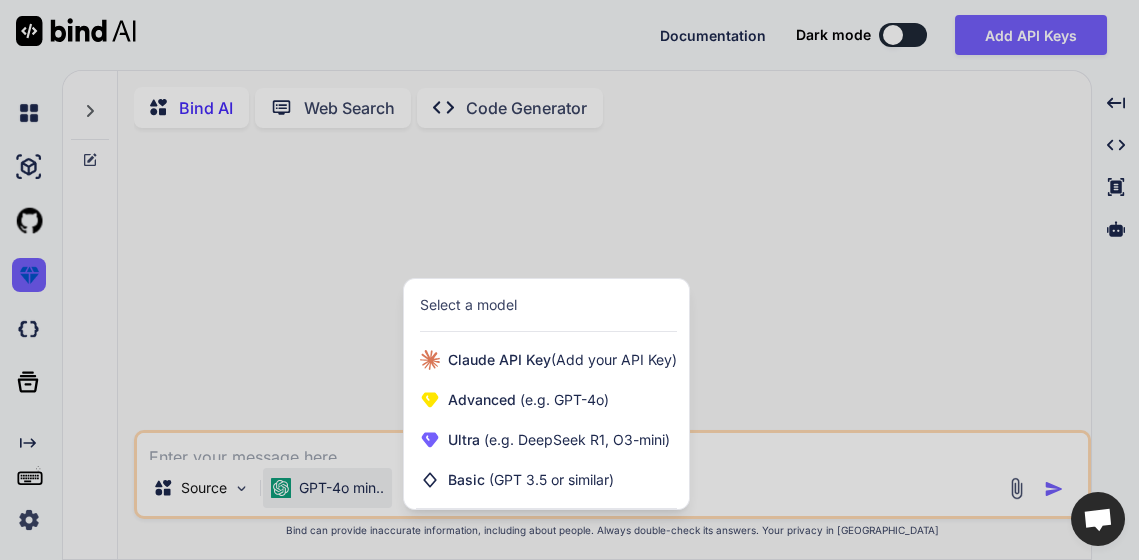 click at bounding box center (569, 280) 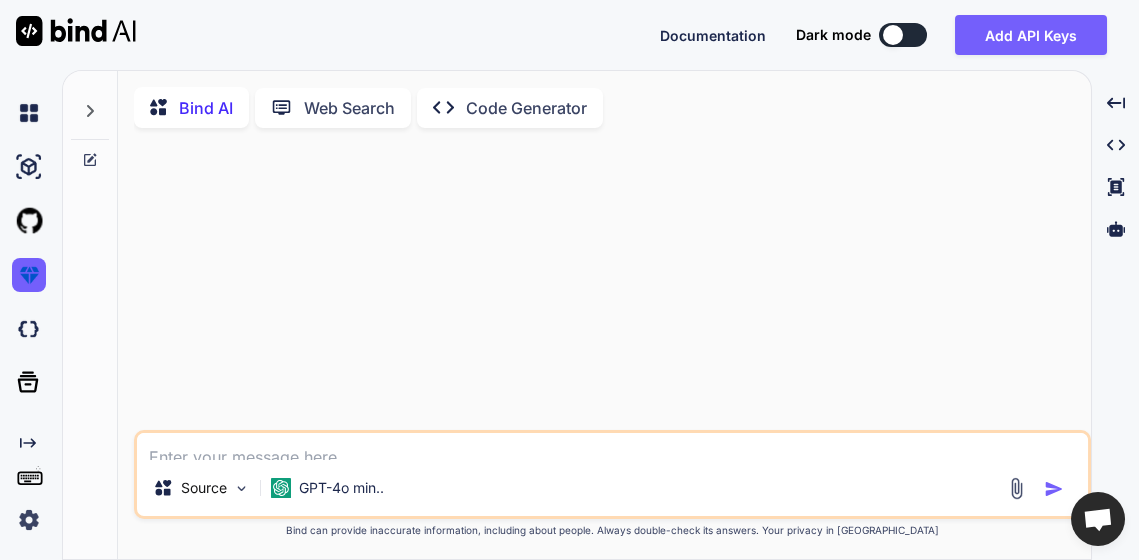 click at bounding box center [612, 446] 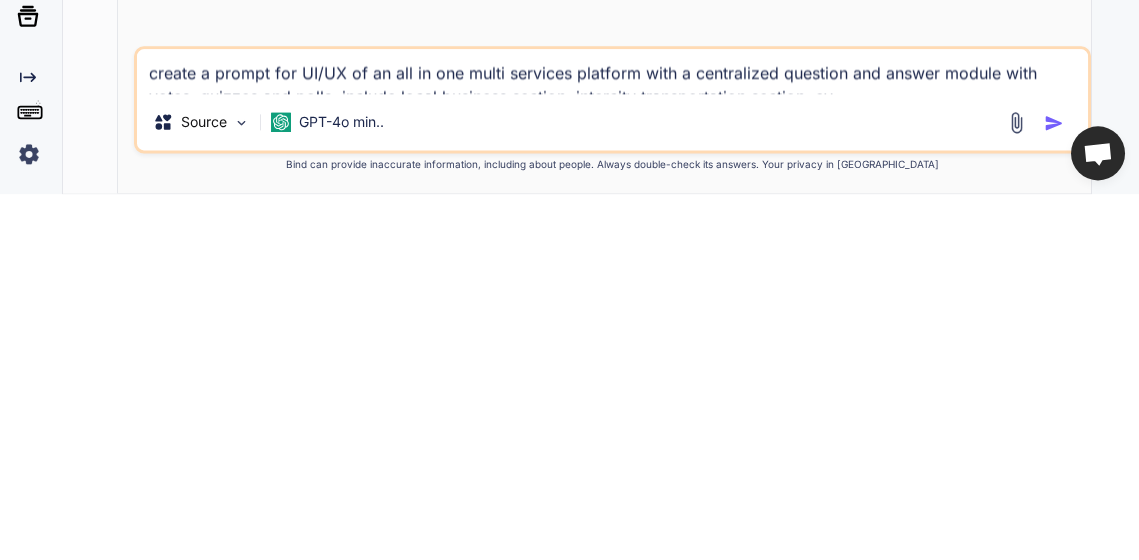 click on "create a prompt for UI/UX of an all in one multi services platform with a centralized question and answer module with votes, quizzes and polls, include local business section, intercity transportation section, ev" at bounding box center [612, 437] 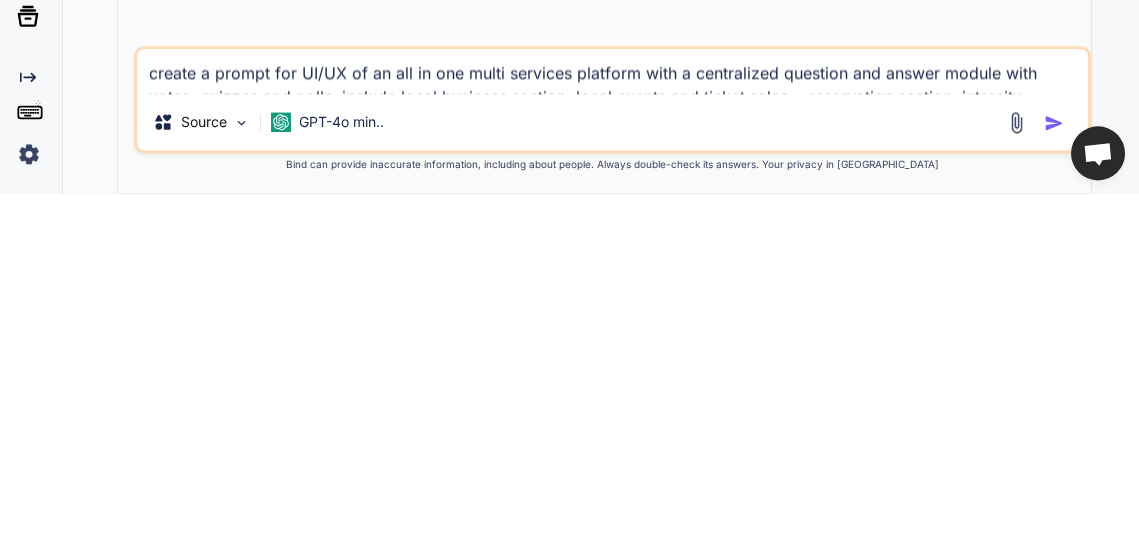 click on "create a prompt for UI/UX of an all in one multi services platform with a centralized question and answer module with votes, quizzes and polls, include local business section, local events and ticket sales + reservation section, intercity transportation section, ev" at bounding box center [612, 437] 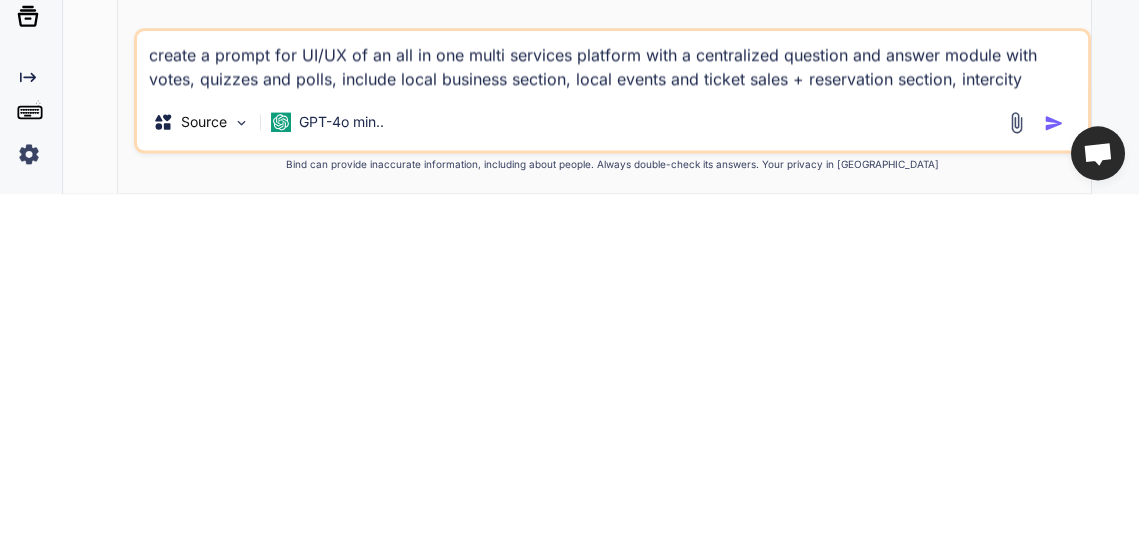 click on "create a prompt for UI/UX of an all in one multi services platform with a centralized question and answer module with votes, quizzes and polls, include local business section, local events and ticket sales + reservation section, intercity transportation section, real estate section, car dealers and rental section, local job finder section. moder, profeesional and complete" at bounding box center [612, 428] 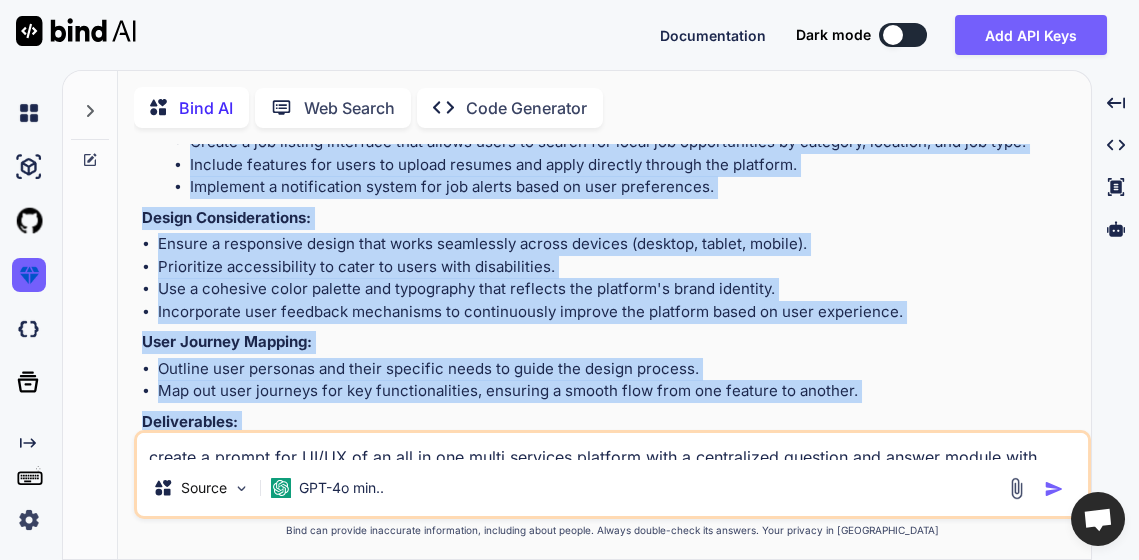 scroll, scrollTop: 920, scrollLeft: 0, axis: vertical 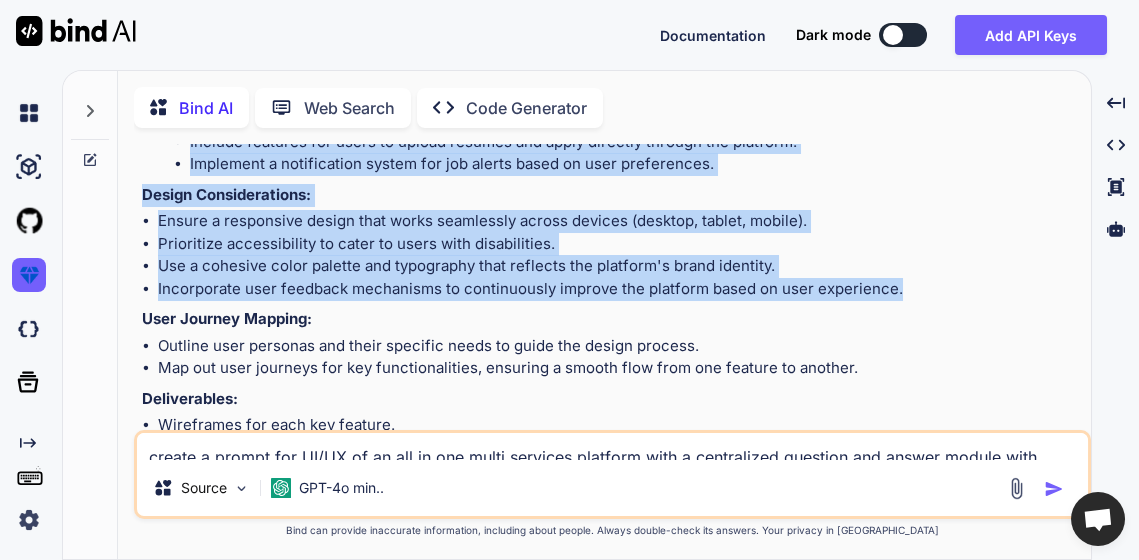 copy on "Project Overview:
Design a user-friendly and visually appealing UI/UX for a comprehensive multi-services platform that integrates various functionalities, including a centralized question and answer module, local business listings, events and ticket sales, intercity transportation, real estate, car dealers and rentals, and a local job finder. The platform should cater to a diverse user base, providing seamless navigation and an engaging experience.
Key Features to Include:
Centralized Question and Answer Module:
Design an intuitive interface for users to ask questions, provide answers, and engage in discussions.
Implement a voting system for answers to promote quality content.
Include features for quizzes and polls to encourage user interaction and feedback.
Local Business Section:
Create a visually appealing directory for local businesses with filters for categories, ratings, and distance.
Integrate user reviews and ratings to enhance trust and engagement.
Allow businesses to create pro..." 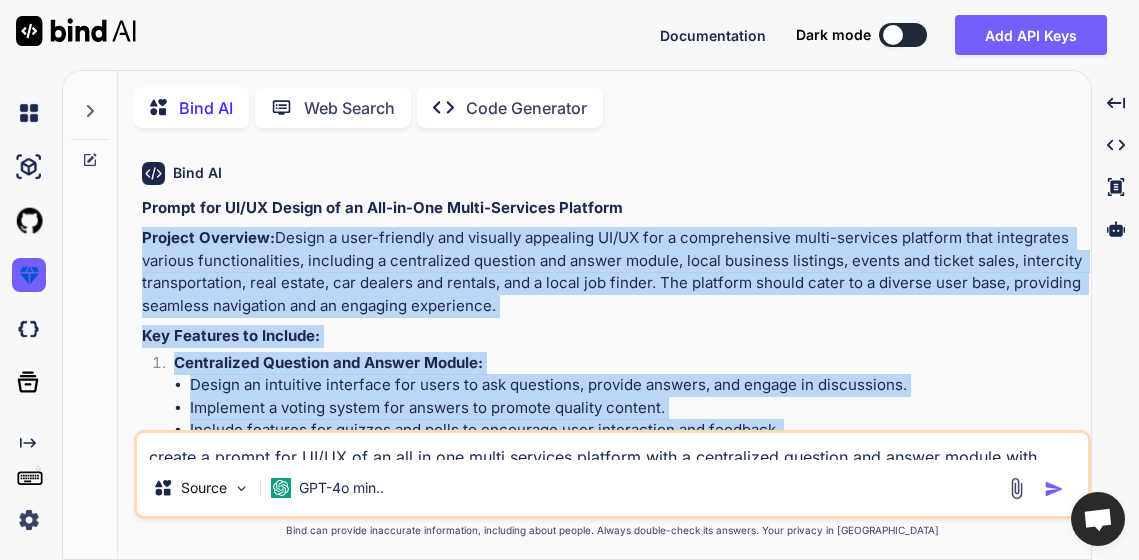 scroll, scrollTop: 115, scrollLeft: 0, axis: vertical 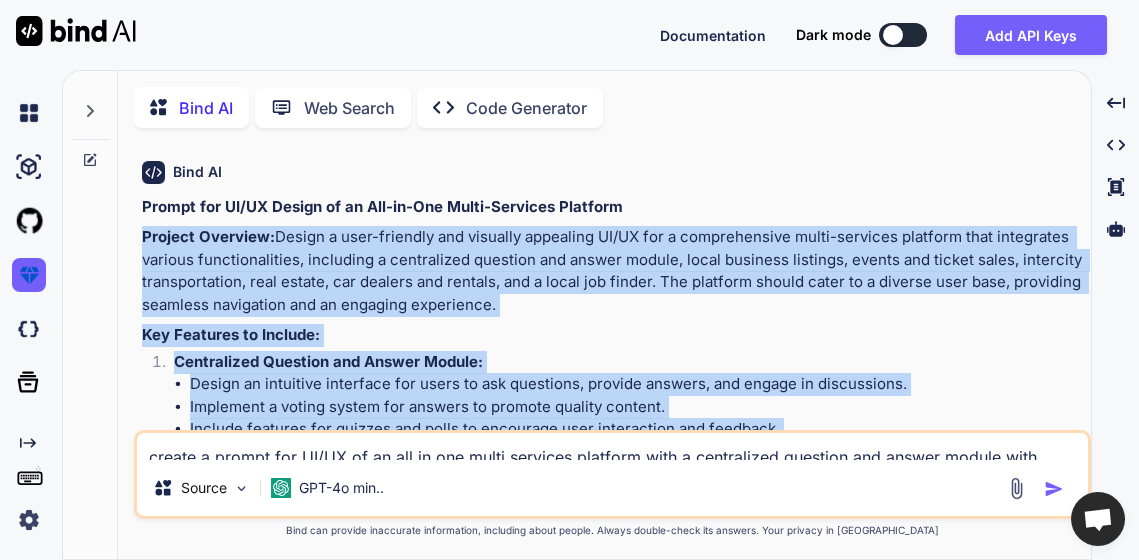 click on "Project Overview:
Design a user-friendly and visually appealing UI/UX for a comprehensive multi-services platform that integrates various functionalities, including a centralized question and answer module, local business listings, events and ticket sales, intercity transportation, real estate, car dealers and rentals, and a local job finder. The platform should cater to a diverse user base, providing seamless navigation and an engaging experience." at bounding box center [614, 271] 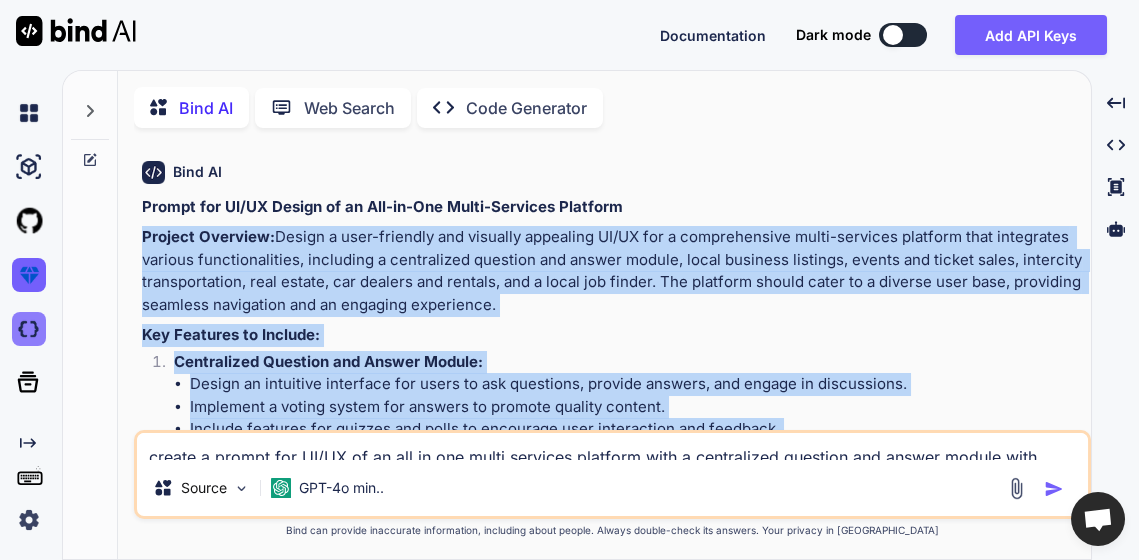 click at bounding box center (29, 329) 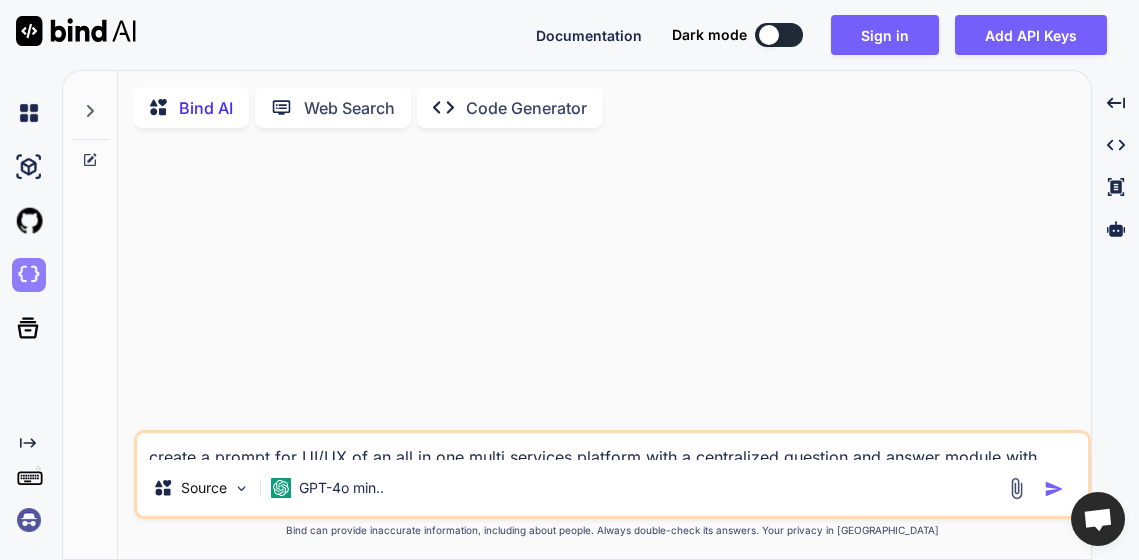 scroll, scrollTop: 0, scrollLeft: 0, axis: both 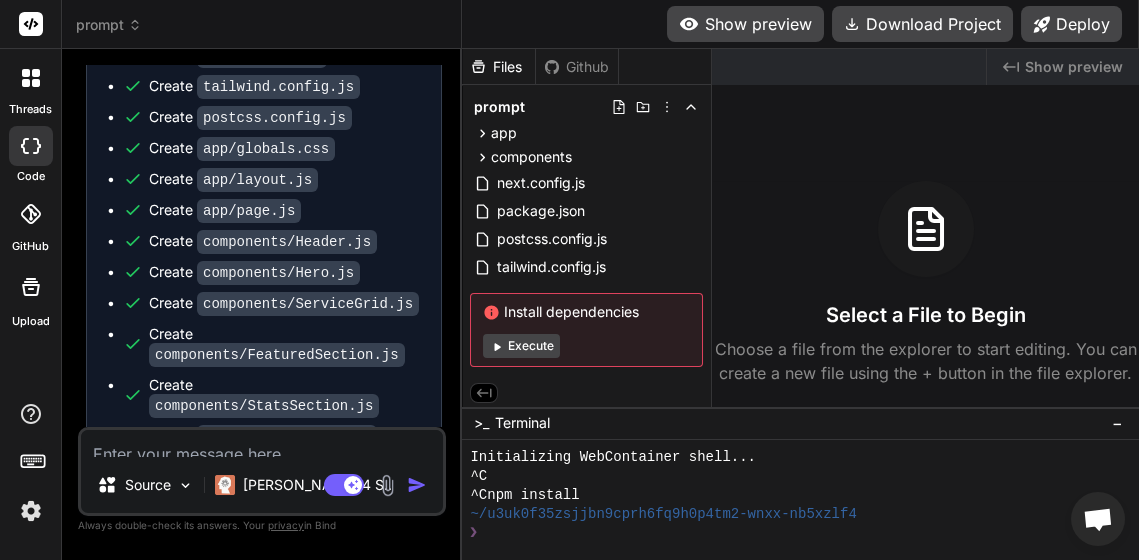 click on "Show preview" at bounding box center (745, 24) 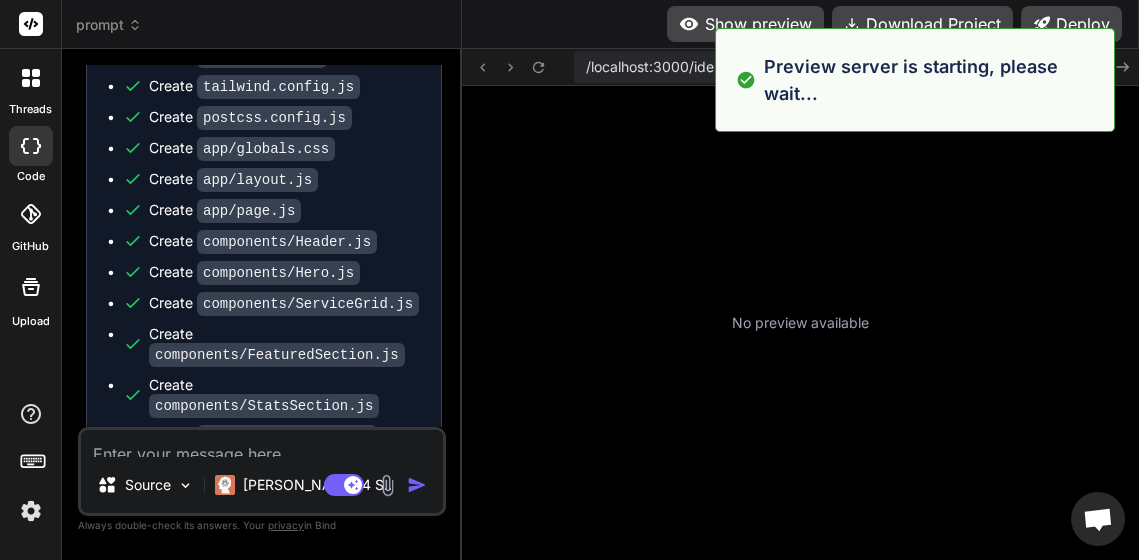scroll, scrollTop: 37, scrollLeft: 0, axis: vertical 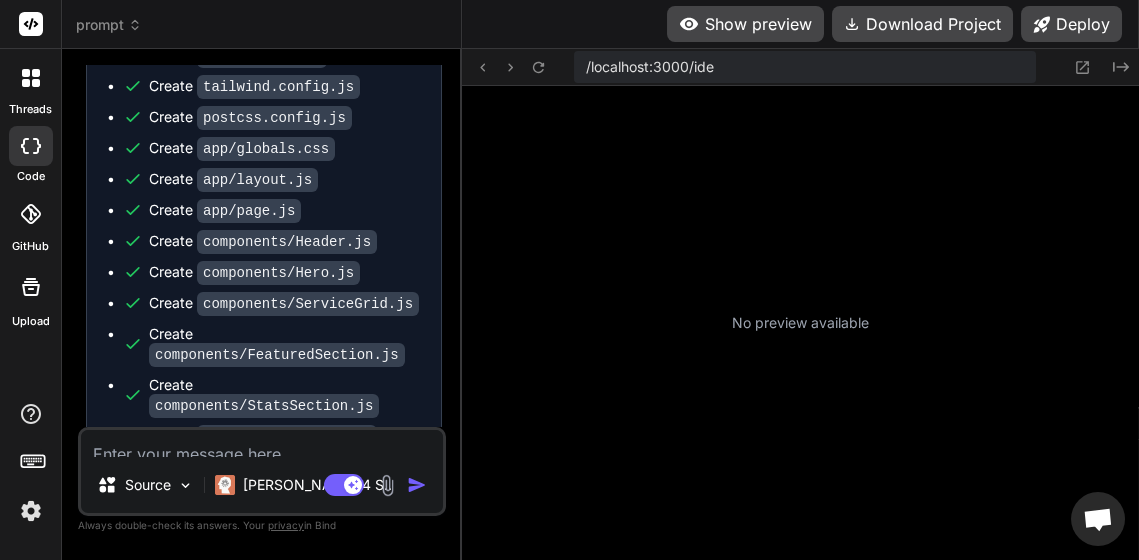 click at bounding box center (31, 511) 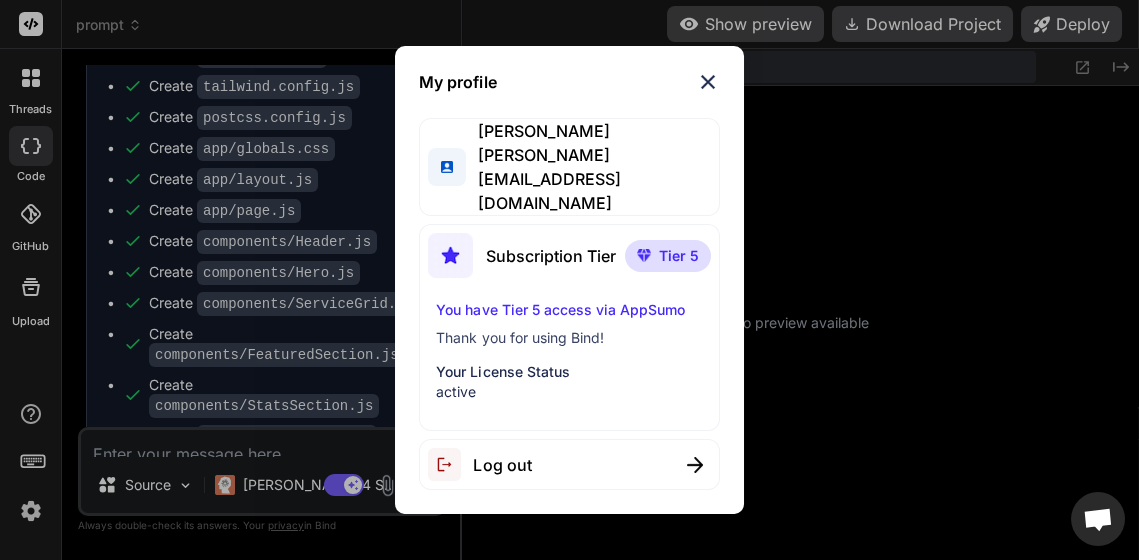click on "Log out" at bounding box center [569, 464] 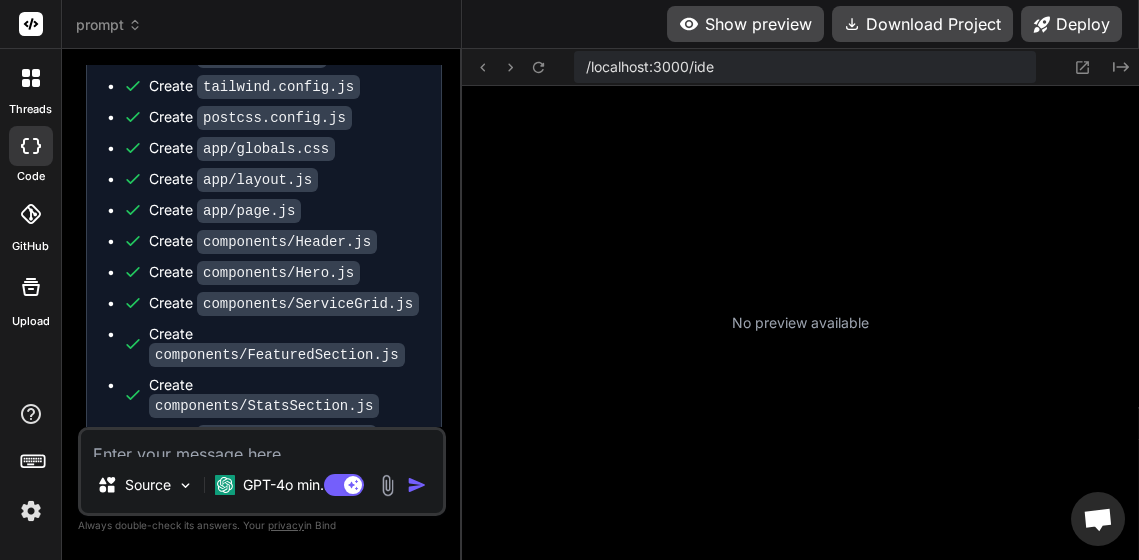 type on "x" 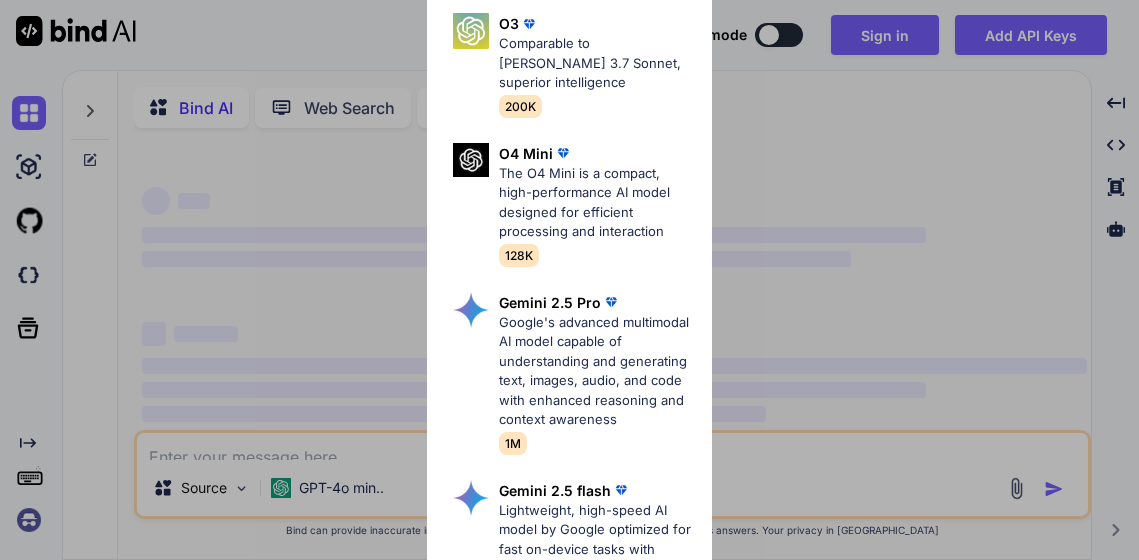 scroll, scrollTop: 0, scrollLeft: 0, axis: both 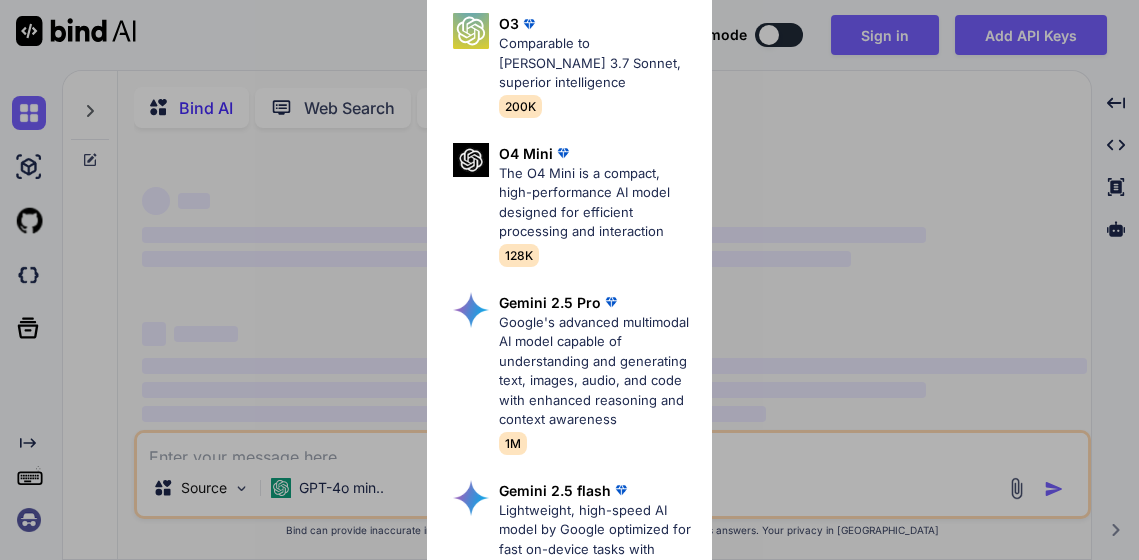 click on "Ultra Models O3 Comparable to [PERSON_NAME] 3.7 Sonnet, superior intelligence 200K O4 Mini The O4 Mini is a compact, high-performance AI model designed for efficient processing and interaction 128K Gemini 2.5 Pro Google's advanced multimodal AI model capable of understanding and generating text, images, audio, and code with enhanced reasoning and context awareness 1M Gemini 2.5 flash Lightweight, high-speed AI model by Google optimized for fast on-device tasks with efficient performance. 1M DeepSeek R1 (70B-Distill US Hosted) Reasoning at 1000 tokens/second, beats GPT-o1 & [PERSON_NAME] 3.5 Sonnet 128k O3 Mini OpenAI's most advanced reasoning model series 200K [PERSON_NAME] 4 Sonnet [PERSON_NAME]'s most intelligent model 200K [PERSON_NAME] 3.7 Sonnet [PERSON_NAME]'s most intelligent model 200K [PERSON_NAME] 3.7 Sonnet (Extended Thinking) [PERSON_NAME]'s most intelligent model with thinking mode 200K DeepSeek R1 (671B-Full) Full version of R1, served via DeepSeek API 131K" at bounding box center (569, 280) 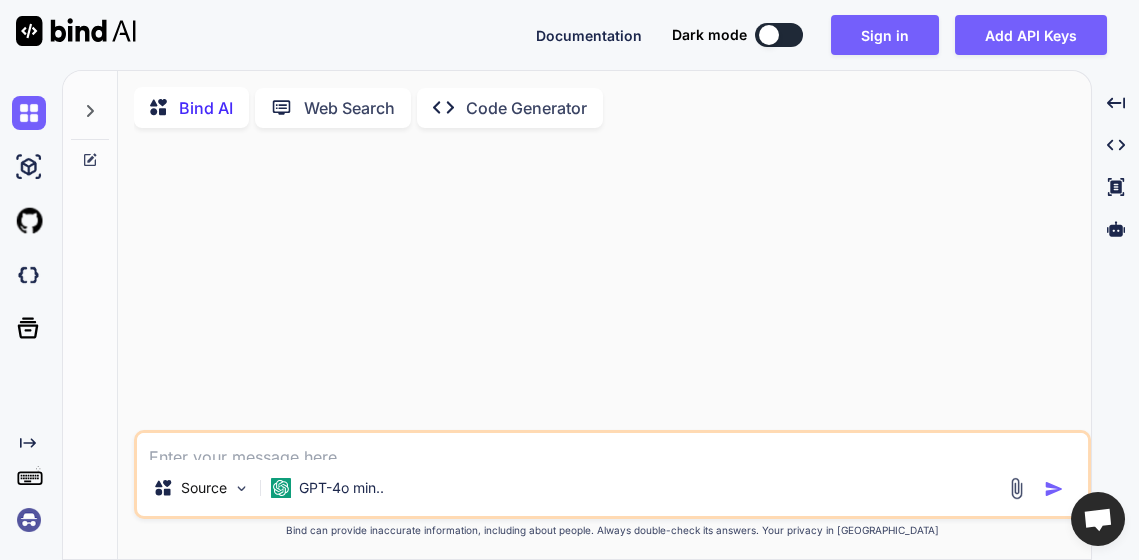 click at bounding box center (29, 520) 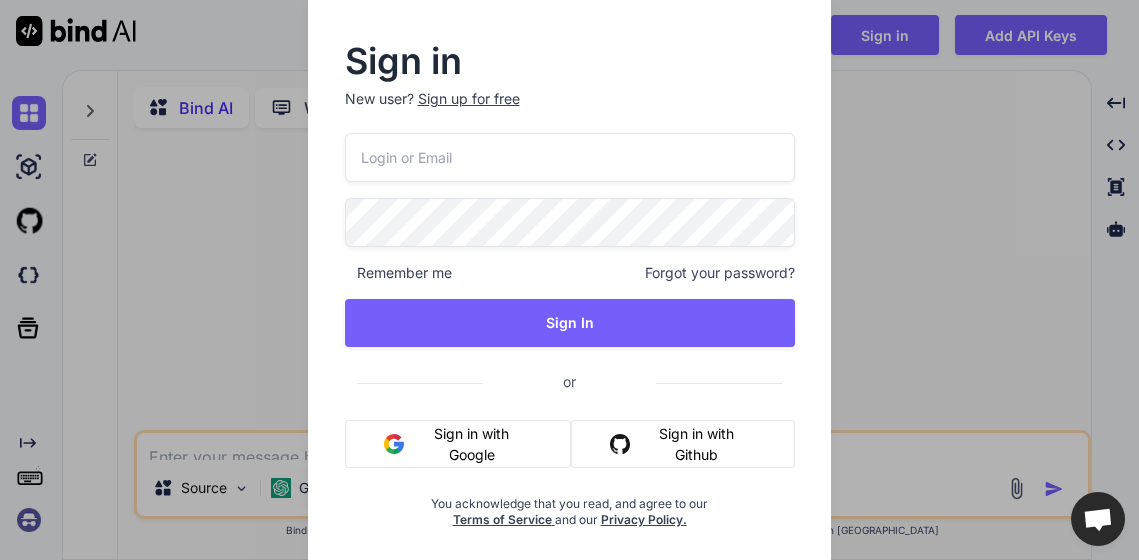 click at bounding box center (570, 157) 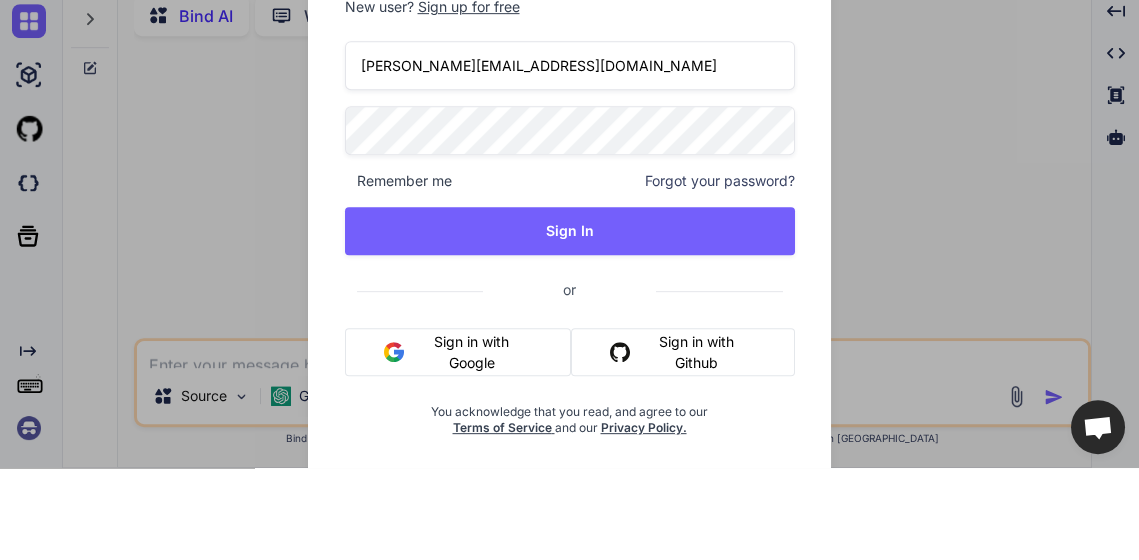 type on "a.ledesma@mvf.app" 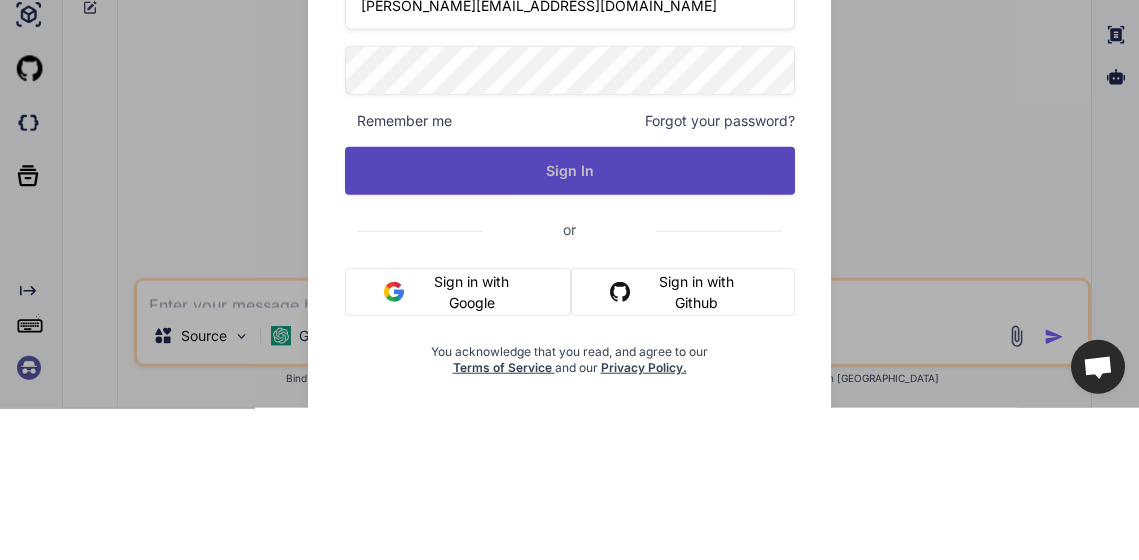 click on "Sign In" at bounding box center (570, 323) 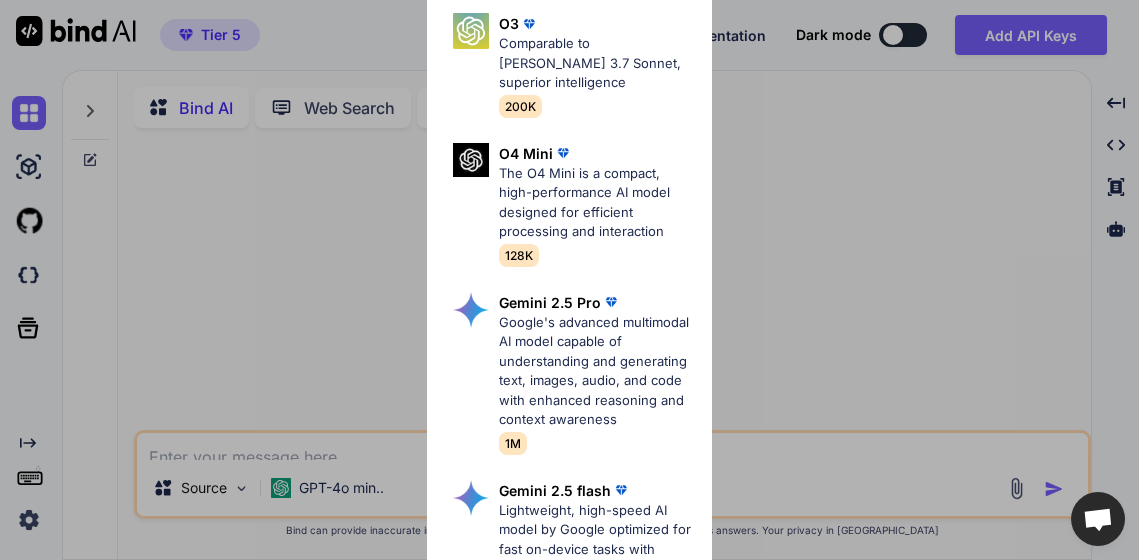 click on "Ultra Models O3 Comparable to Claude 3.7 Sonnet, superior intelligence 200K O4 Mini The O4 Mini is a compact, high-performance AI model designed for efficient processing and interaction 128K Gemini 2.5 Pro Google's advanced multimodal AI model capable of understanding and generating text, images, audio, and code with enhanced reasoning and context awareness 1M Gemini 2.5 flash Lightweight, high-speed AI model by Google optimized for fast on-device tasks with efficient performance. 1M DeepSeek R1 (70B-Distill US Hosted) Reasoning at 1000 tokens/second, beats GPT-o1 & Claude 3.5 Sonnet 128k O3 Mini OpenAI's most advanced reasoning model series 200K Claude 4 Sonnet Claude's most intelligent model 200K Claude 3.7 Sonnet Claude's most intelligent model 200K Claude 3.7 Sonnet (Extended Thinking) Claude's most intelligent model with thinking mode 200K DeepSeek R1 (671B-Full) Full version of R1, served via DeepSeek API 131K" at bounding box center [569, 280] 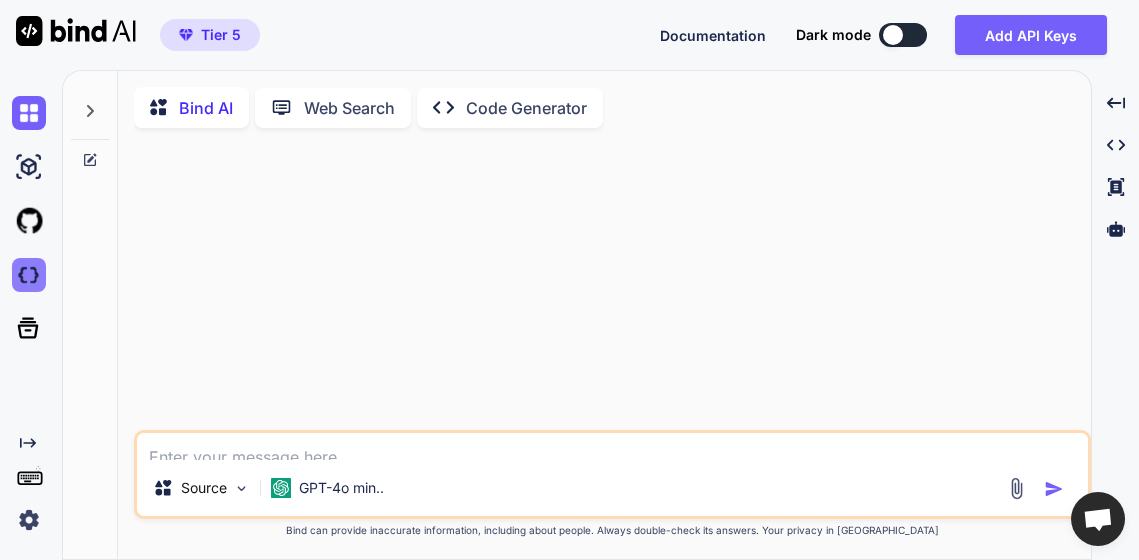 click at bounding box center [29, 275] 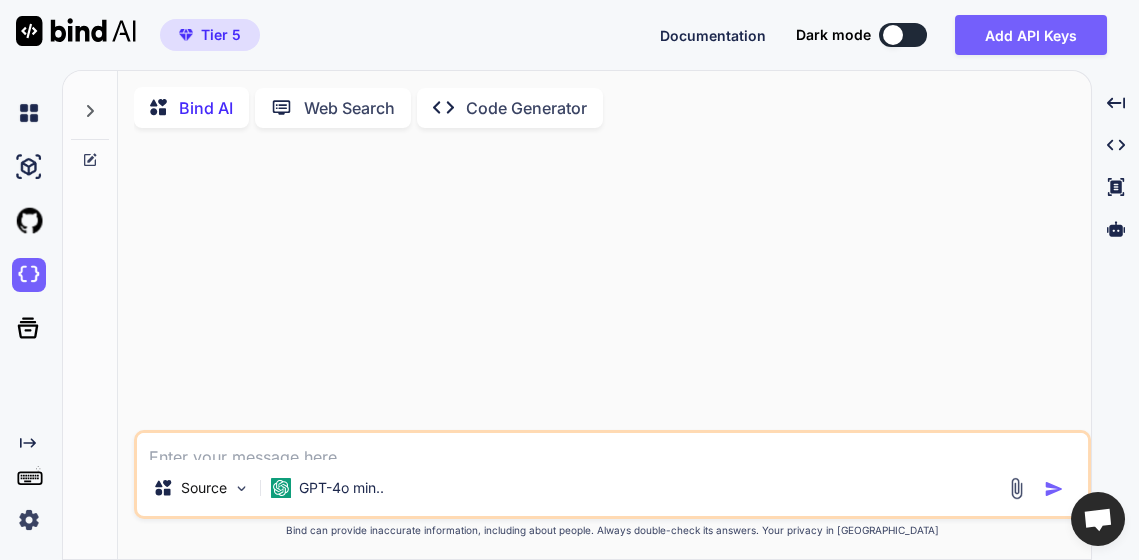 click 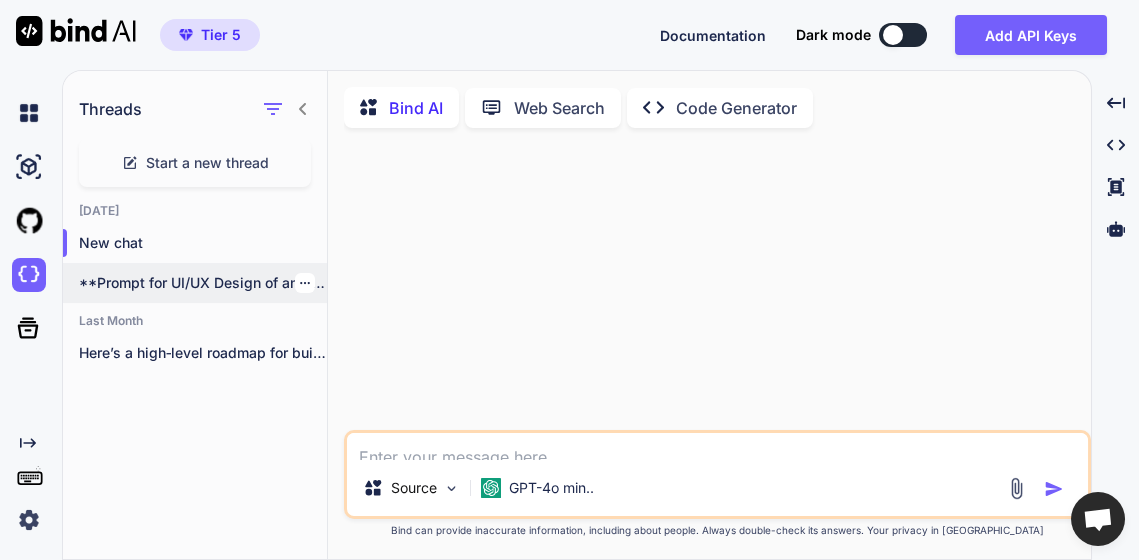 click on "**Prompt for UI/UX Design of an All-in-One..." at bounding box center [203, 283] 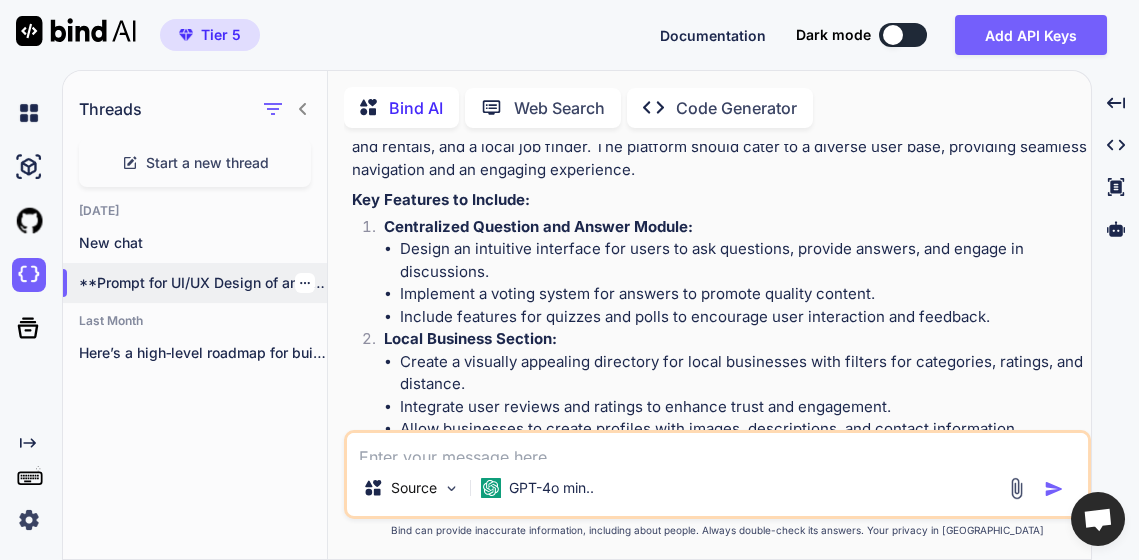 scroll, scrollTop: 299, scrollLeft: 0, axis: vertical 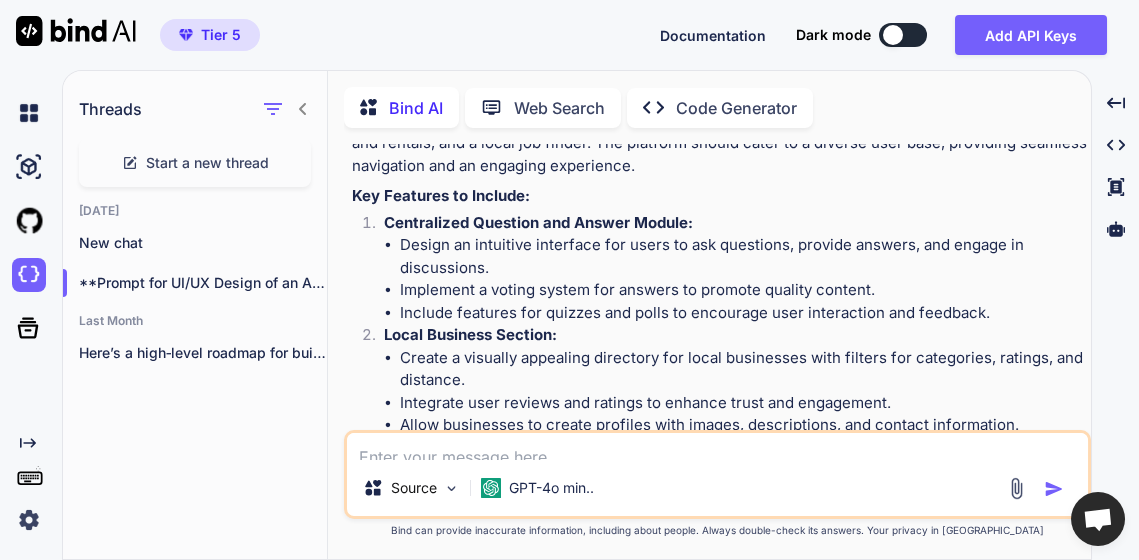 click on "Design an intuitive interface for users to ask questions, provide answers, and engage in discussions." at bounding box center (743, 256) 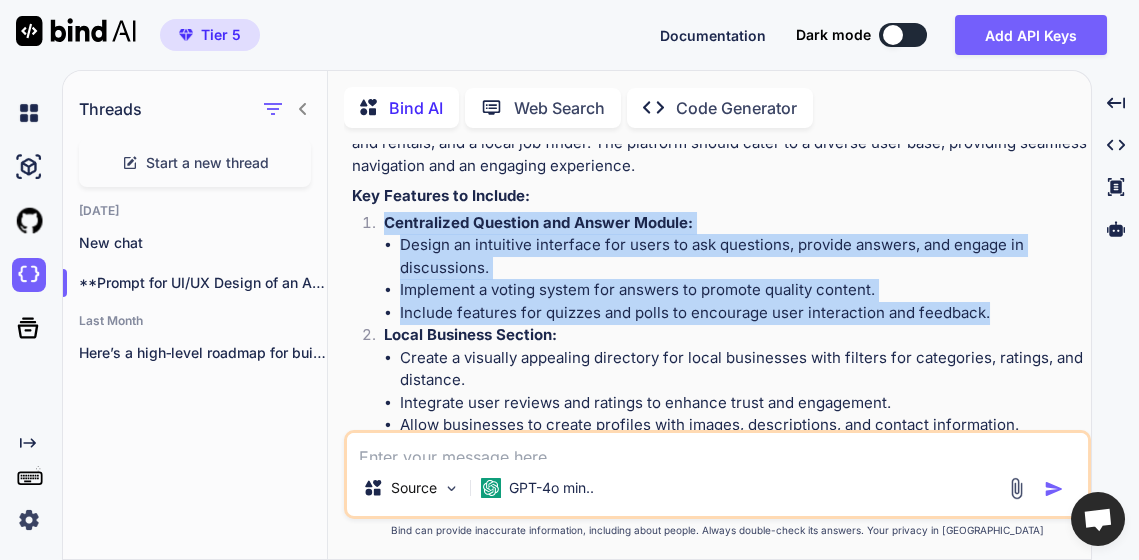 copy on "Centralized Question and Answer Module:
Design an intuitive interface for users to ask questions, provide answers, and engage in discussions.
Implement a voting system for answers to promote quality content.
Include features for quizzes and polls to encourage user interaction and feedback." 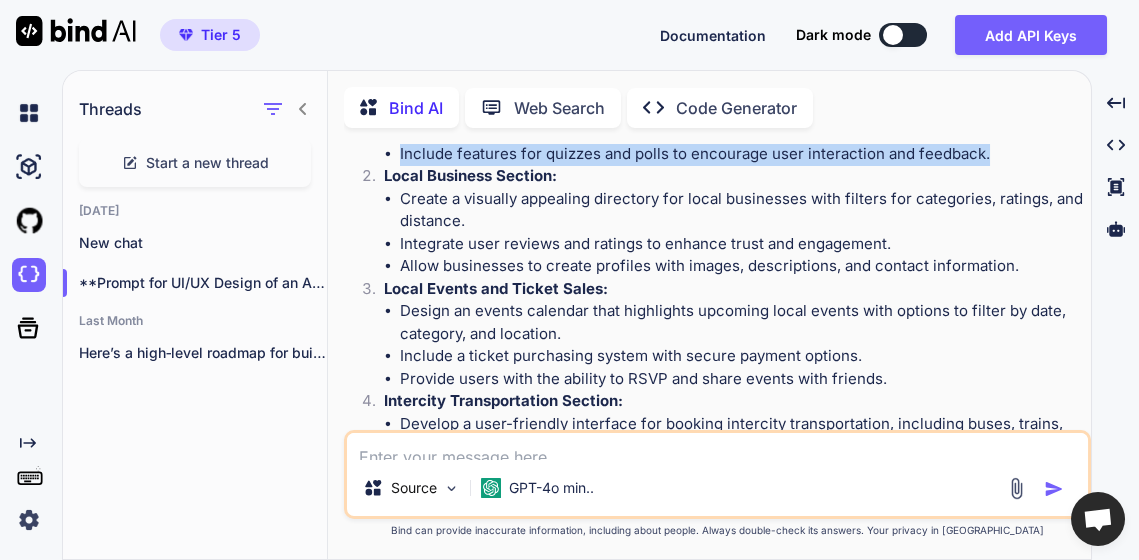 scroll, scrollTop: 454, scrollLeft: 0, axis: vertical 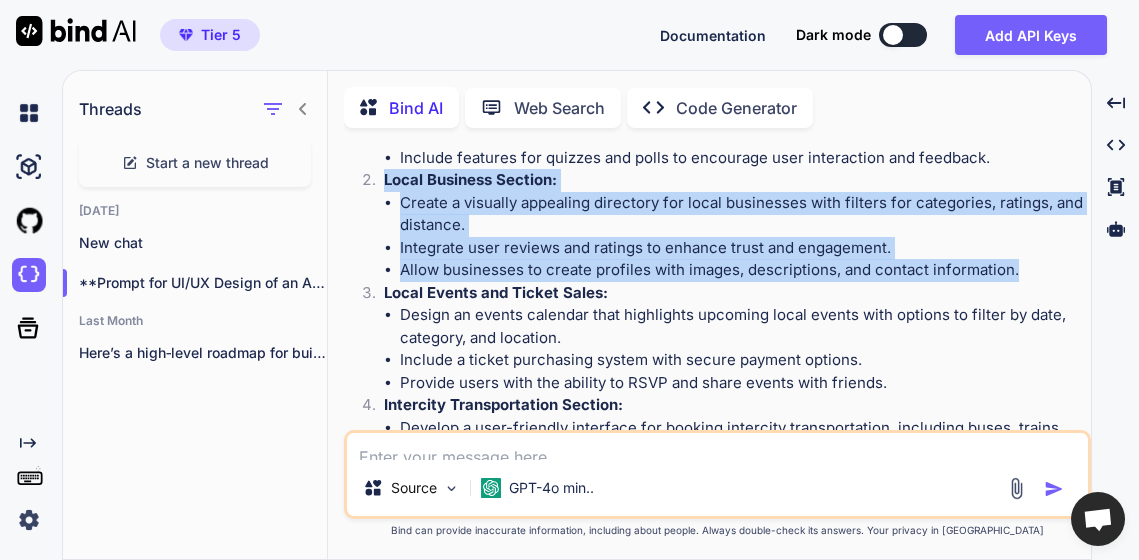 copy on "Local Business Section:
Create a visually appealing directory for local businesses with filters for categories, ratings, and distance.
Integrate user reviews and ratings to enhance trust and engagement.
Allow businesses to create profiles with images, descriptions, and contact information." 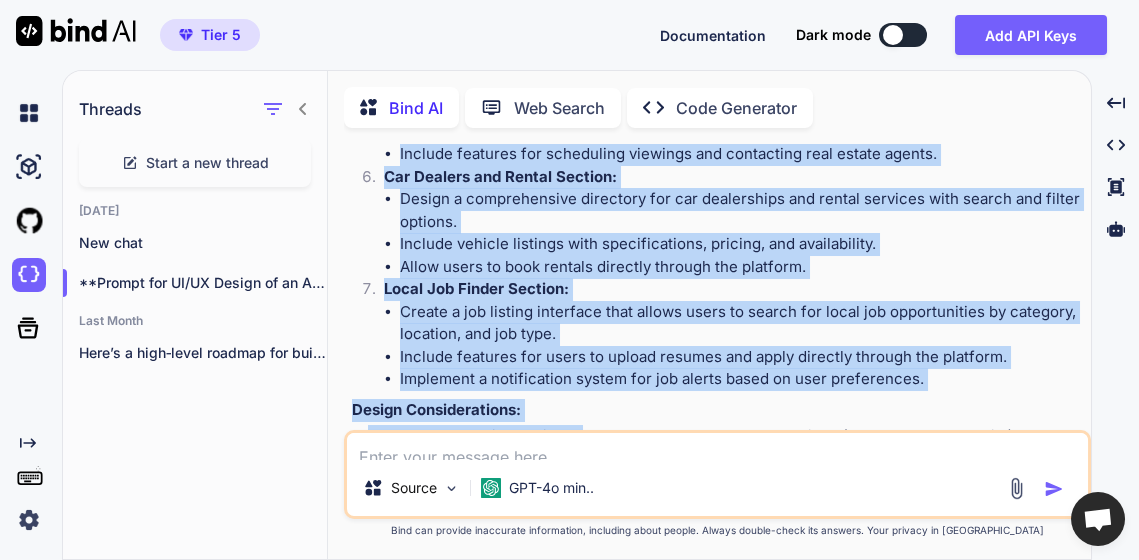 scroll, scrollTop: 928, scrollLeft: 0, axis: vertical 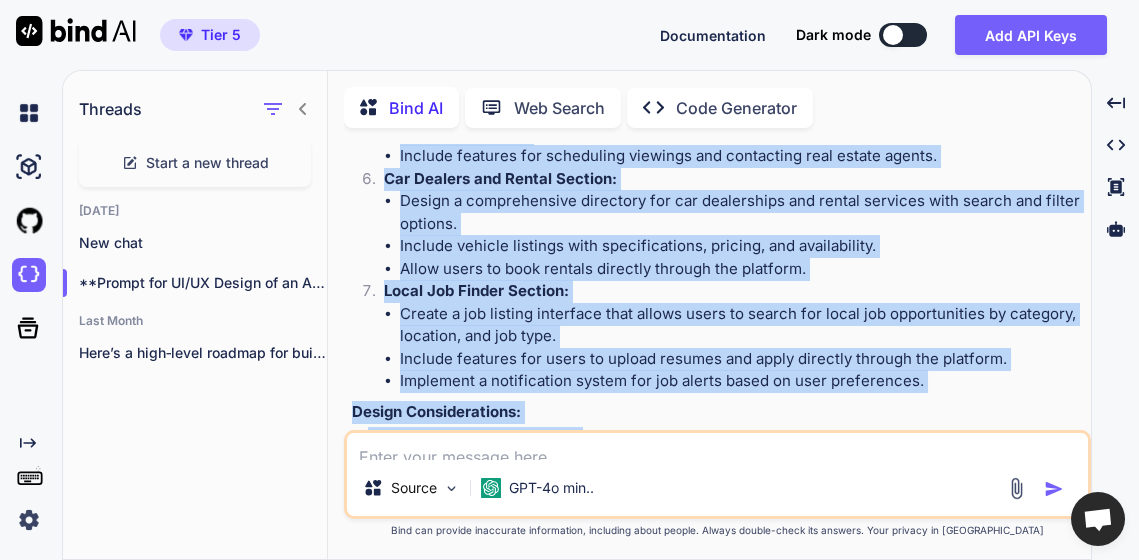 click on "Create a job listing interface that allows users to search for local job opportunities by category, location, and job type." at bounding box center [743, 325] 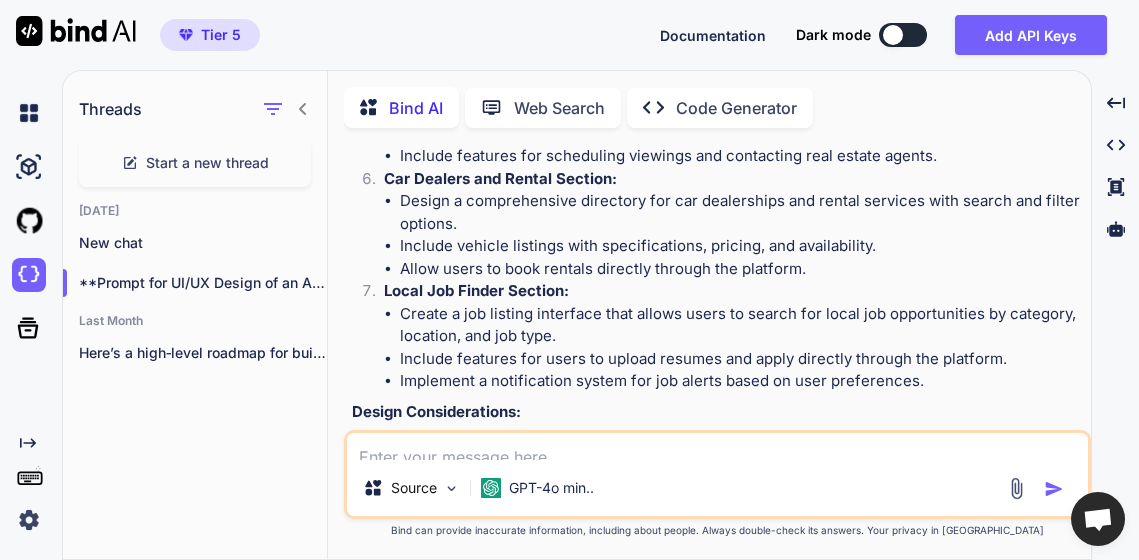 click on "Include vehicle listings with specifications, pricing, and availability." at bounding box center (743, 246) 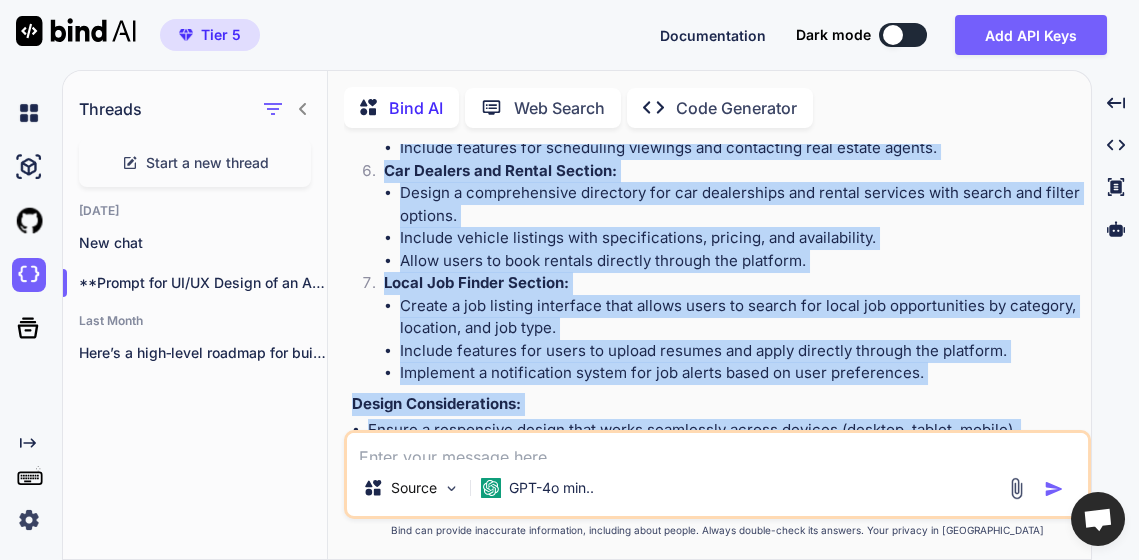scroll, scrollTop: 970, scrollLeft: 0, axis: vertical 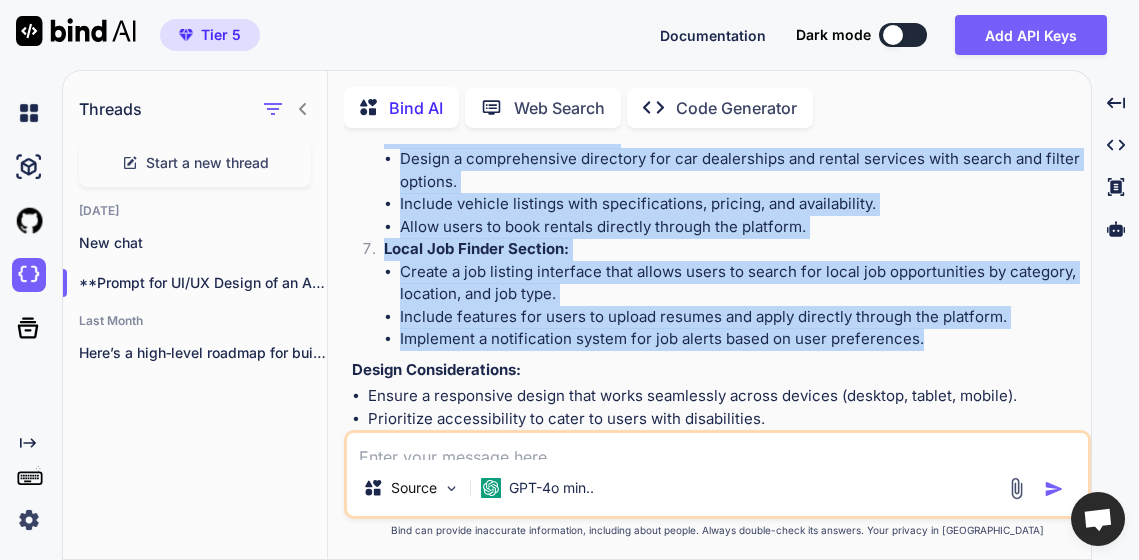 copy on "Local Events and Ticket Sales:
Design an events calendar that highlights upcoming local events with options to filter by date, category, and location.
Include a ticket purchasing system with secure payment options.
Provide users with the ability to RSVP and share events with friends.
Intercity Transportation Section:
Develop a user-friendly interface for booking intercity transportation, including buses, trains, and rideshares.
Include real-time tracking and notifications for users regarding their transportation options.
Provide comparison tools for pricing and schedules.
Real Estate Section:
Create a visually appealing property listing interface with high-quality images and detailed descriptions.
Implement advanced search filters for users to find properties based on location, price range, and property type.
Include features for scheduling viewings and contacting real estate agents.
Car Dealers and Rental Section:
Design a comprehensive directory for car dealerships and rental se..." 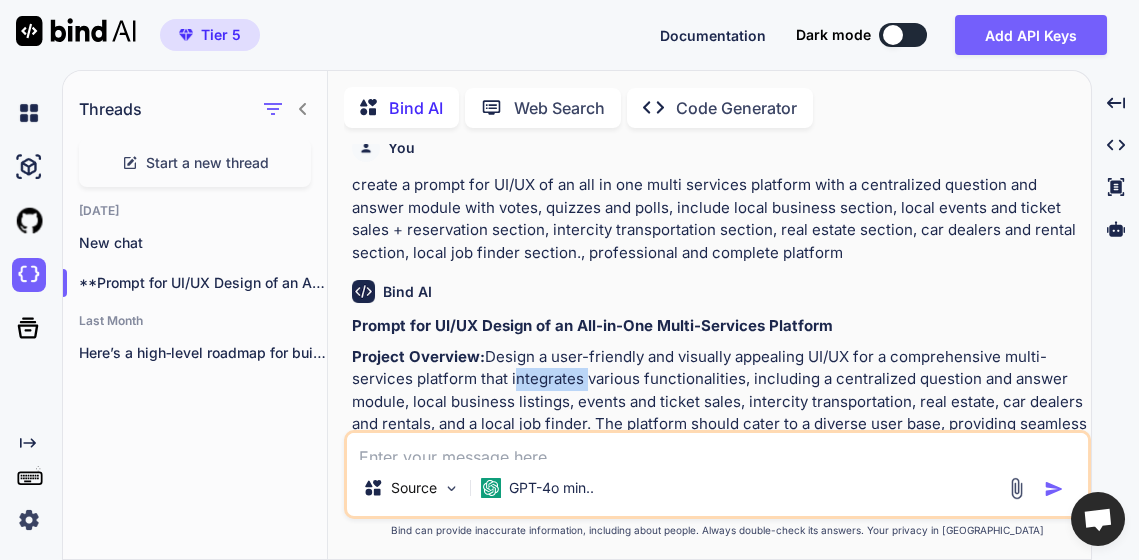 scroll, scrollTop: 0, scrollLeft: 0, axis: both 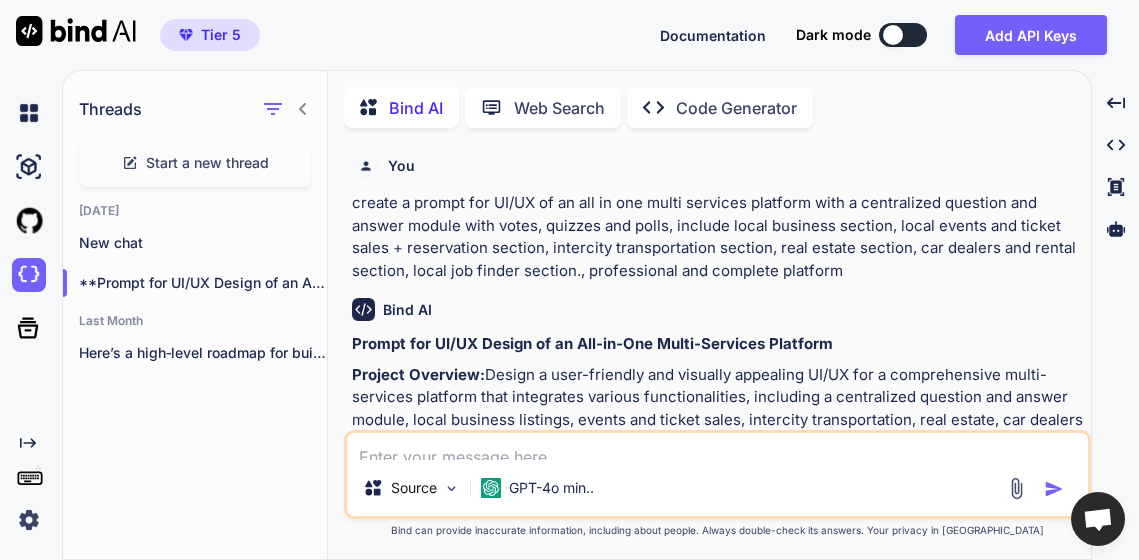 click on "create a prompt for UI/UX of an all in one multi services platform with a centralized question and answer module with votes, quizzes and polls, include local business section, local events and ticket sales + reservation section, intercity transportation section, real estate section, car dealers and rental section, local job finder section., professional and complete platform" at bounding box center (719, 237) 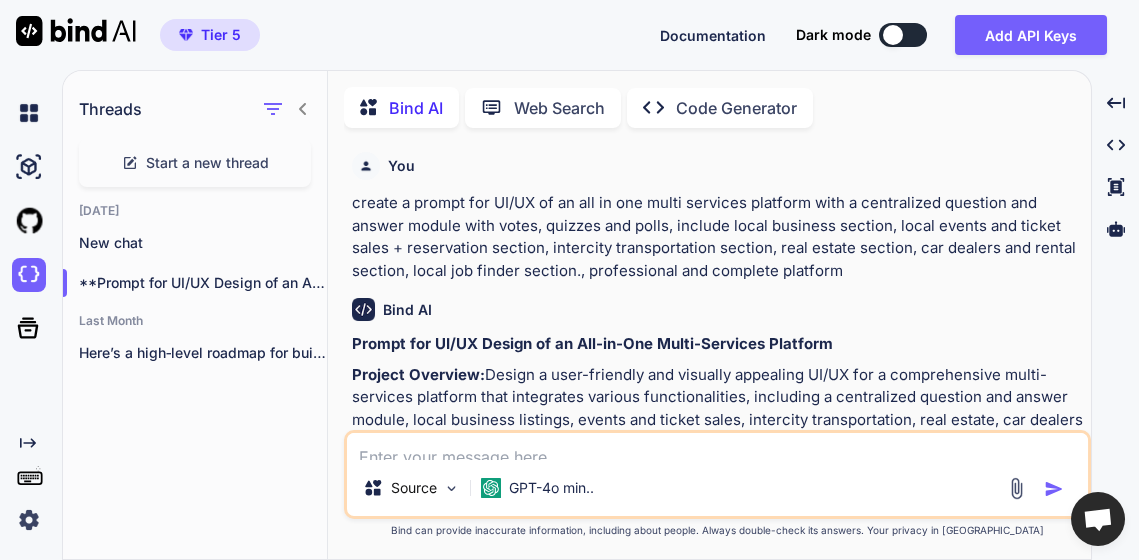 type on "x" 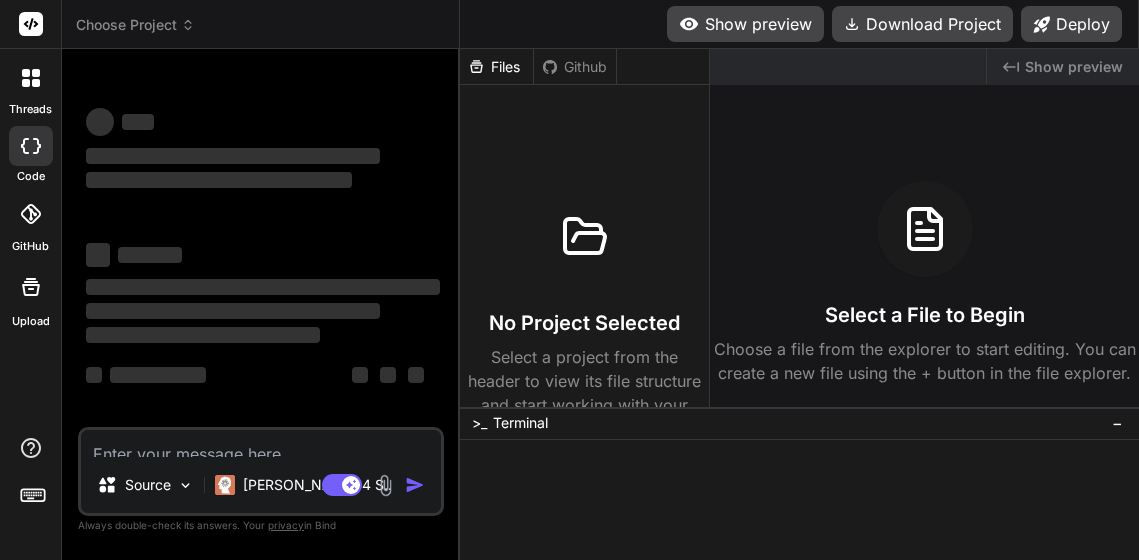 scroll, scrollTop: 0, scrollLeft: 0, axis: both 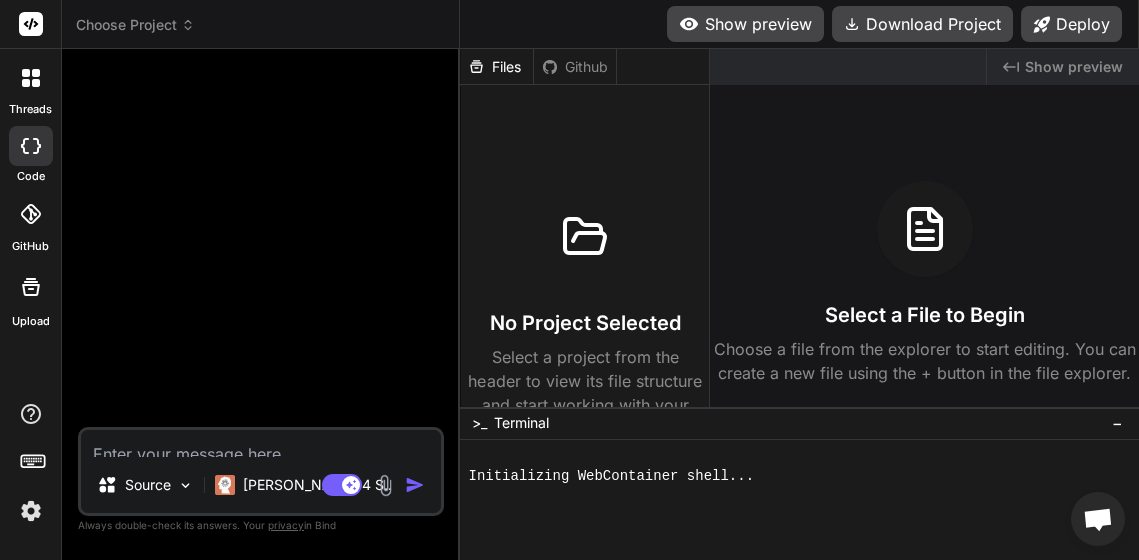 click 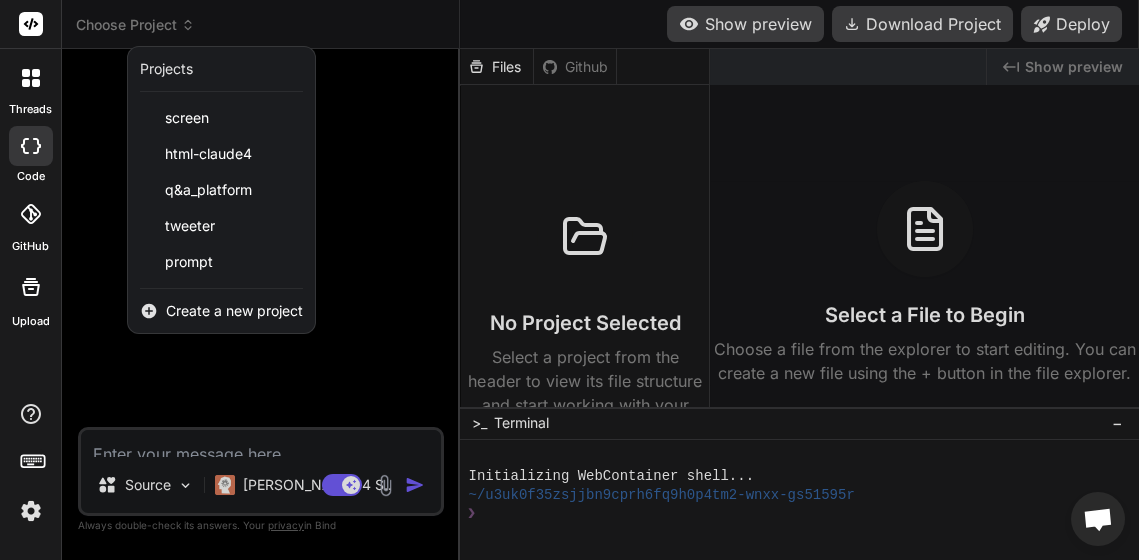 click on "Create a new project" at bounding box center [234, 311] 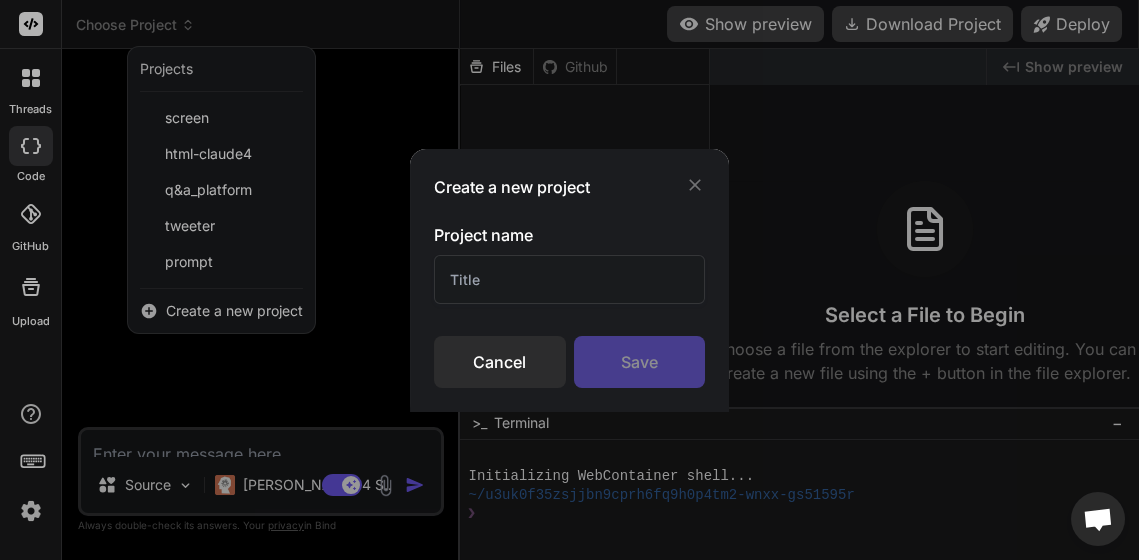 click at bounding box center [569, 279] 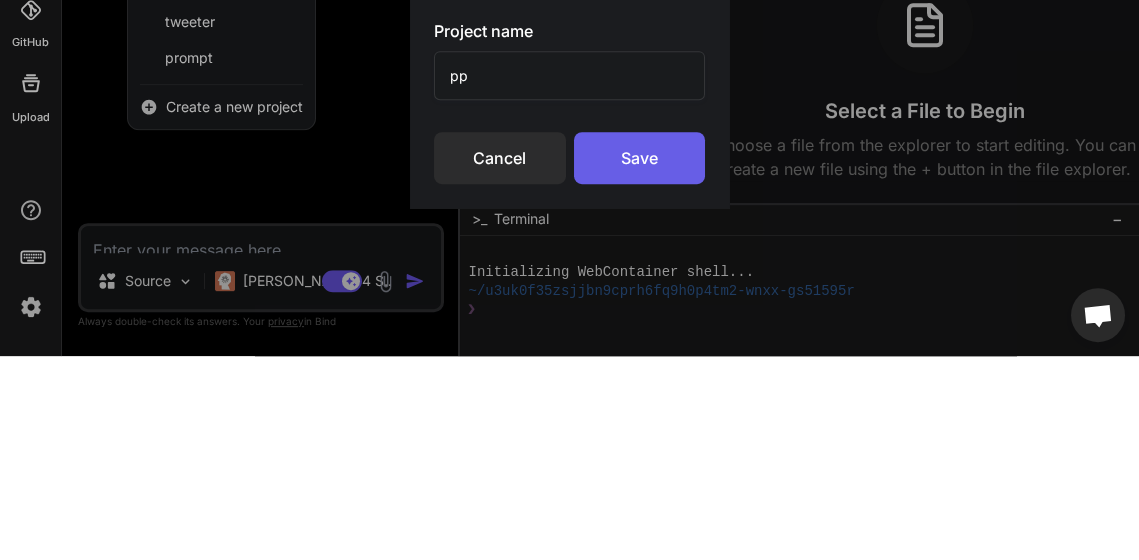 type on "pp" 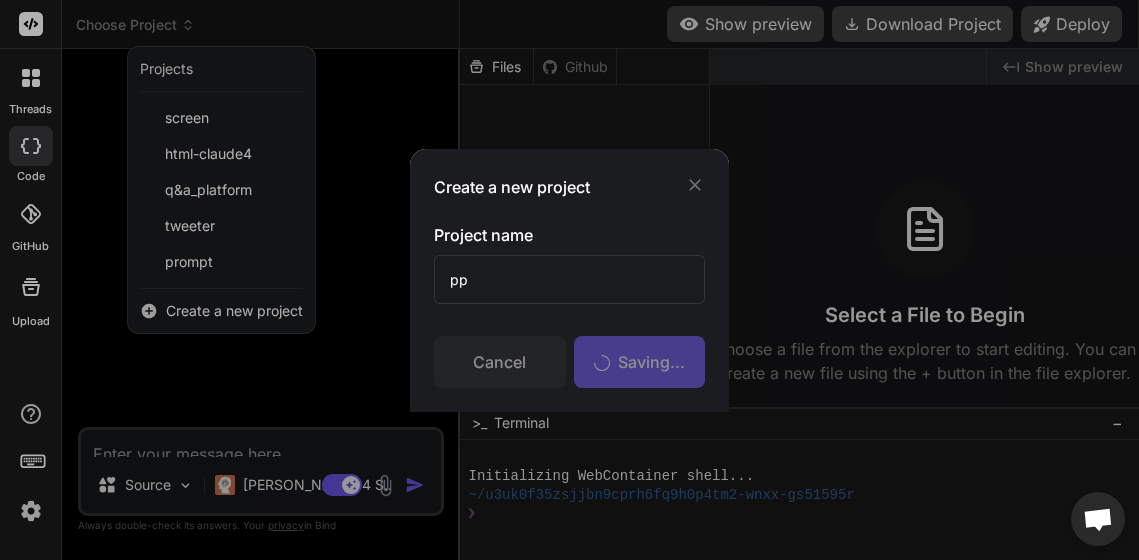 scroll, scrollTop: 56, scrollLeft: 0, axis: vertical 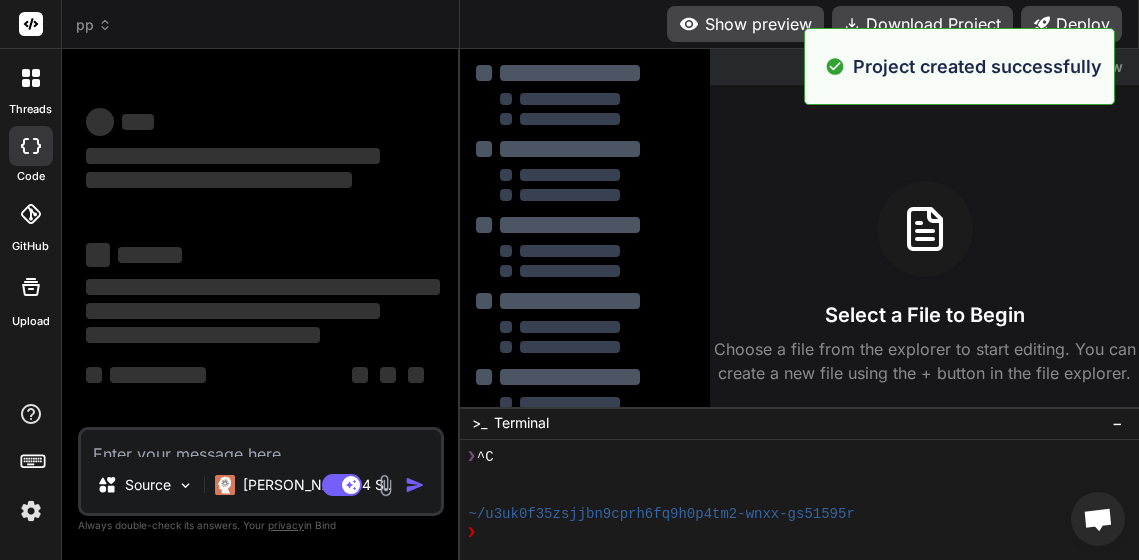 click at bounding box center [261, 443] 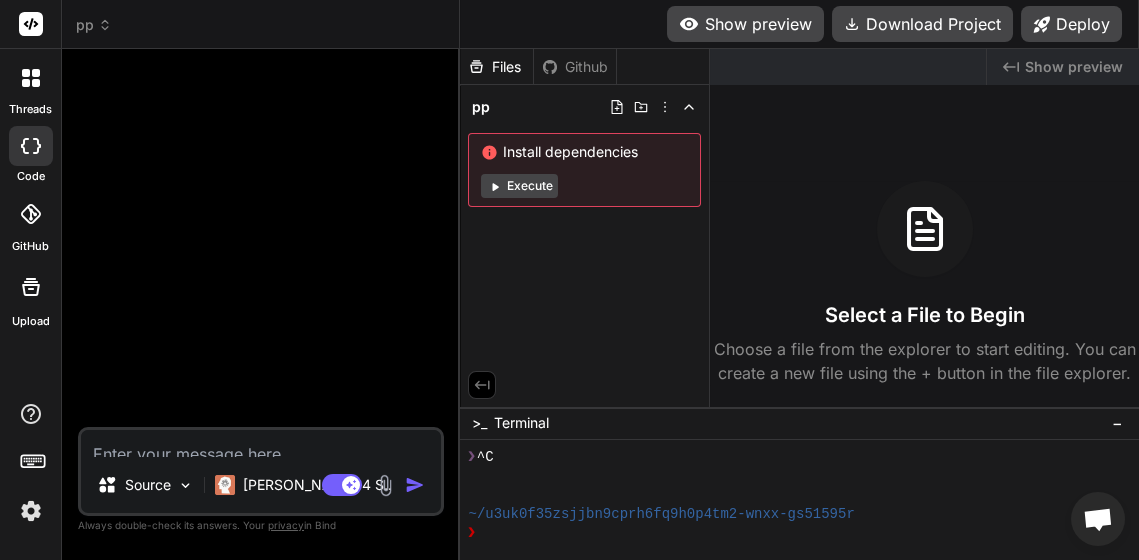 paste on "Design a user-friendly and visually appealing UI/UX for a comprehensive multi-services platform that integrates various functionalities, including a centralized question and answer module, local business listings, events and ticket sales, intercity transportation, real estate, car dealers and rentals, and a local job finder. The platform should cater to a diverse user base, providing seamless navigation and an engaging experience." 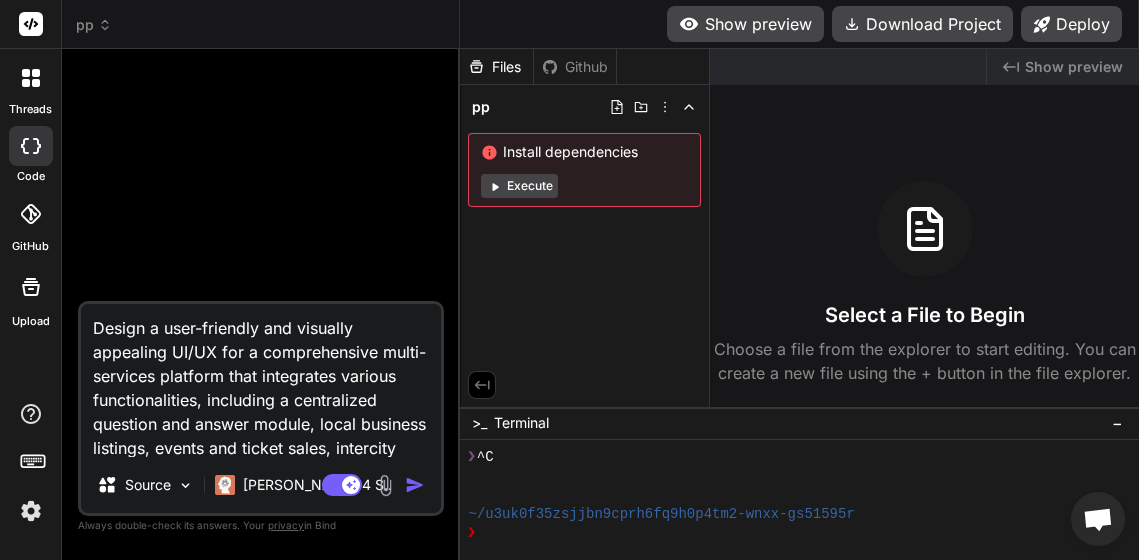 type on "x" 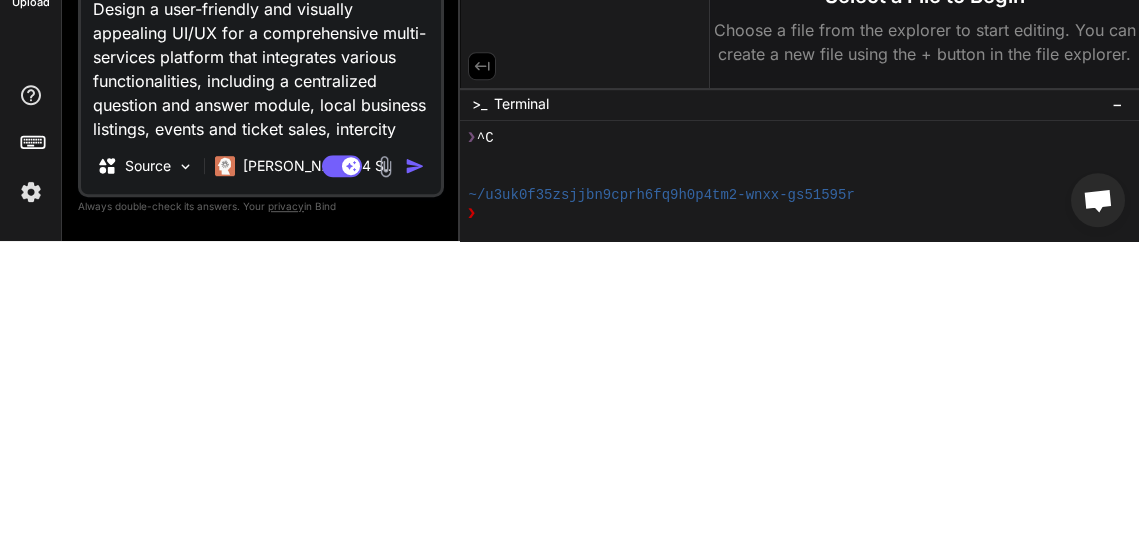 type on "Design a user-friendly and visually appealing UI/UX for a comprehensive multi-services platform that integrates various functionalities, including a centralized question and answer module, local business listings, events and ticket sales, intercity transportation, real estate, car dealers and rentals, and a local job finder. The platform should cater to a diverse user base, providing seamless navigation and an engaging experience." 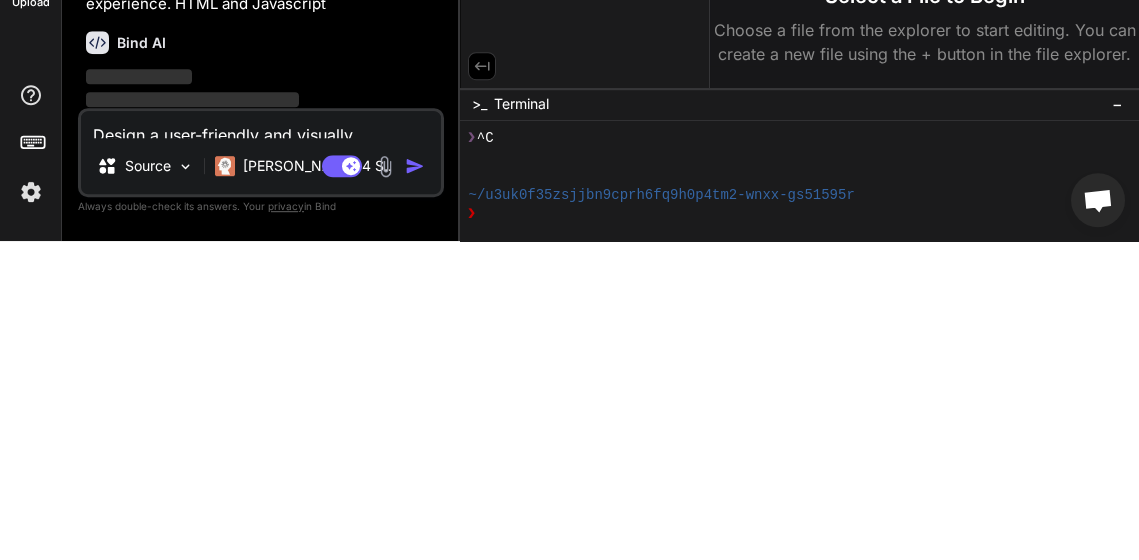 type 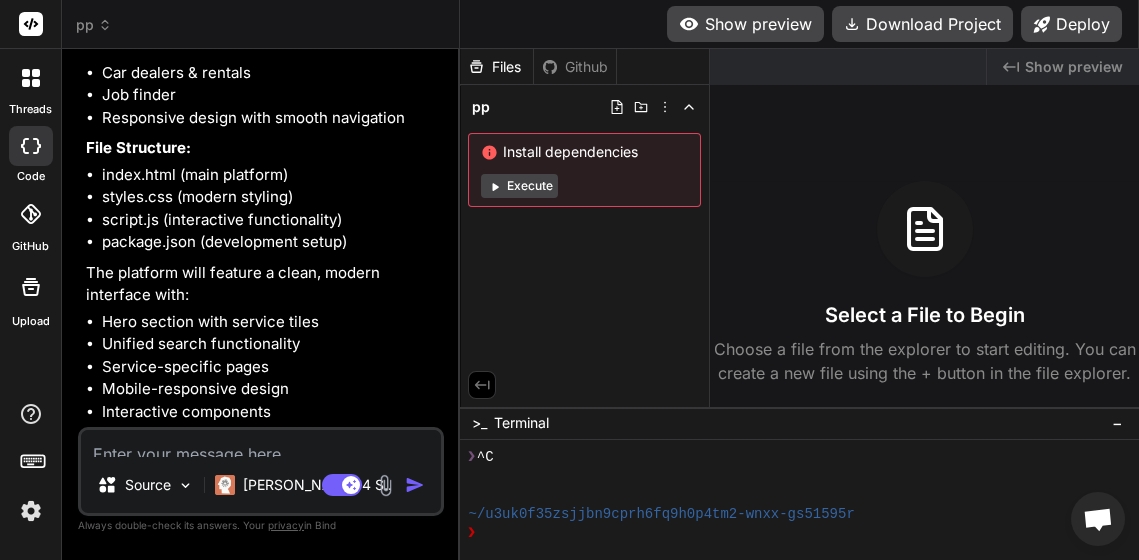 scroll, scrollTop: 608, scrollLeft: 0, axis: vertical 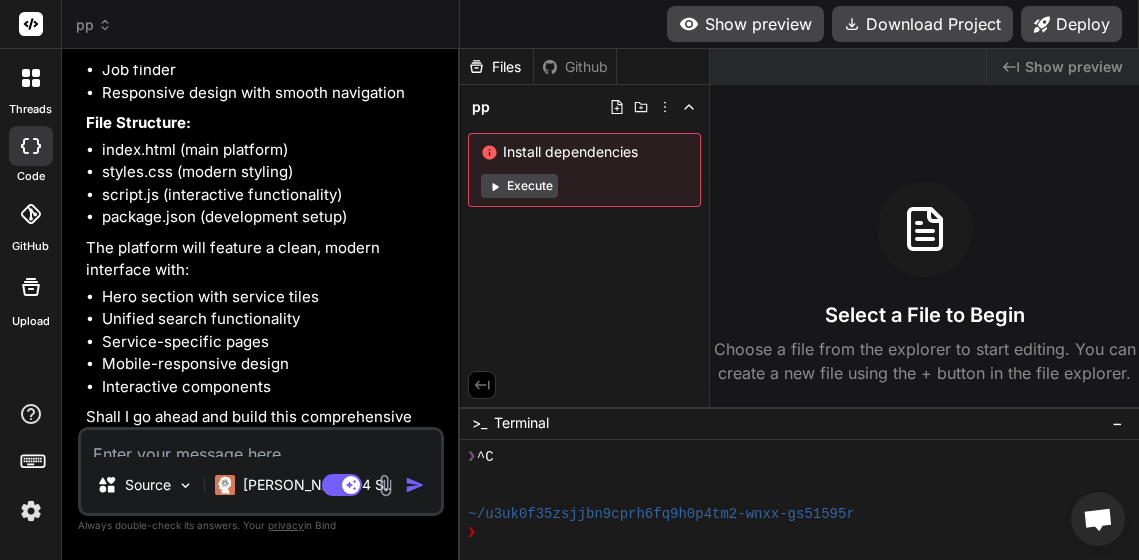 click at bounding box center (261, 443) 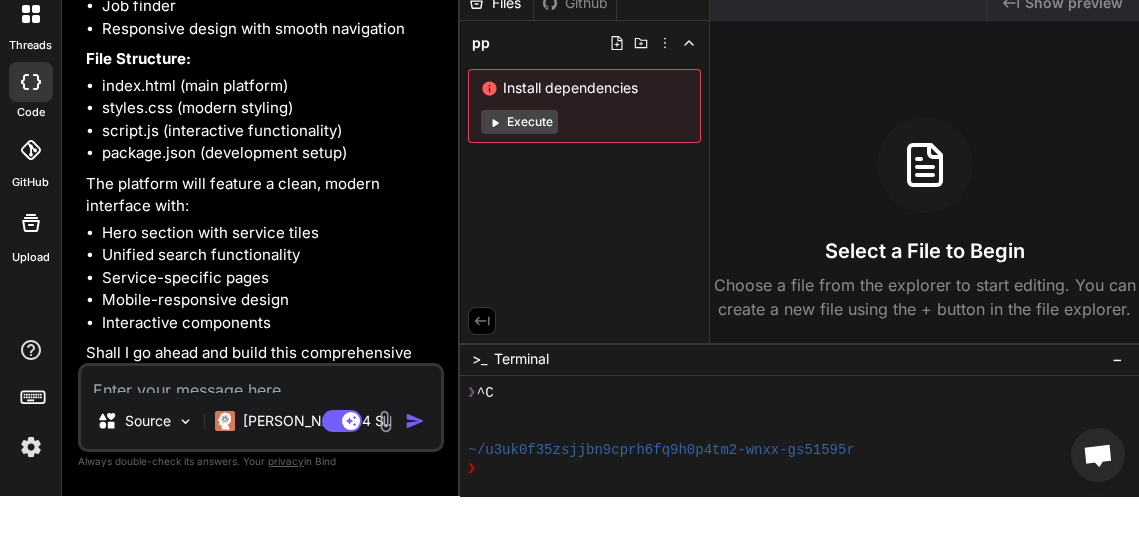type on "g" 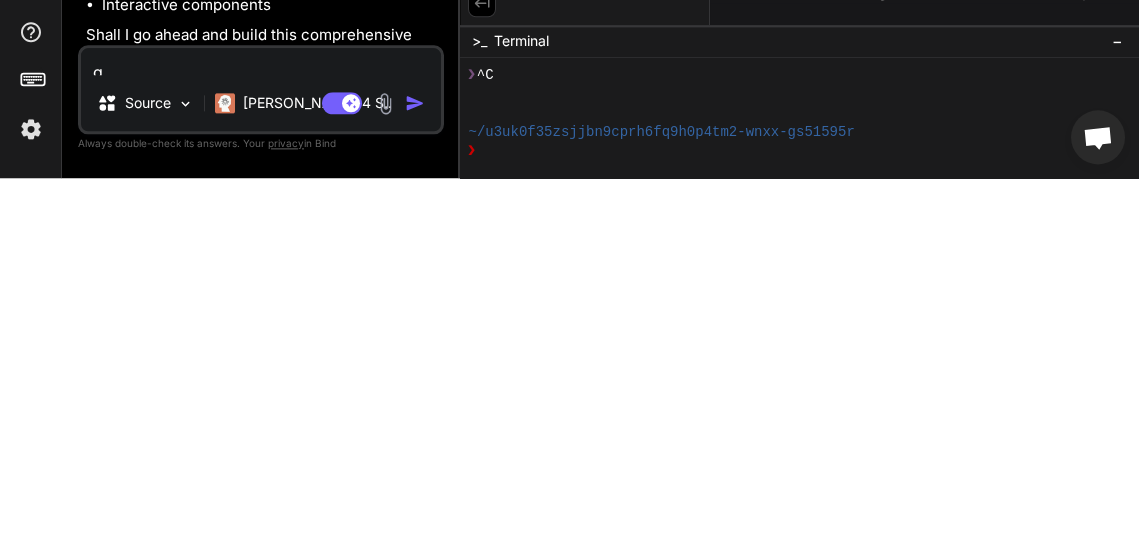 type on "go" 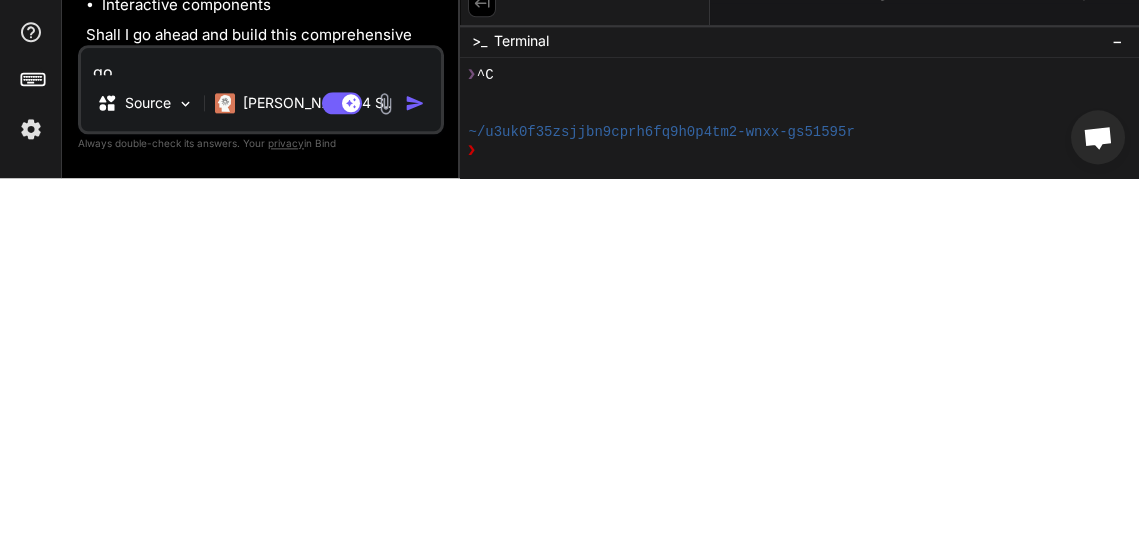 type on "x" 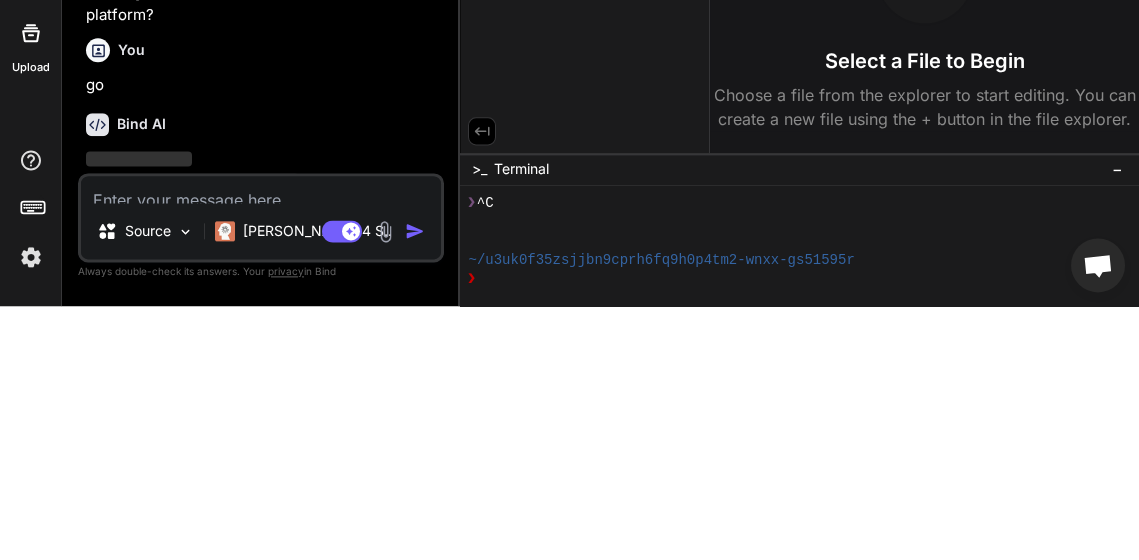 scroll, scrollTop: 797, scrollLeft: 0, axis: vertical 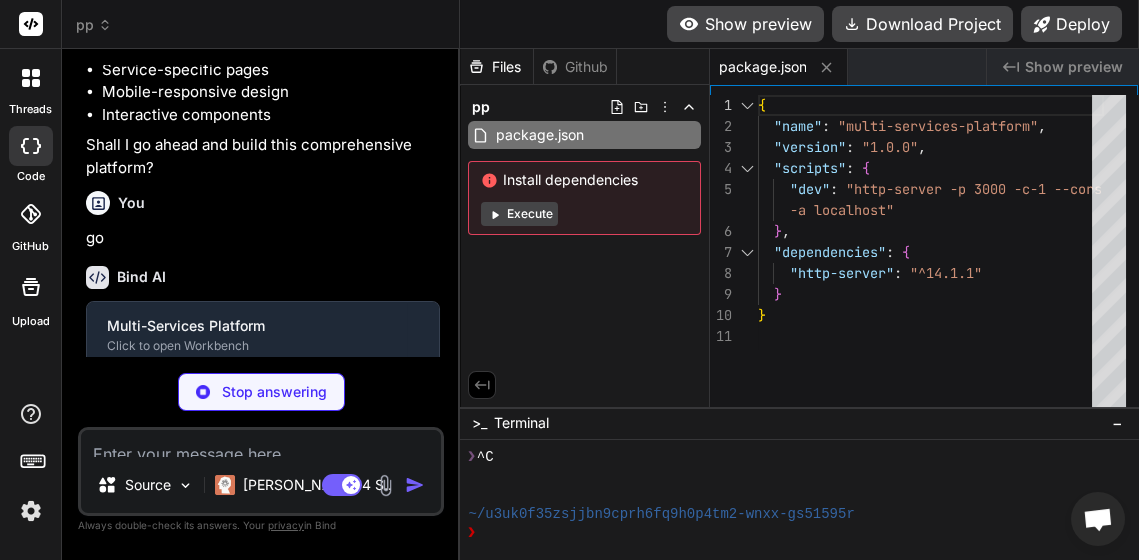 type on "x" 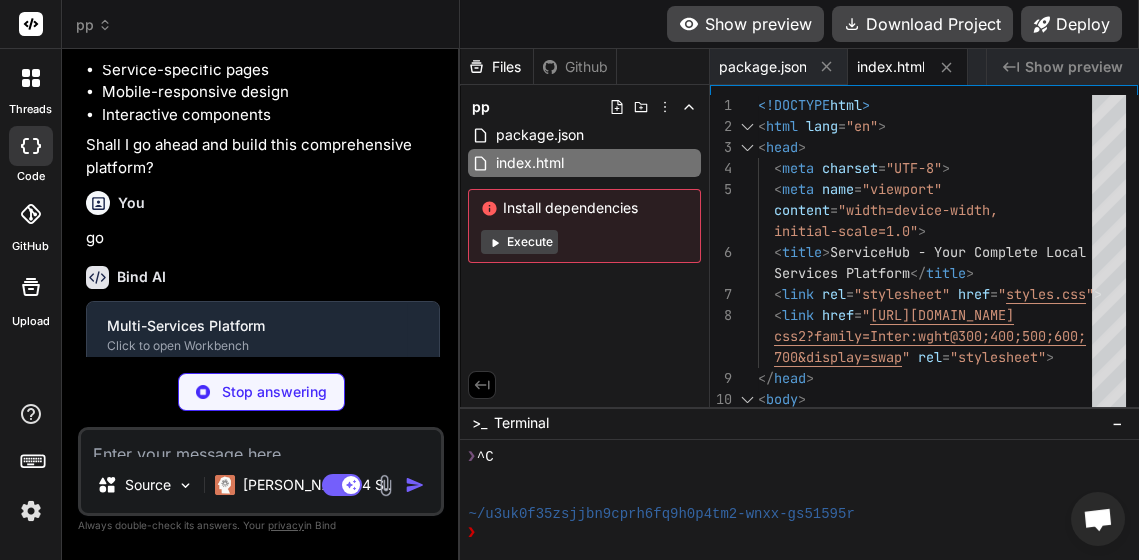 scroll, scrollTop: 903, scrollLeft: 0, axis: vertical 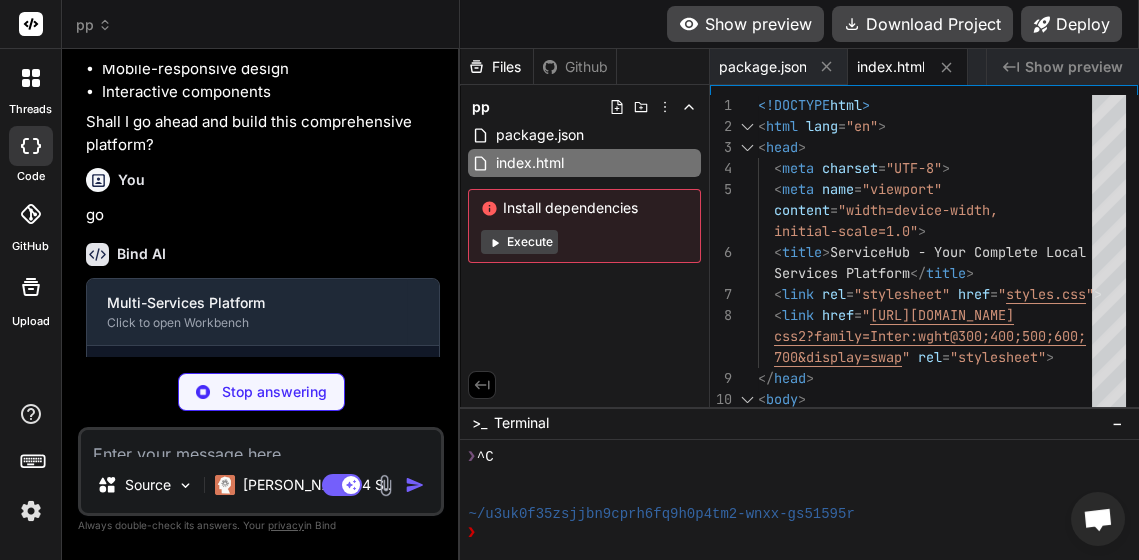 type on "x" 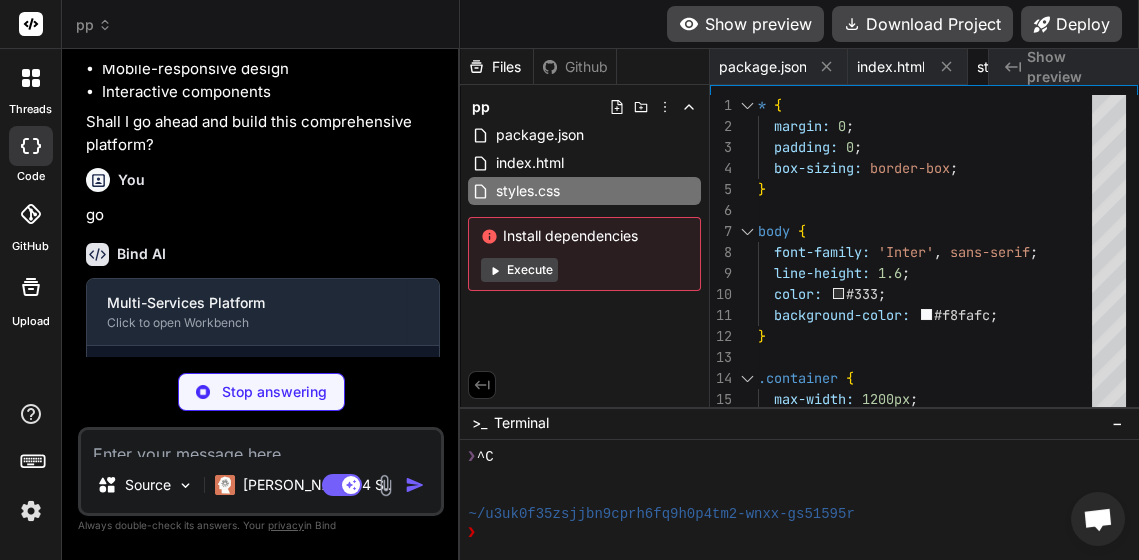 scroll, scrollTop: 0, scrollLeft: 82, axis: horizontal 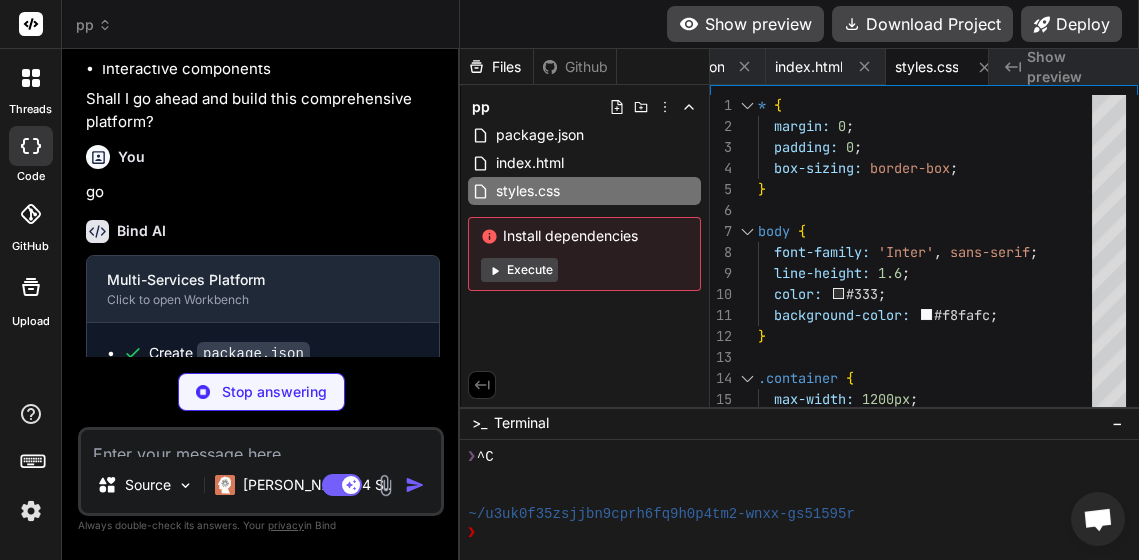 type on "x" 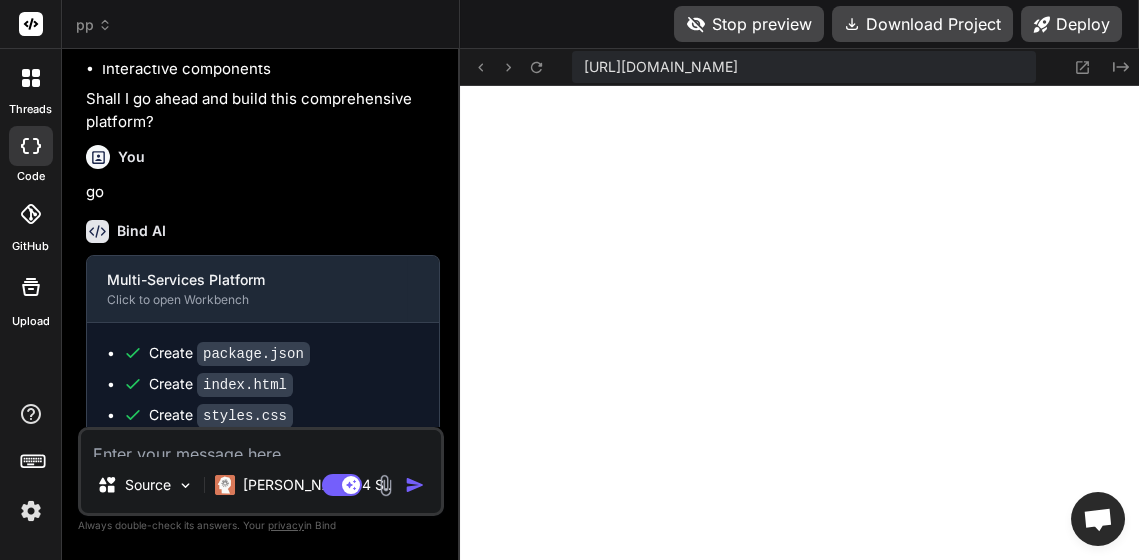 type on "x" 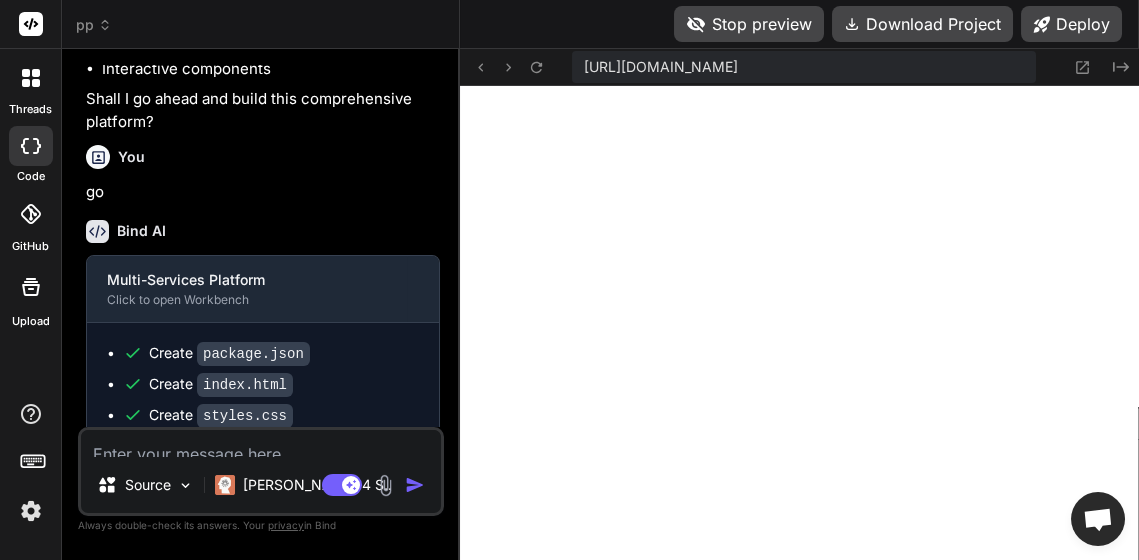 scroll, scrollTop: 0, scrollLeft: 202, axis: horizontal 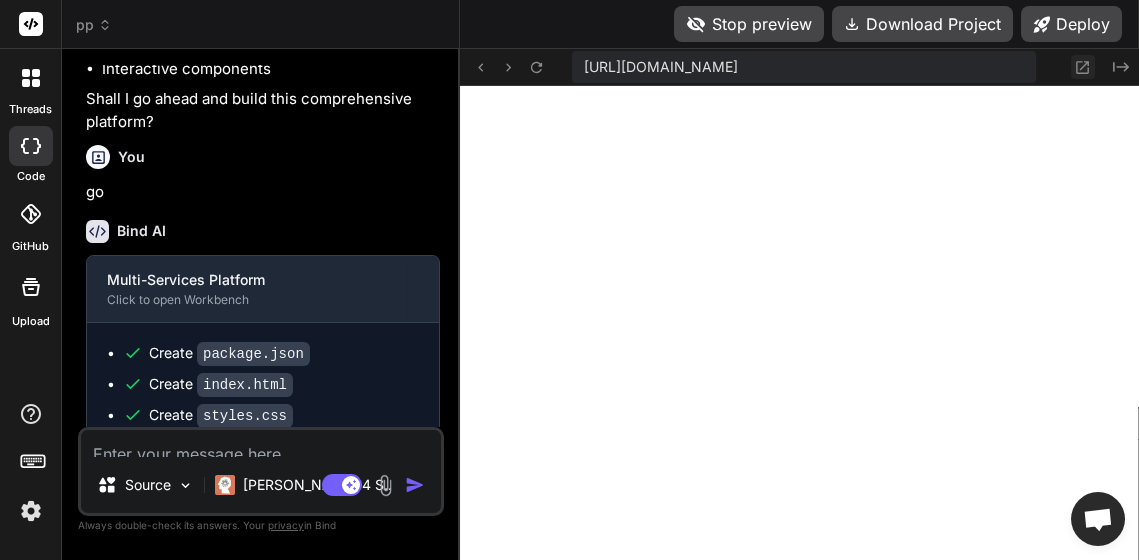 click 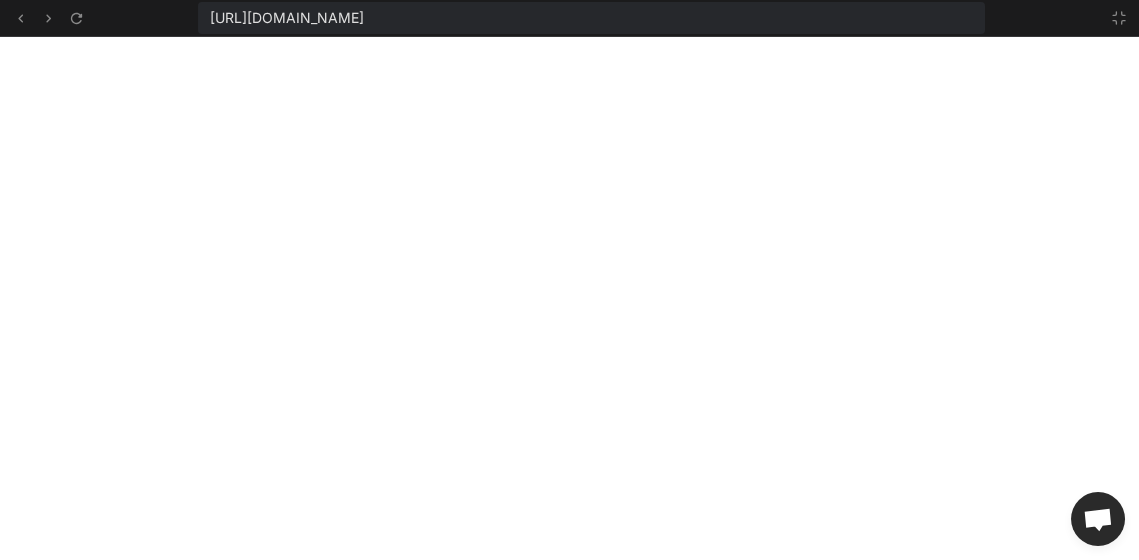 scroll, scrollTop: 1554, scrollLeft: 0, axis: vertical 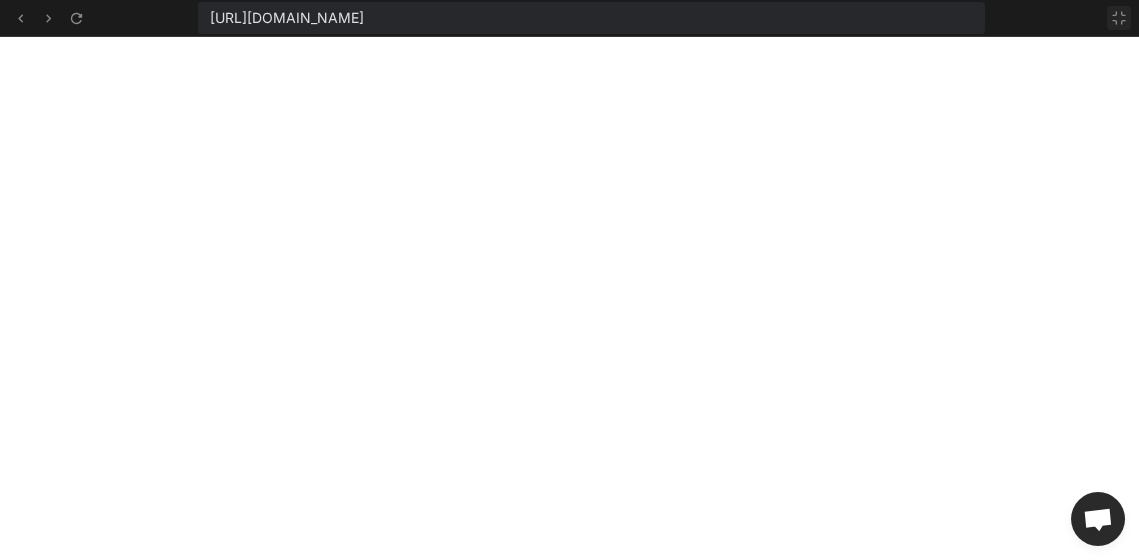 click 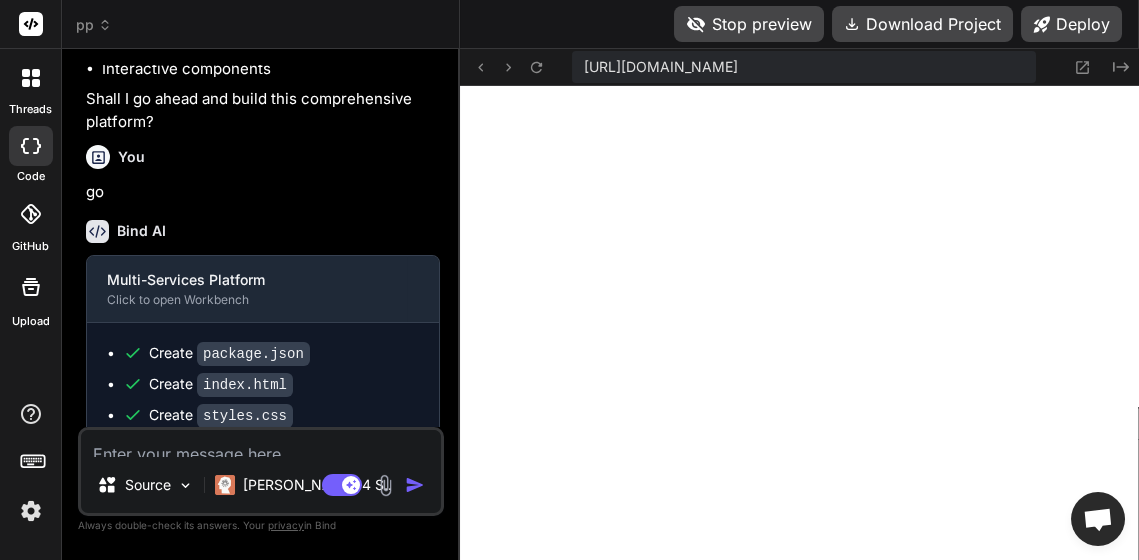 scroll, scrollTop: 1724, scrollLeft: 0, axis: vertical 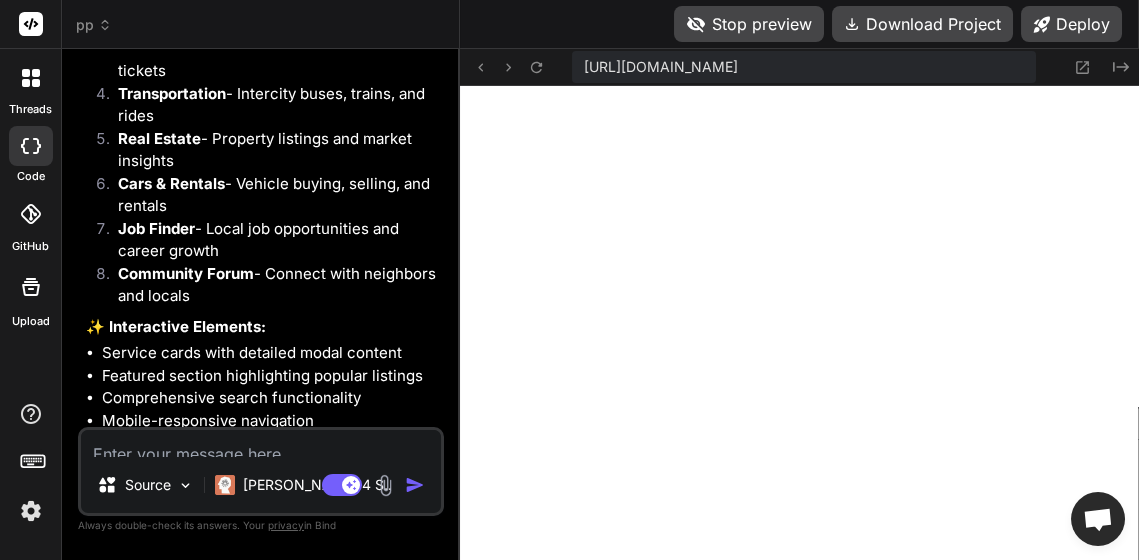paste on "Centralized Question and Answer Module:
Design an intuitive interface for users to ask questions, provide answers, and engage in discussions.
Implement a voting system for answers to promote quality content.
Include features for quizzes and polls to encourage user interaction and feedback." 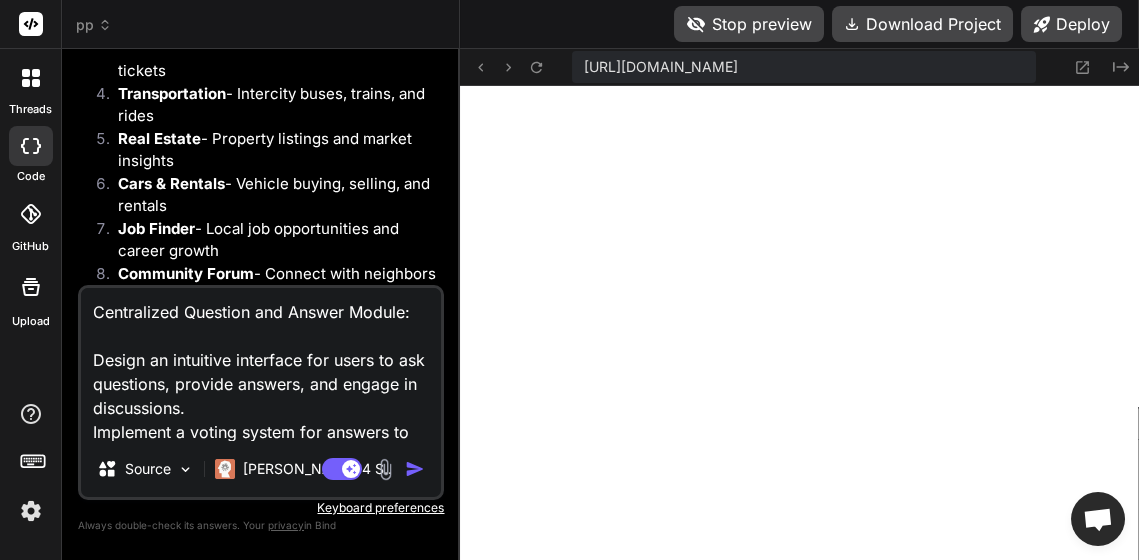 type on "Centralized Question and Answer Module:
Design an intuitive interface for users to ask questions, provide answers, and engage in discussions.
Implement a voting system for answers to promote quality content.
Include features for quizzes and polls to encourage user interaction and feedback." 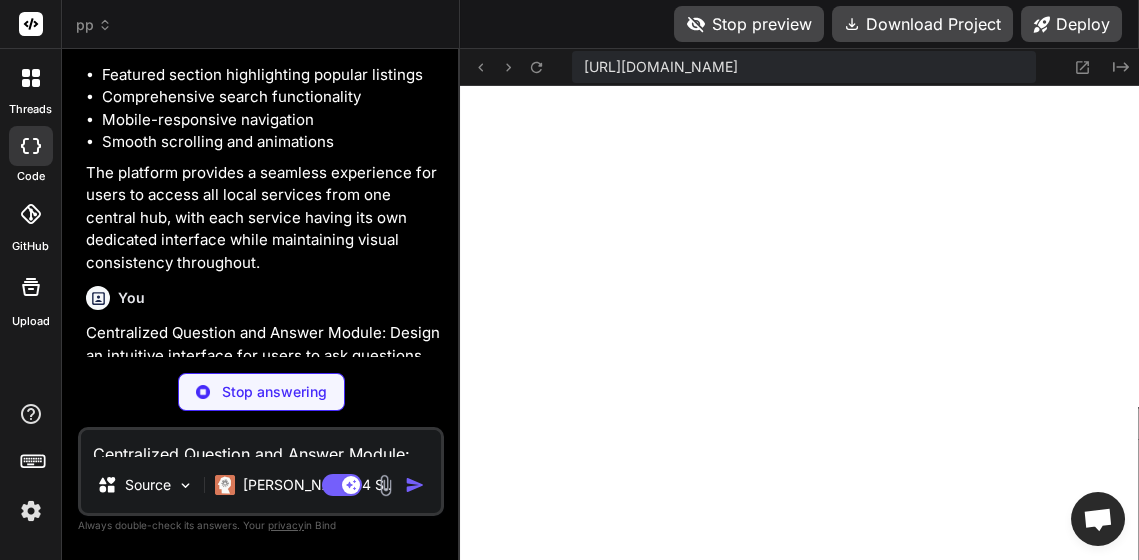 scroll, scrollTop: 2569, scrollLeft: 0, axis: vertical 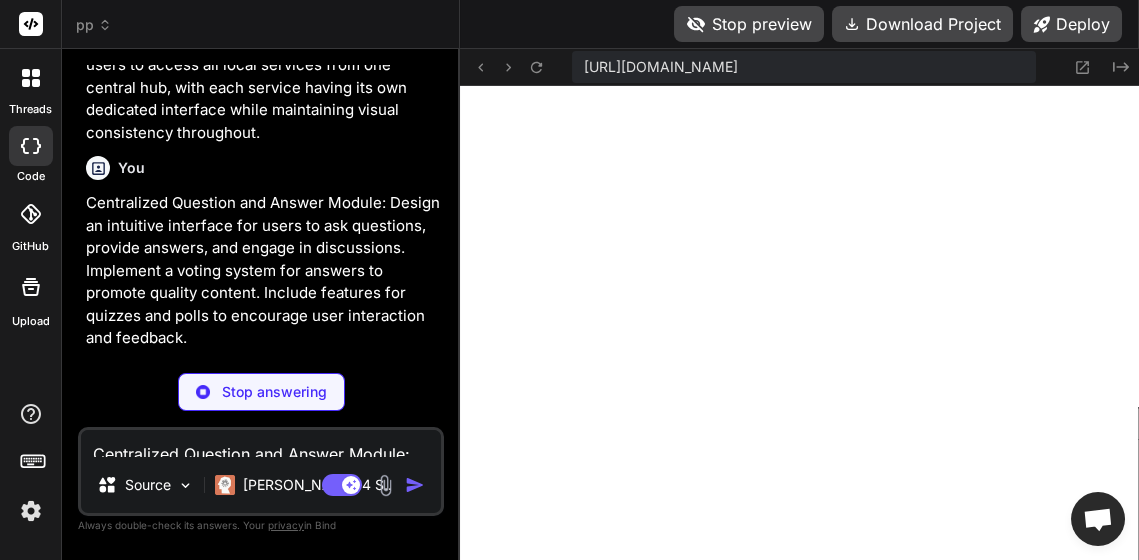 type on "x" 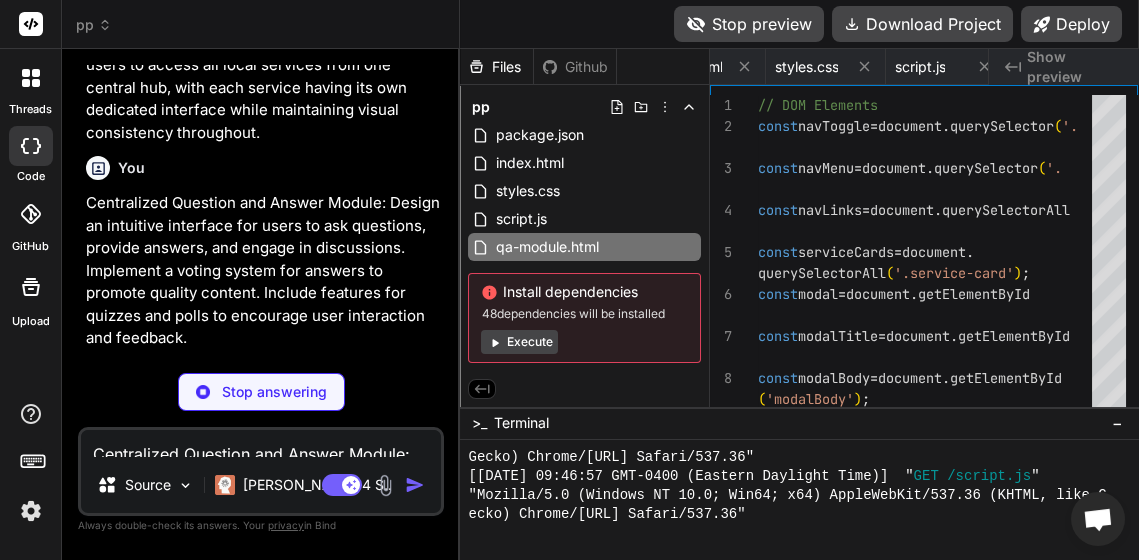 scroll, scrollTop: 0, scrollLeft: 322, axis: horizontal 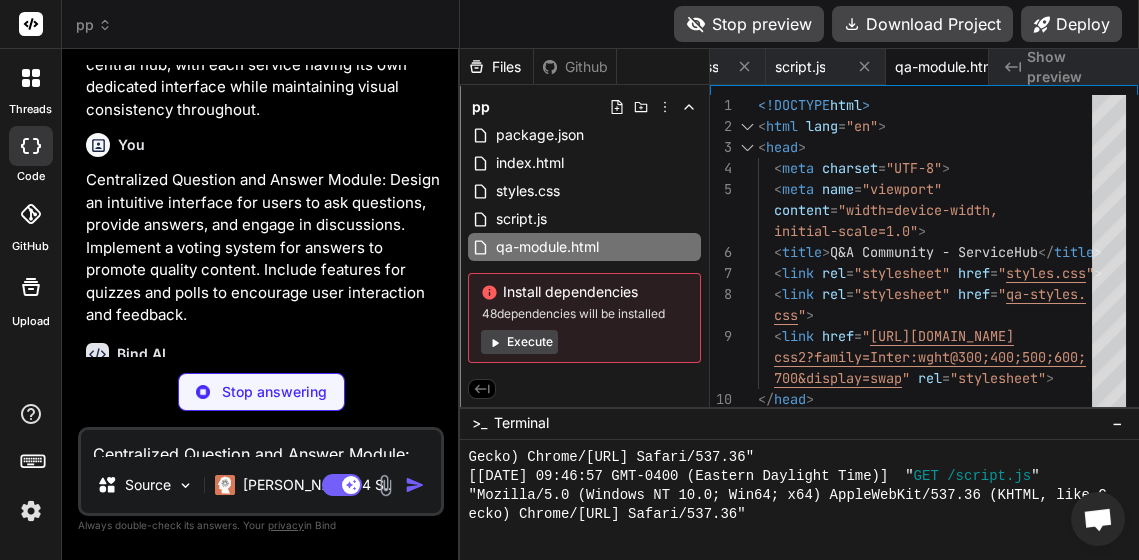 type on "x" 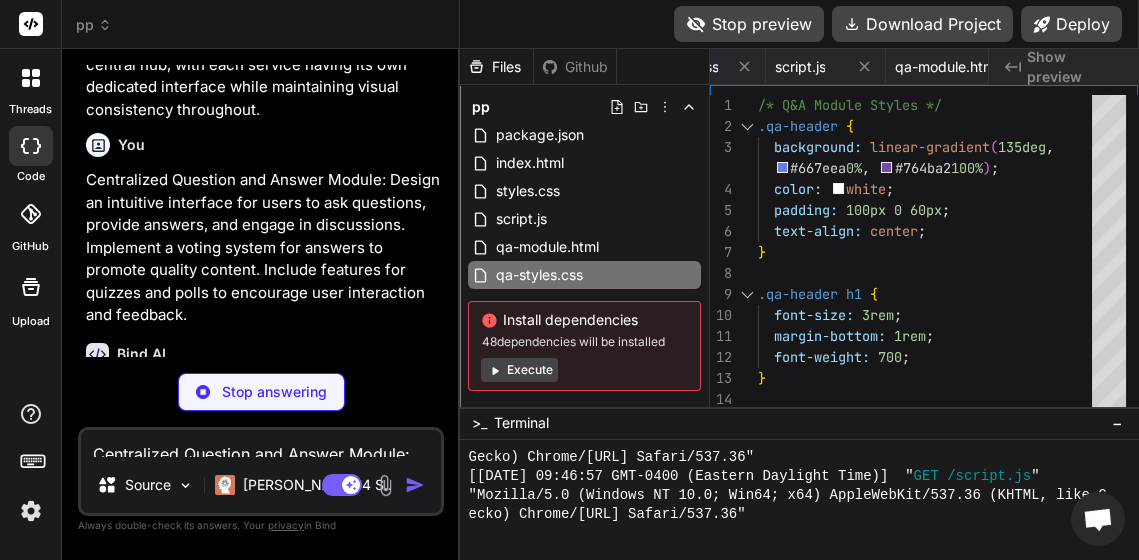 scroll, scrollTop: 0, scrollLeft: 442, axis: horizontal 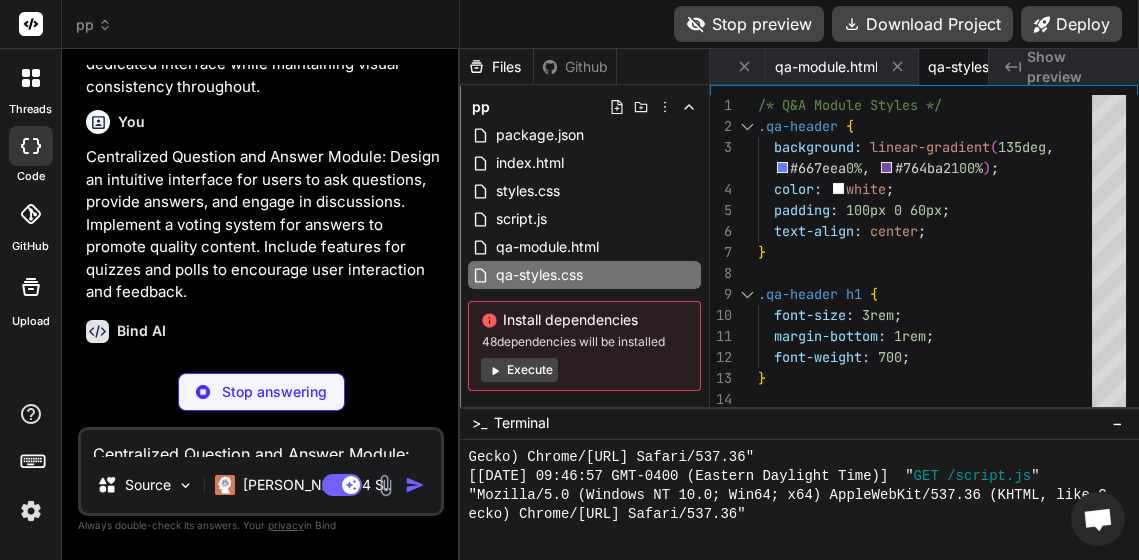 type on "x" 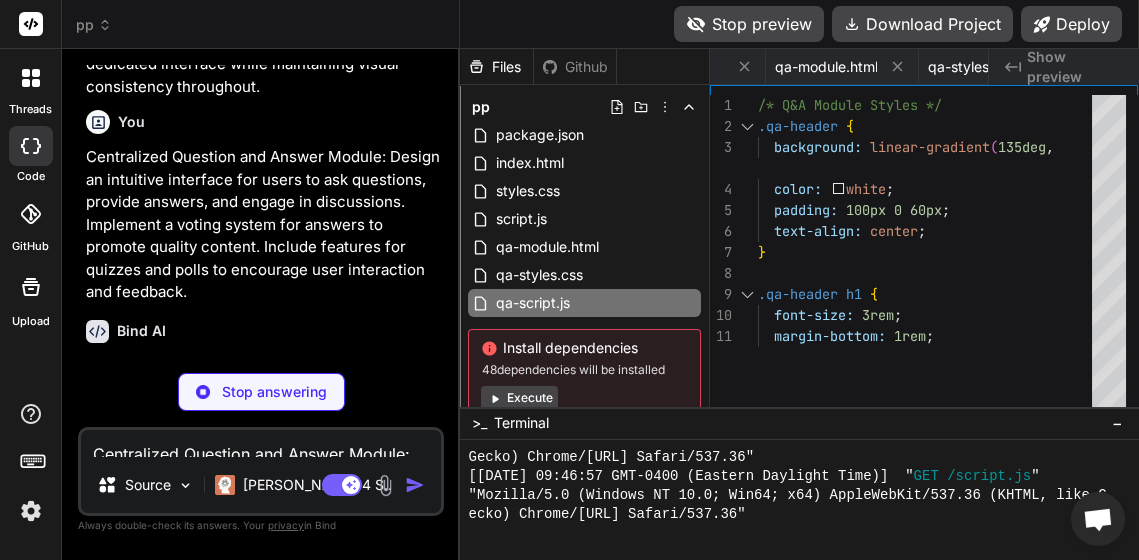 type on "x" 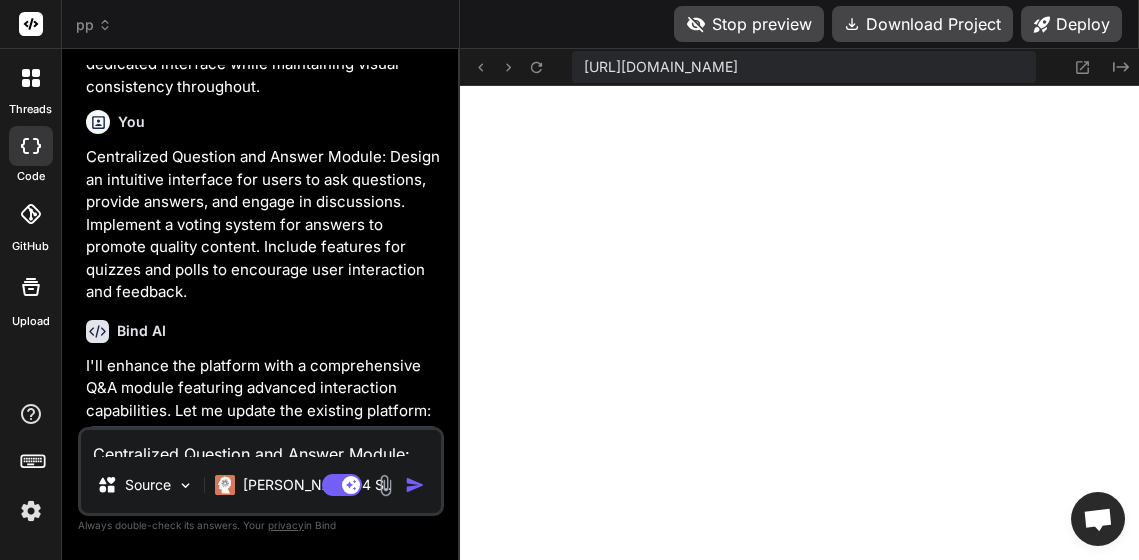 scroll, scrollTop: 0, scrollLeft: 120, axis: horizontal 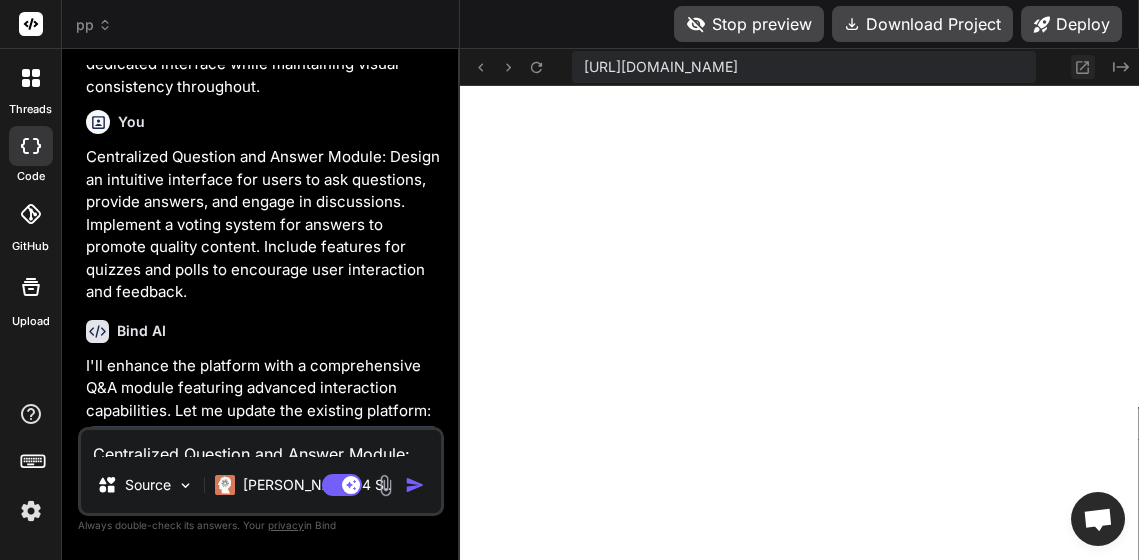click 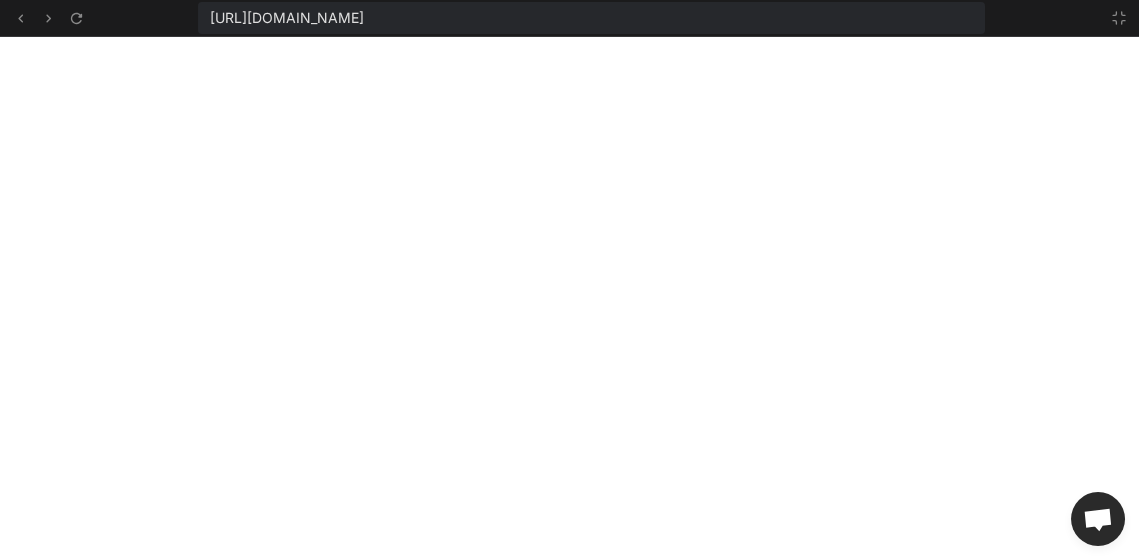 scroll, scrollTop: 2654, scrollLeft: 0, axis: vertical 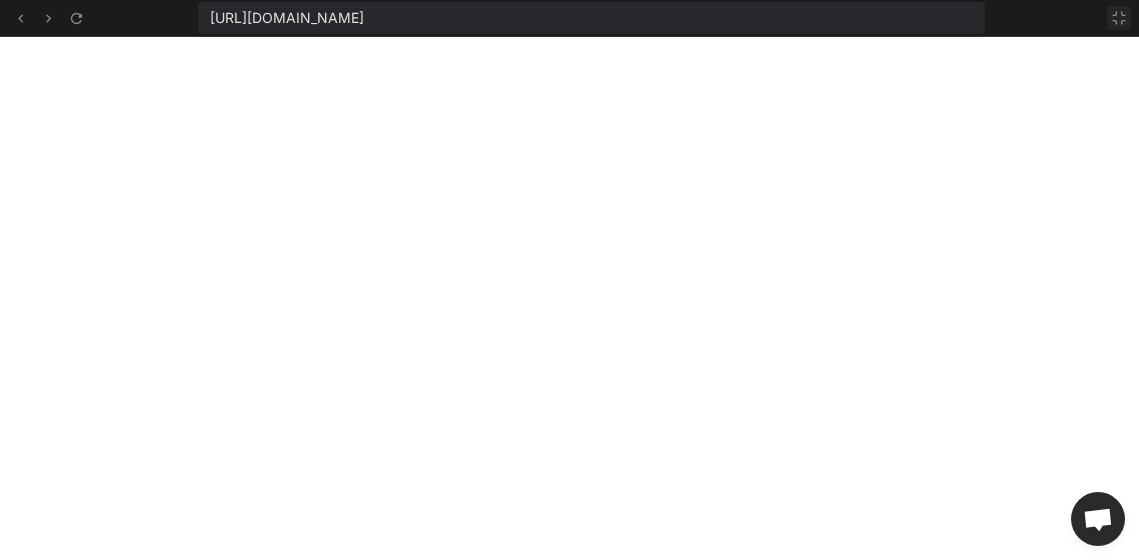 click 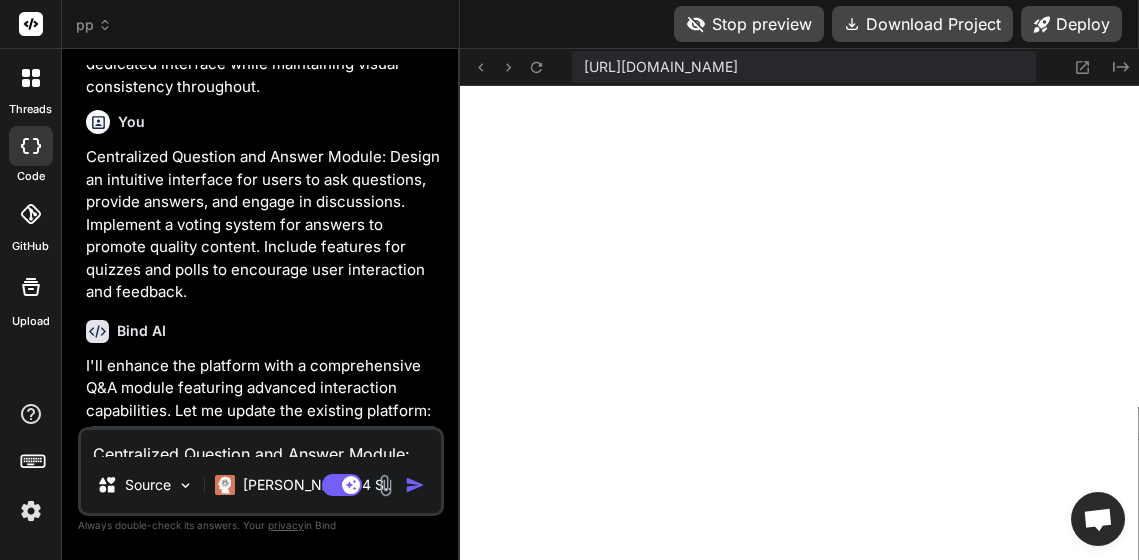 scroll, scrollTop: 2824, scrollLeft: 0, axis: vertical 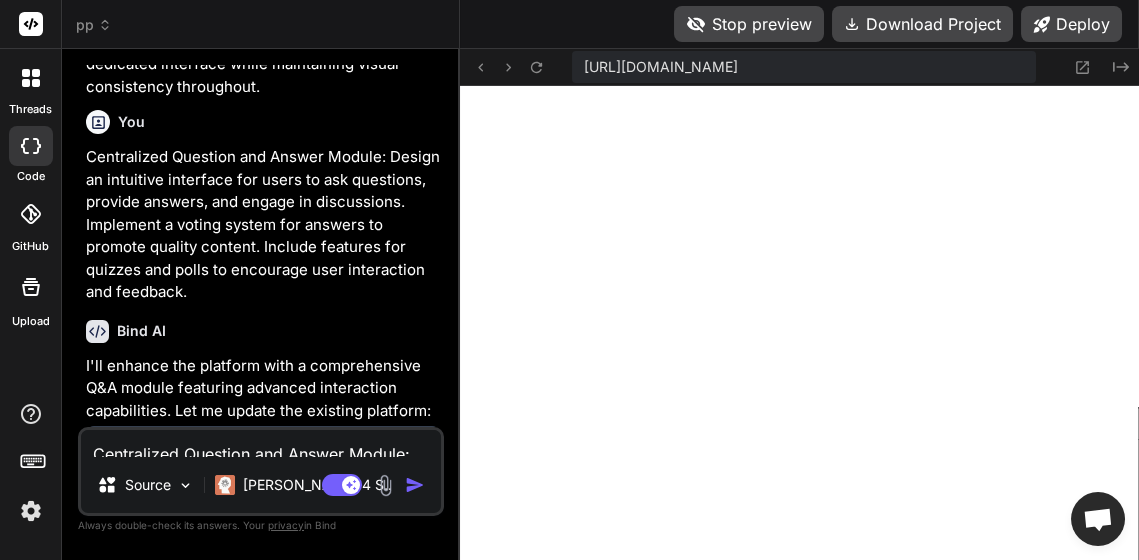 type on "x" 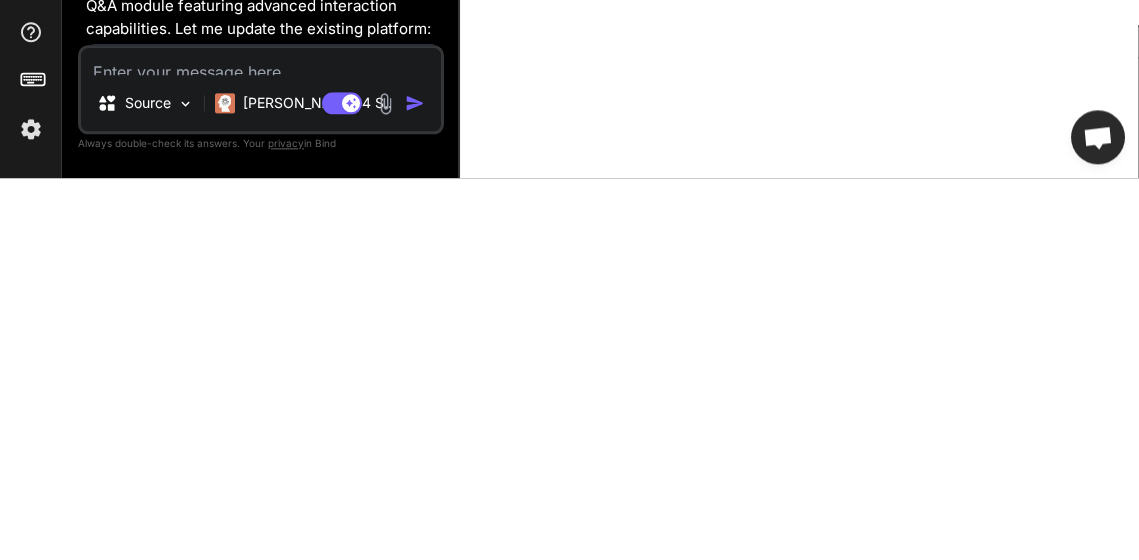 type on "n" 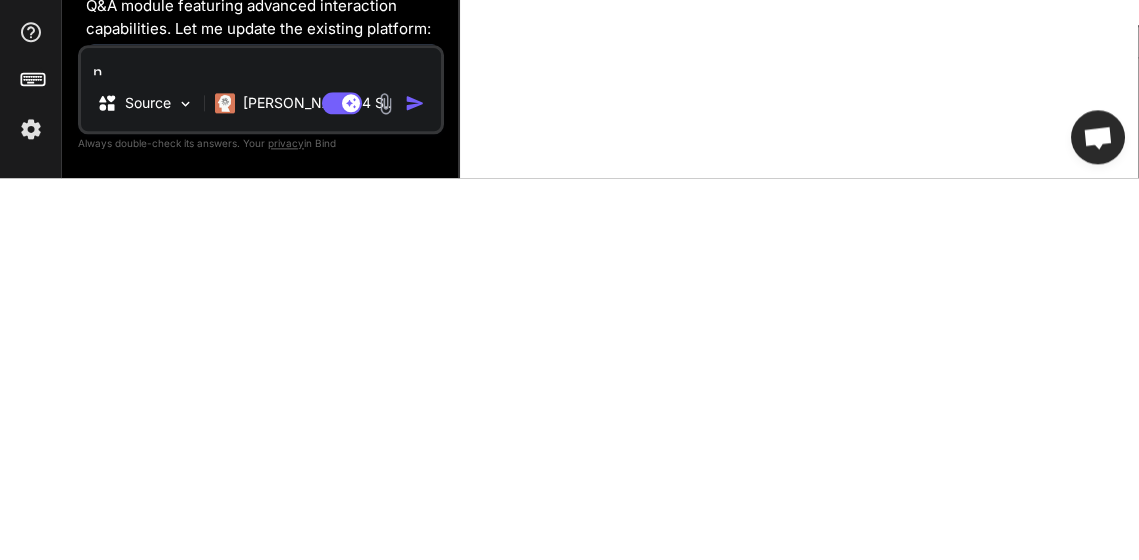 type on "ni" 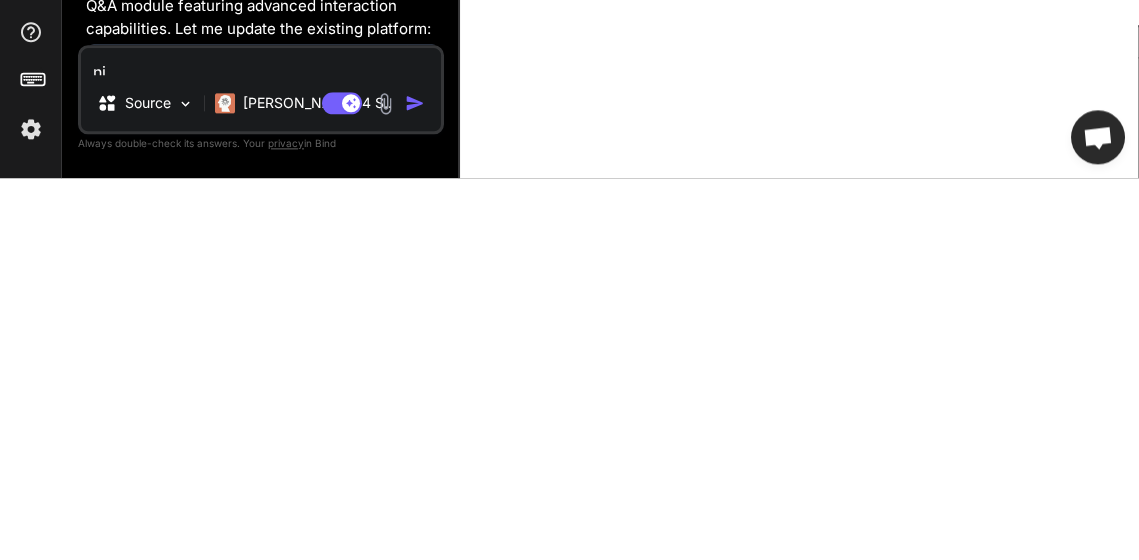 type on "nic" 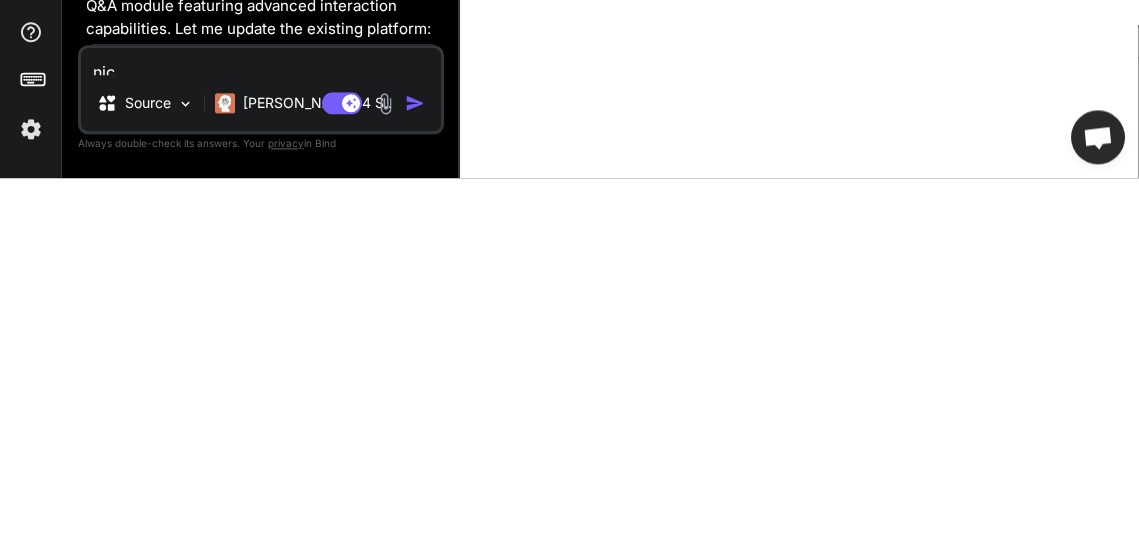 type on "nice" 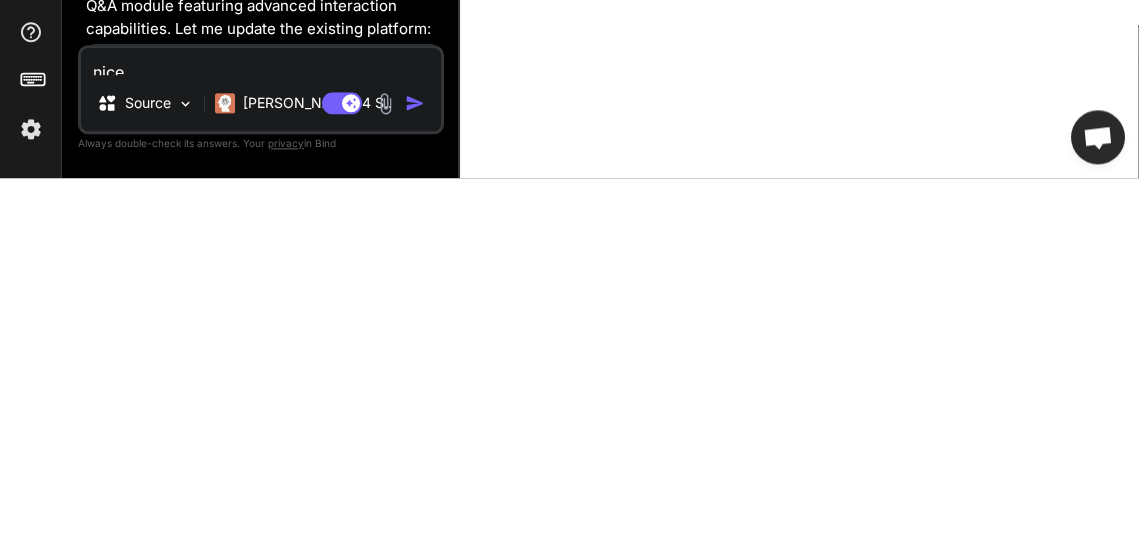 type on "nice," 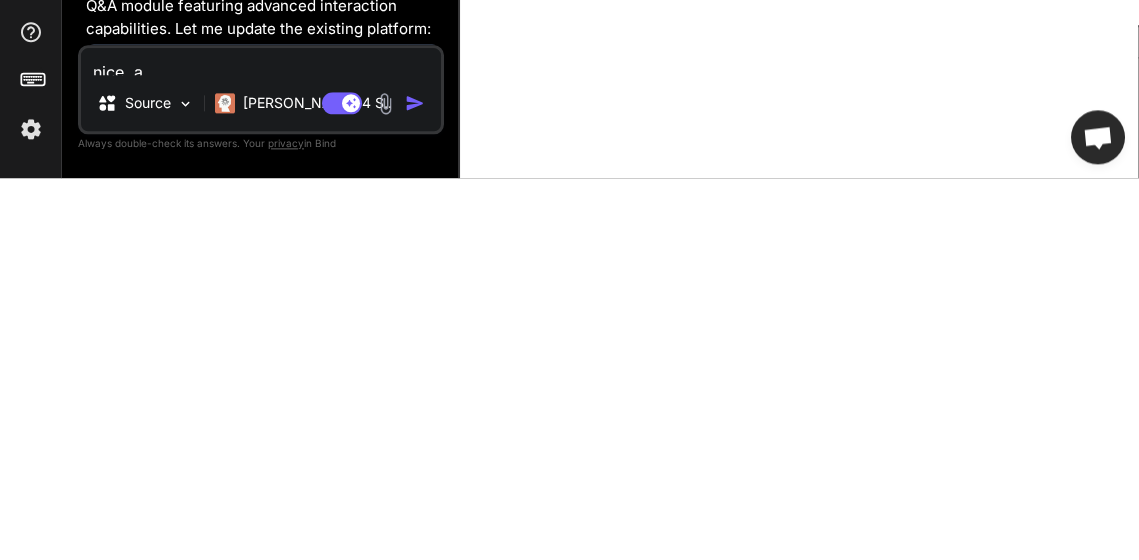 type on "nice, ad" 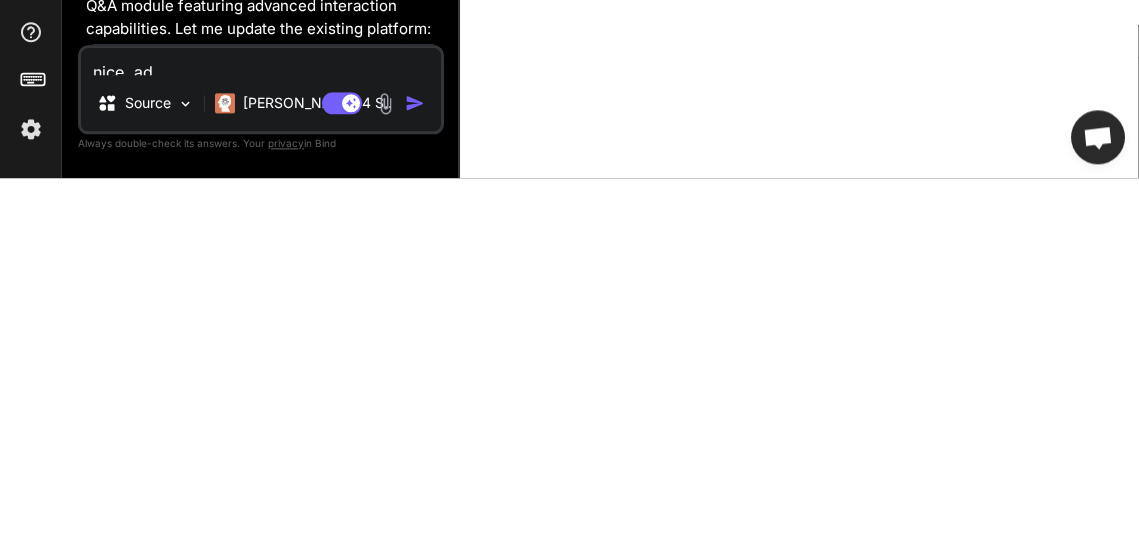 type on "nice, add" 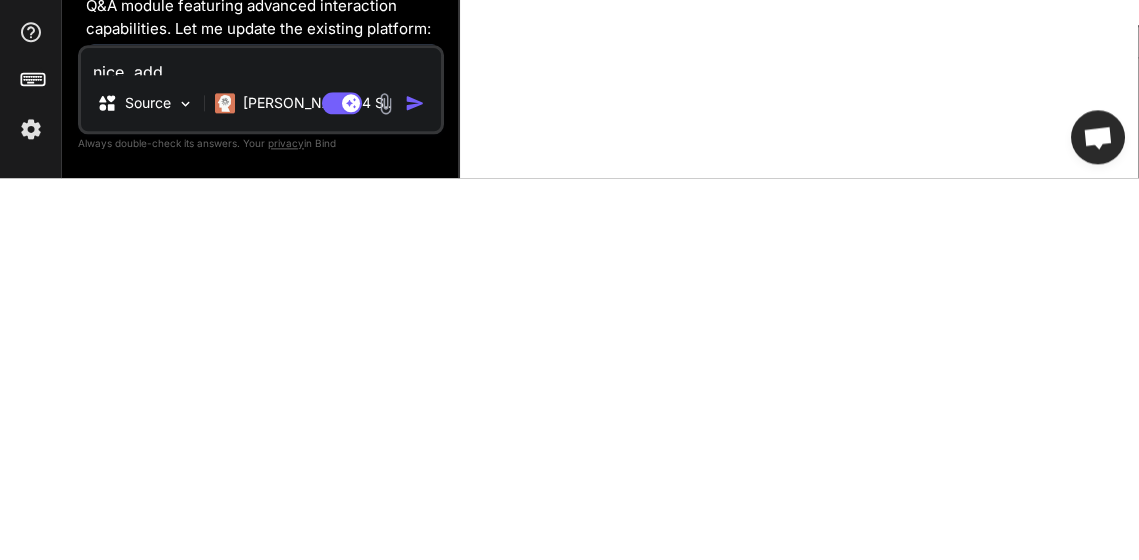 type on "nice, add" 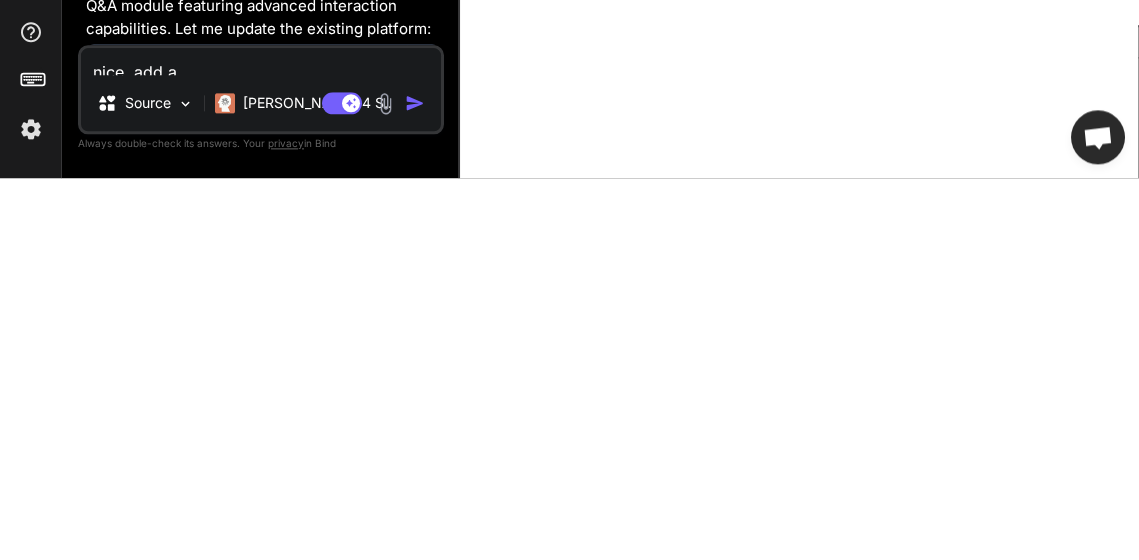 type on "nice, add a" 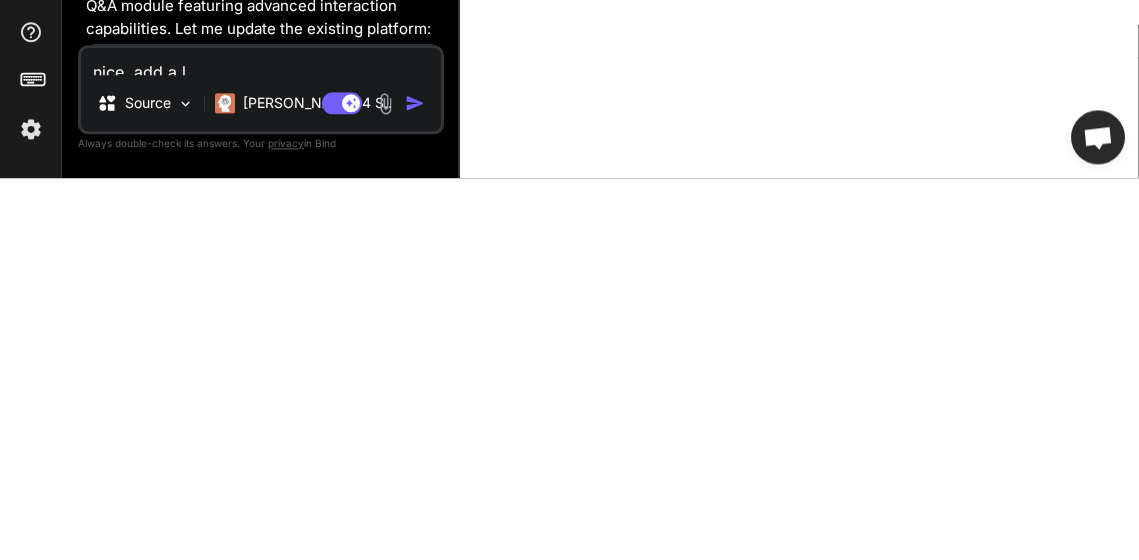 type on "nice, add a li" 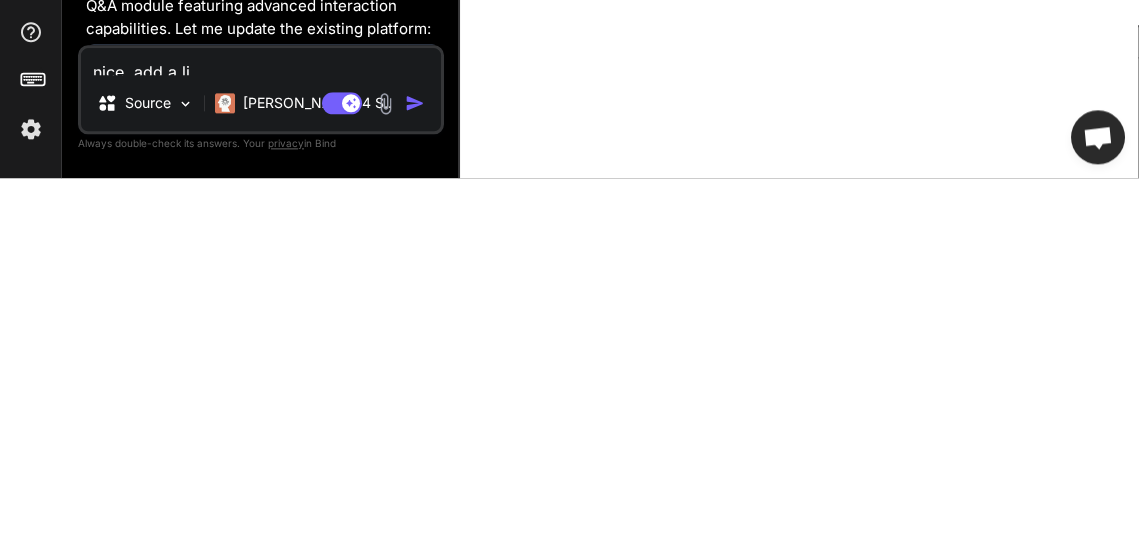 type on "nice, add a lis" 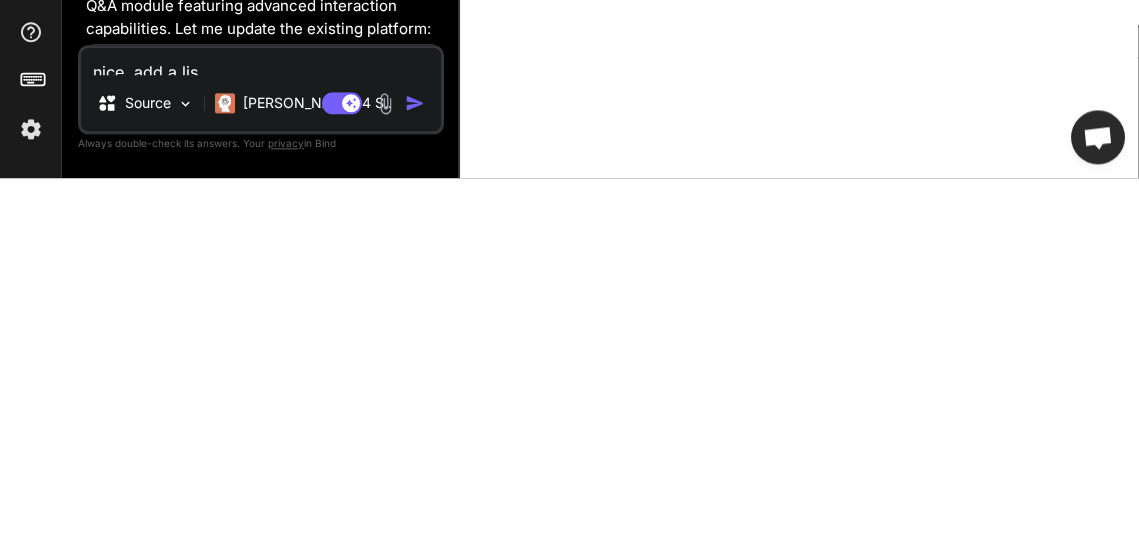 type on "nice, add a list" 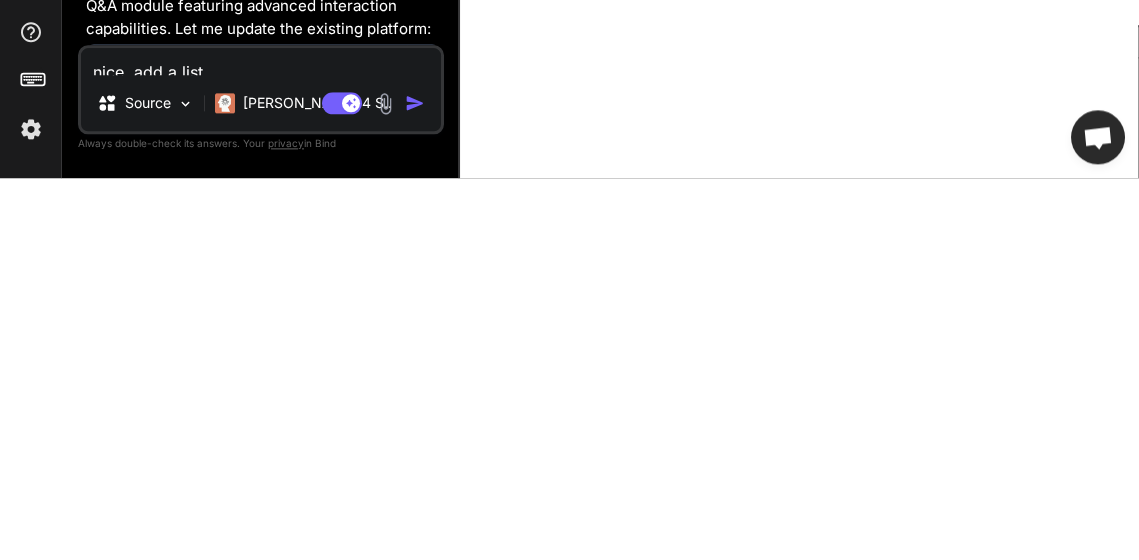 type on "nice, add a list" 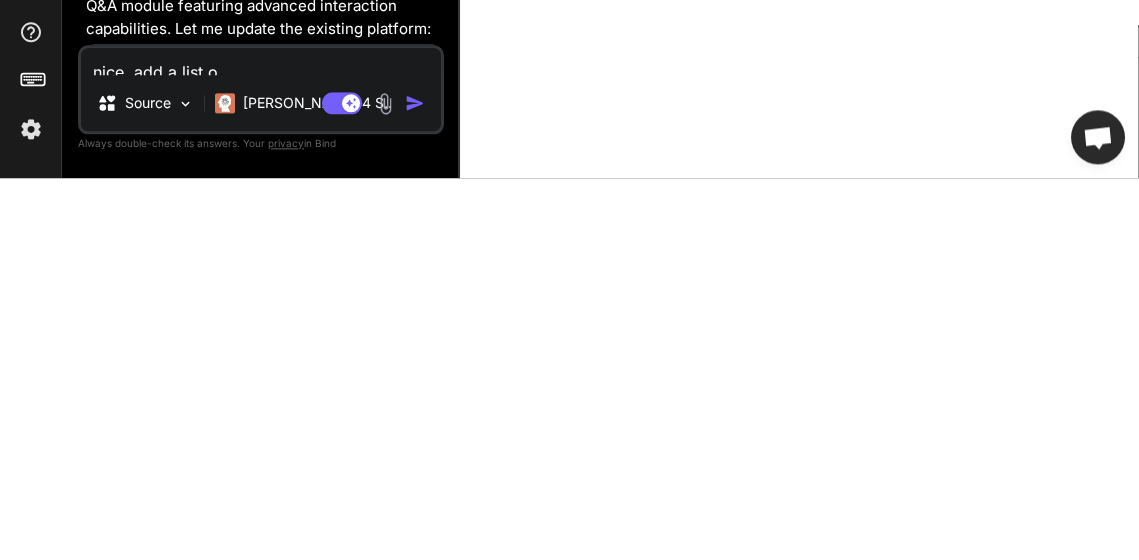 type on "nice, add a list of" 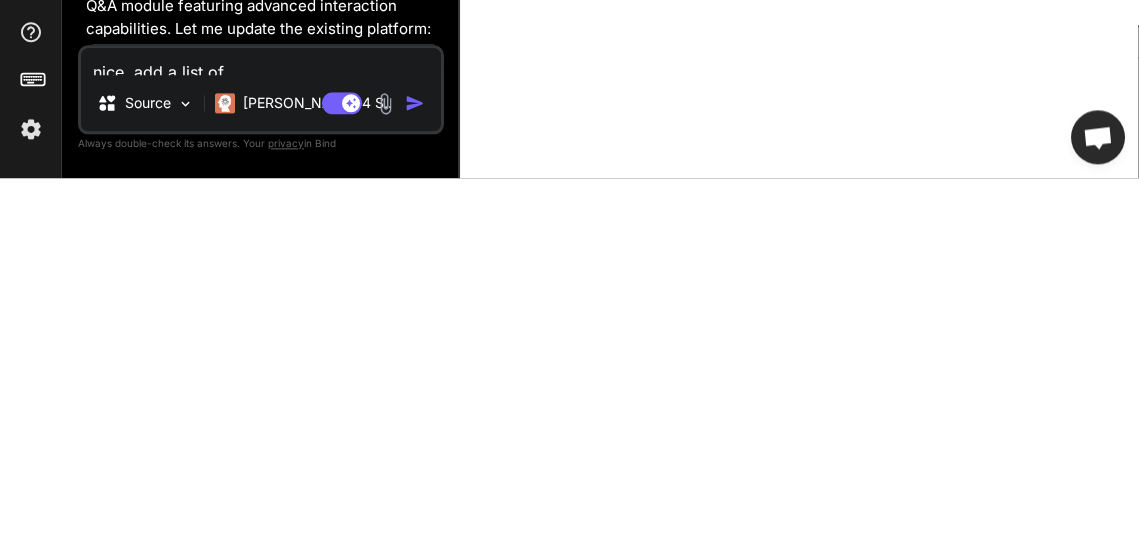 type on "nice, add a list of" 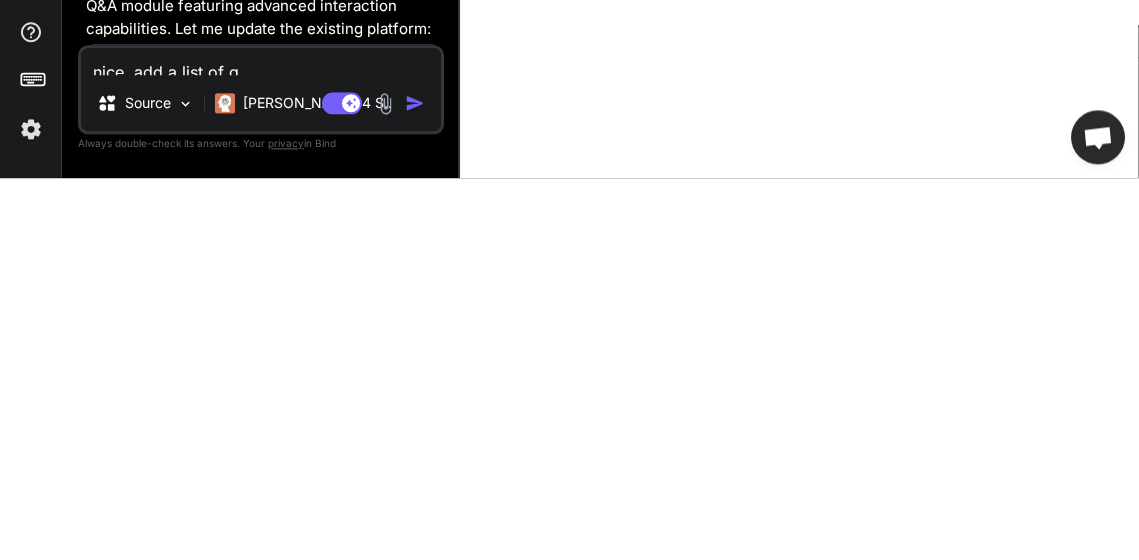 type on "nice, add a list of qu" 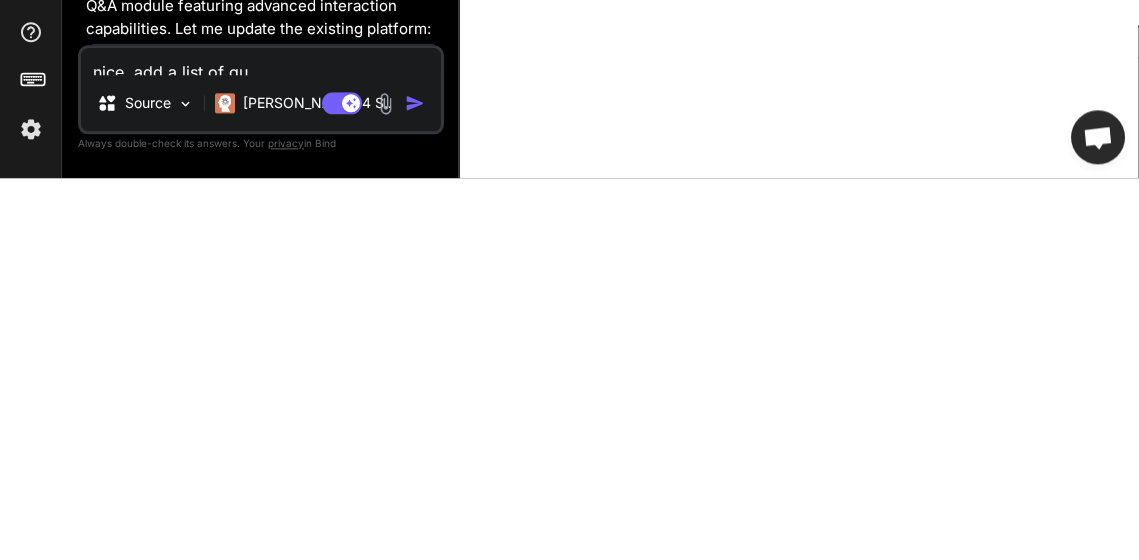 type on "nice, add a list of que" 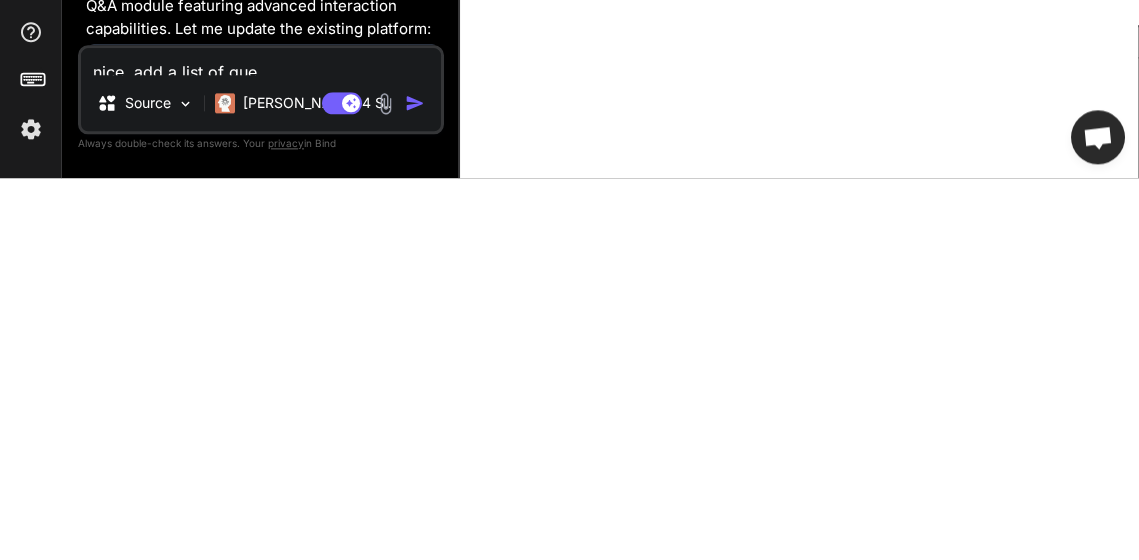 type on "nice, add a list of ques" 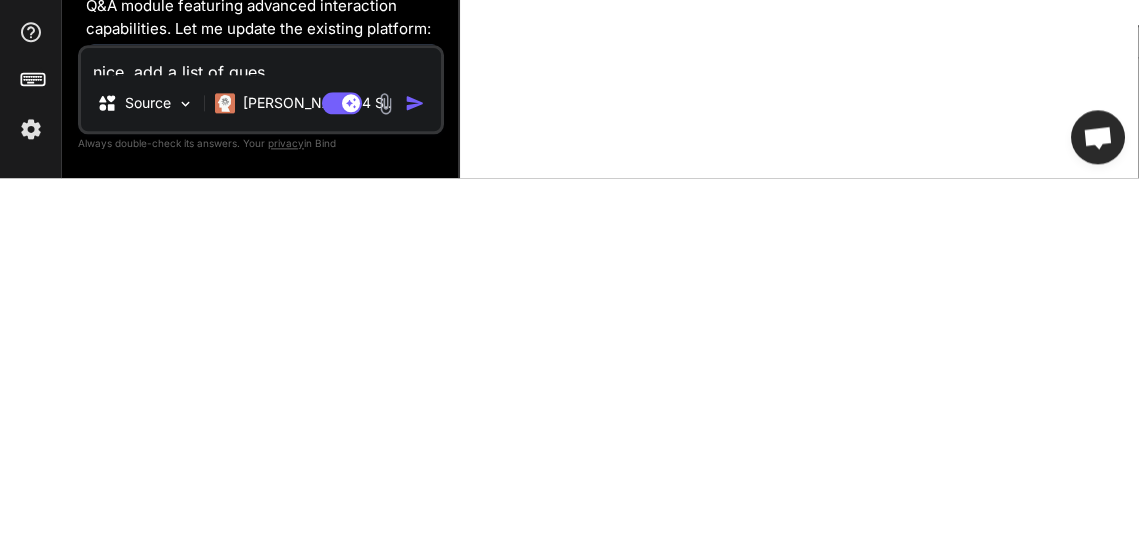 type on "nice, add a list of quest" 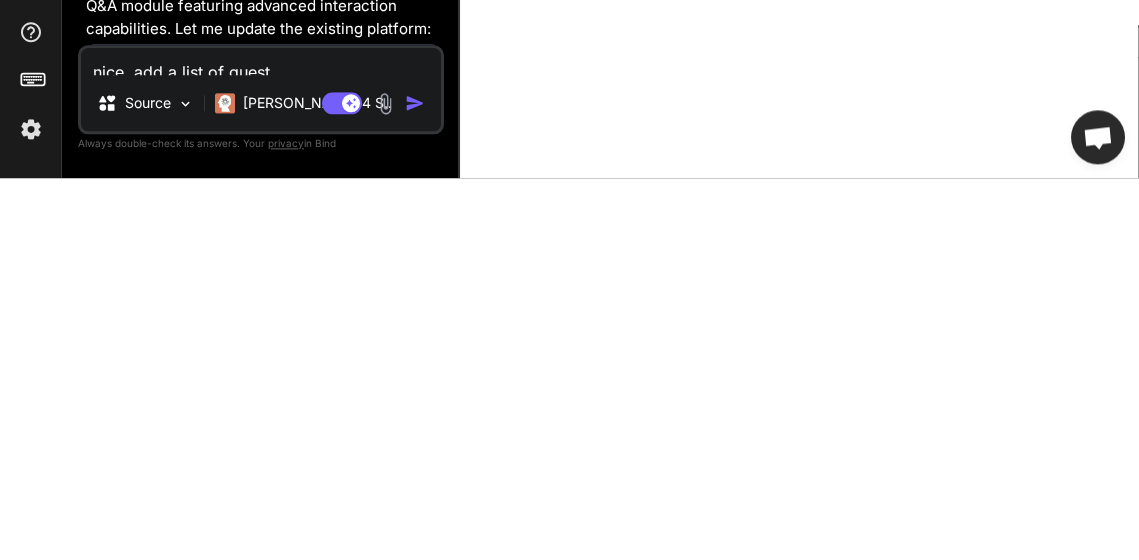 type on "nice, add a list of questi" 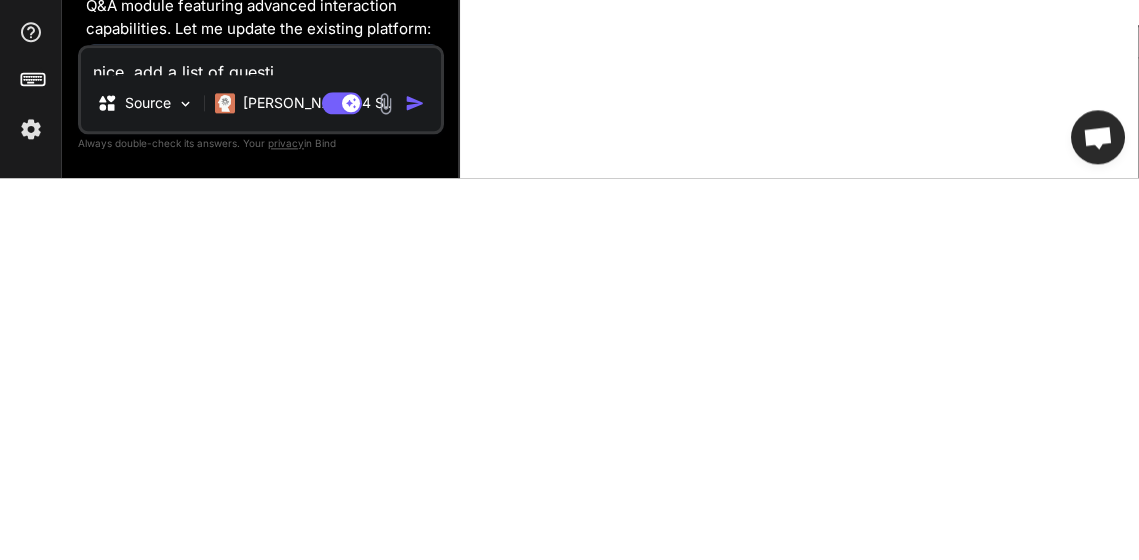 type on "nice, add a list of questio" 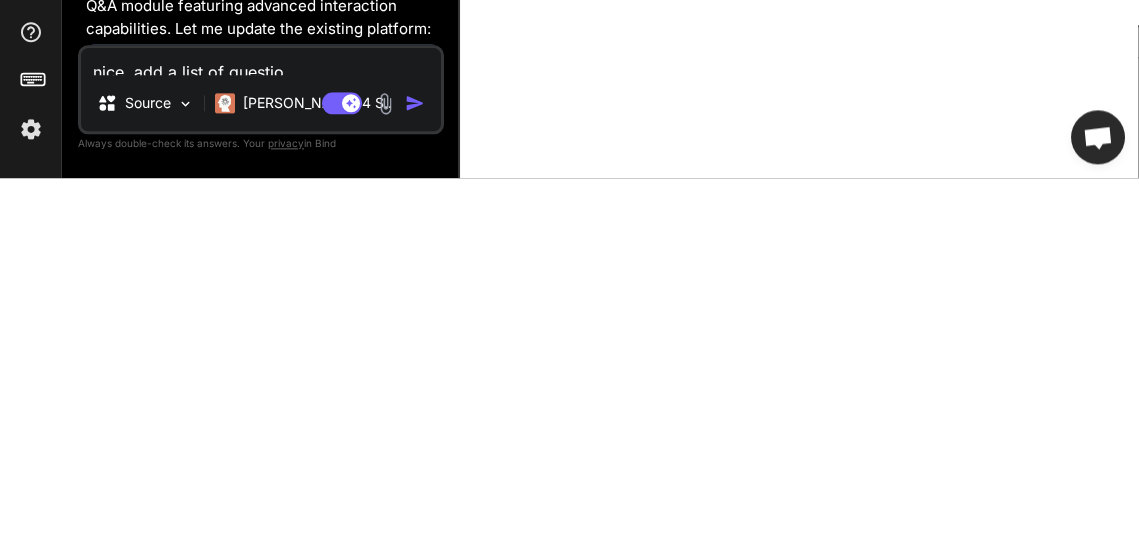 type on "nice, add a list of question" 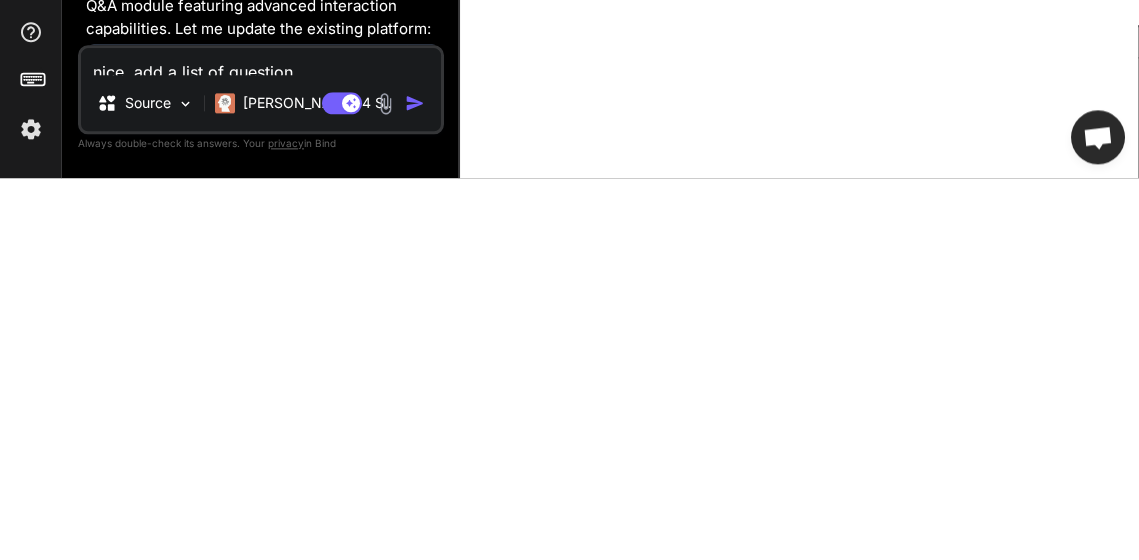 type on "nice, add a list of question" 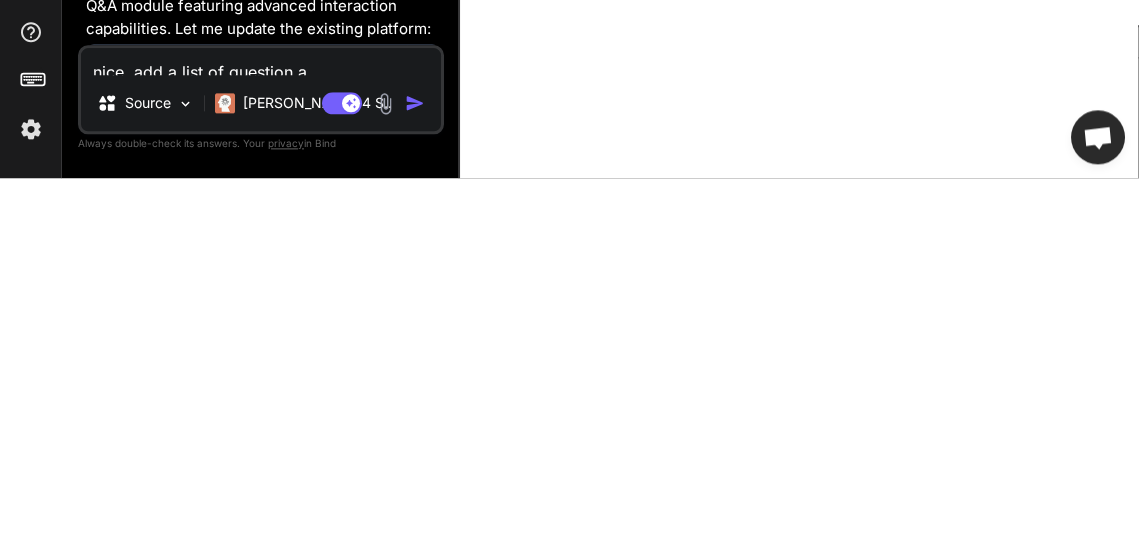 type on "nice, add a list of question an" 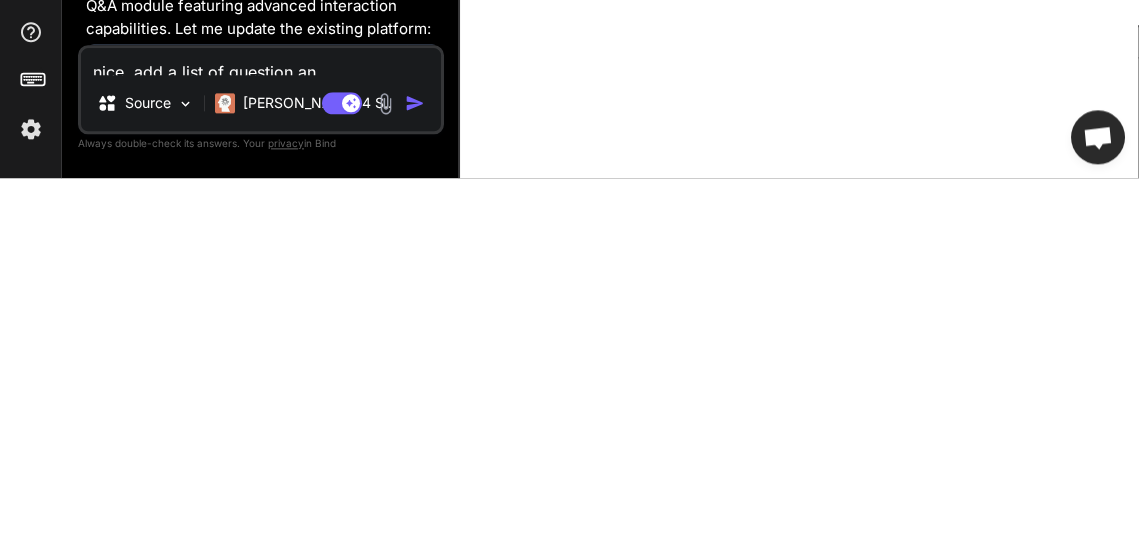 type on "nice, add a list of question ans" 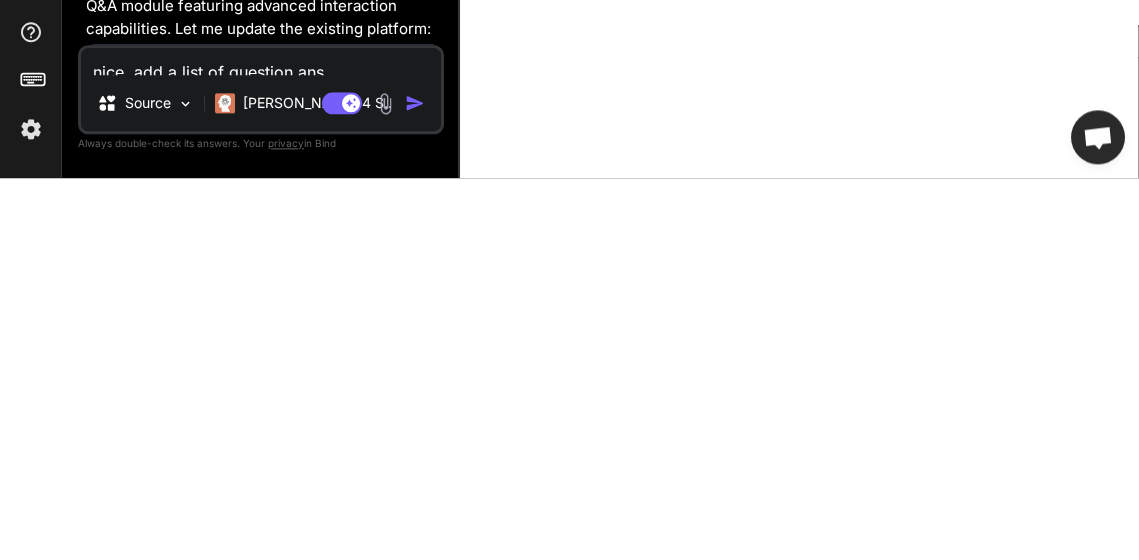 type on "nice, add a list of question an" 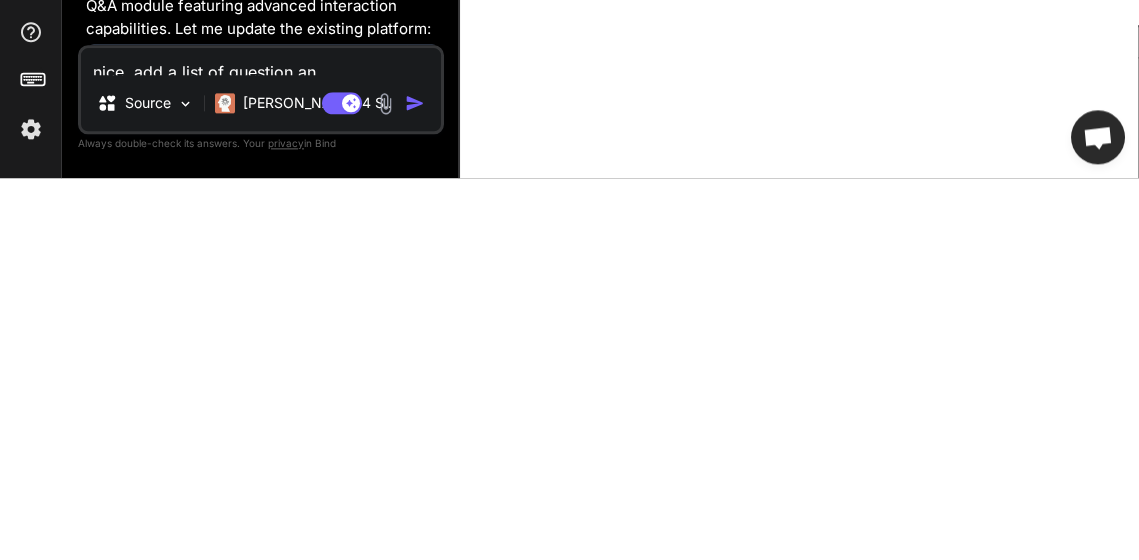 type on "nice, add a list of question and" 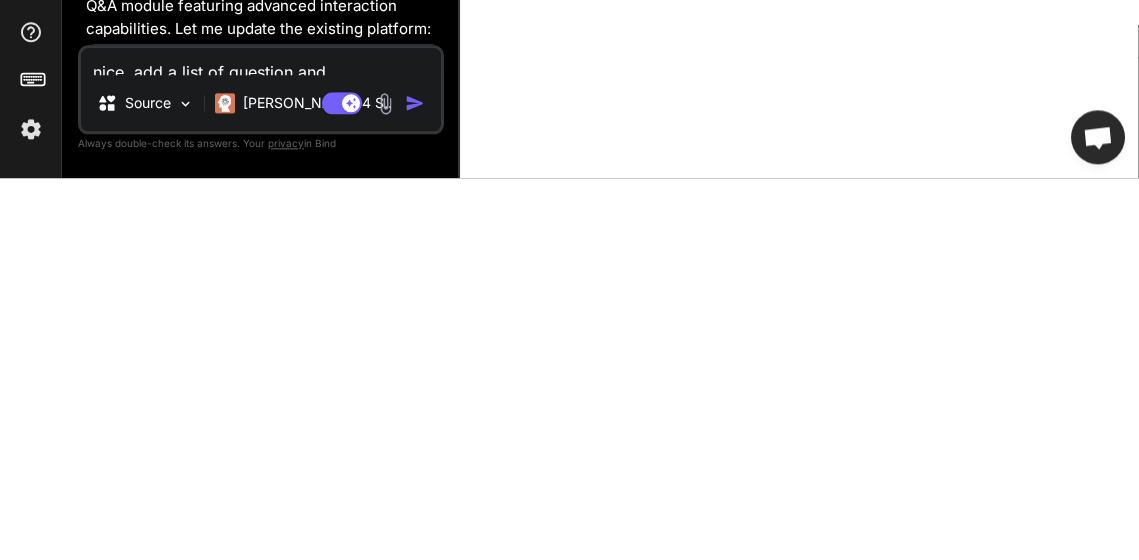 type on "nice, add a list of question and" 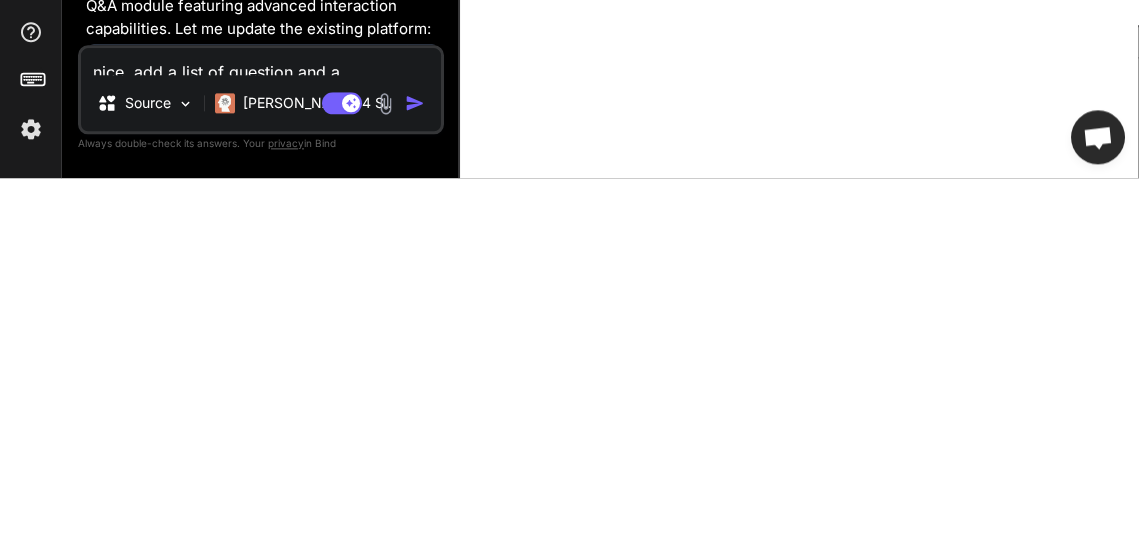 type on "nice, add a list of question and an" 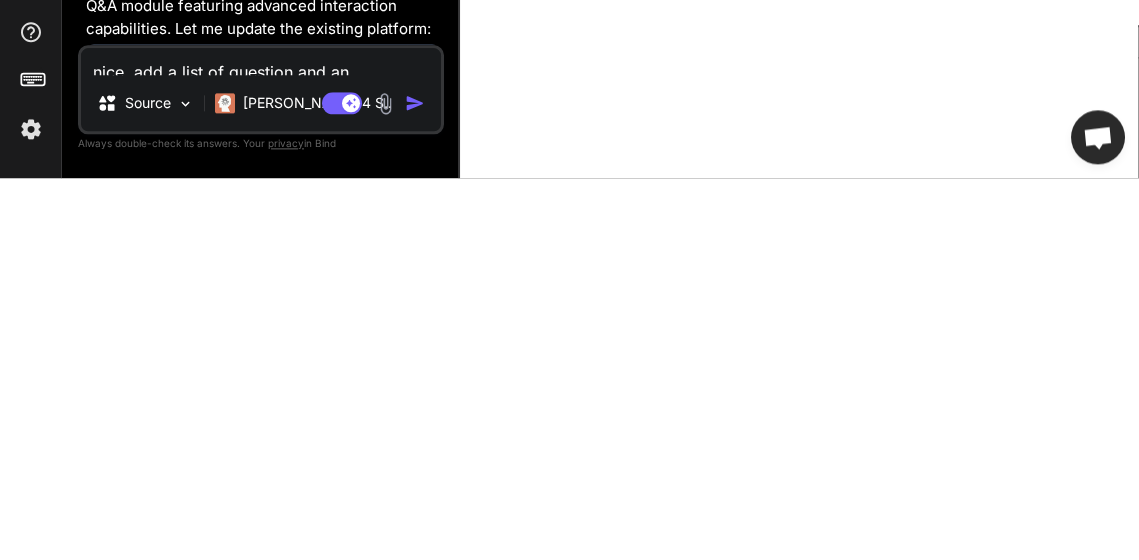 type on "nice, add a list of question and ans" 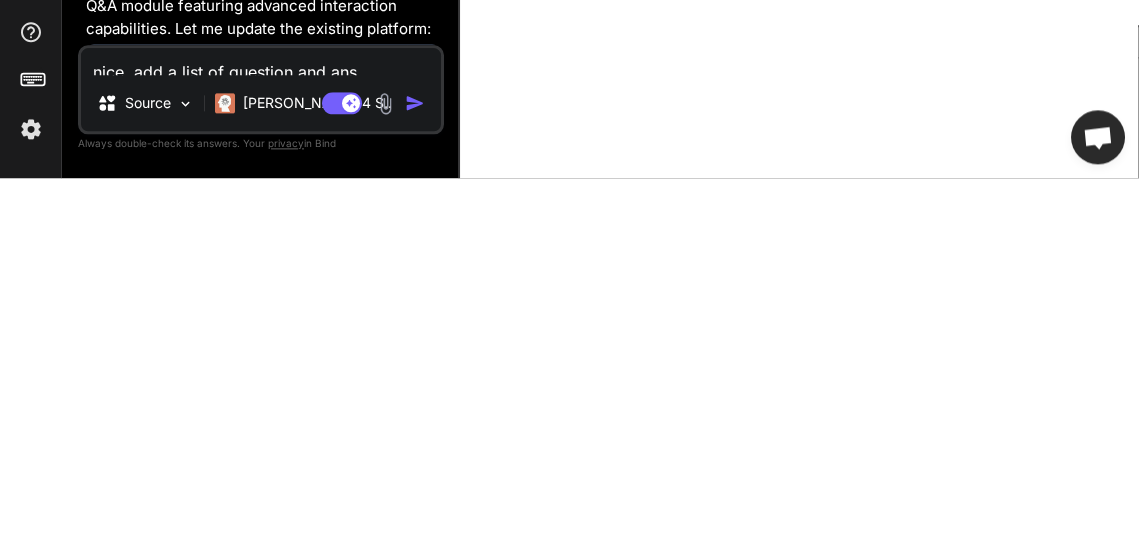 type on "nice, add a list of question and answ" 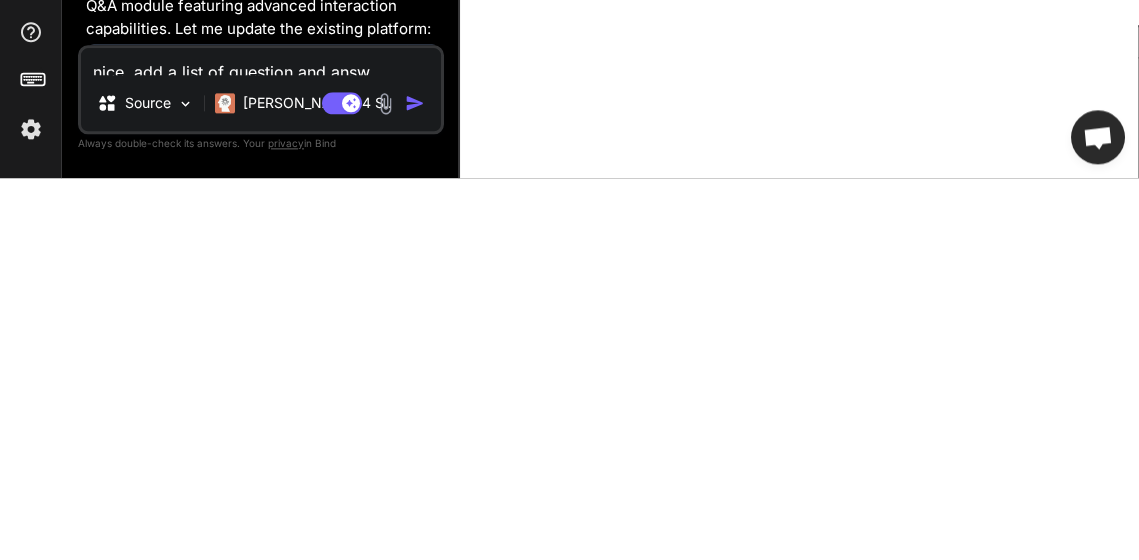type on "nice, add a list of question and answe" 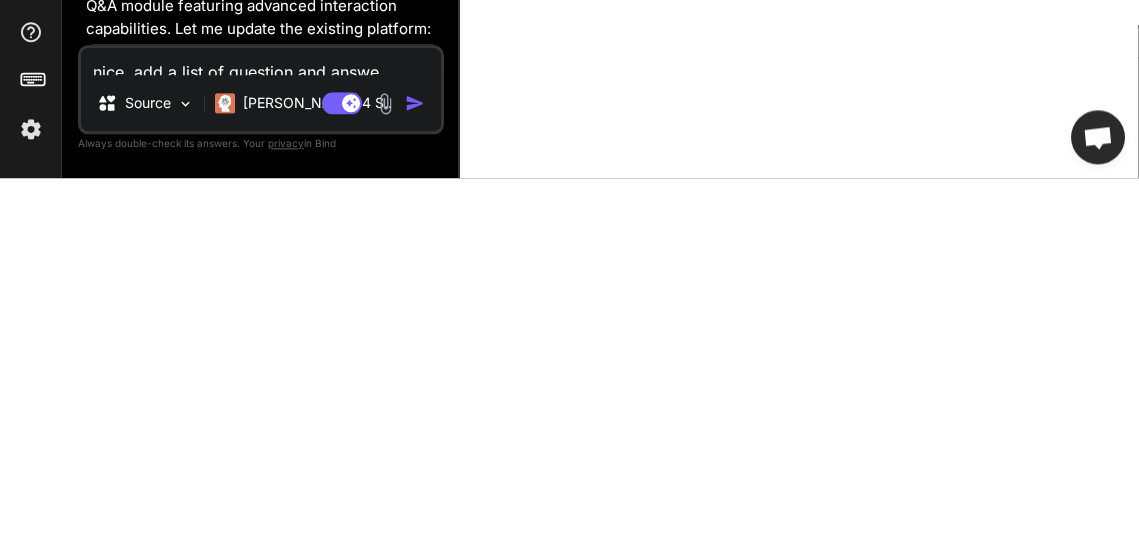 type on "nice, add a list of question and answer" 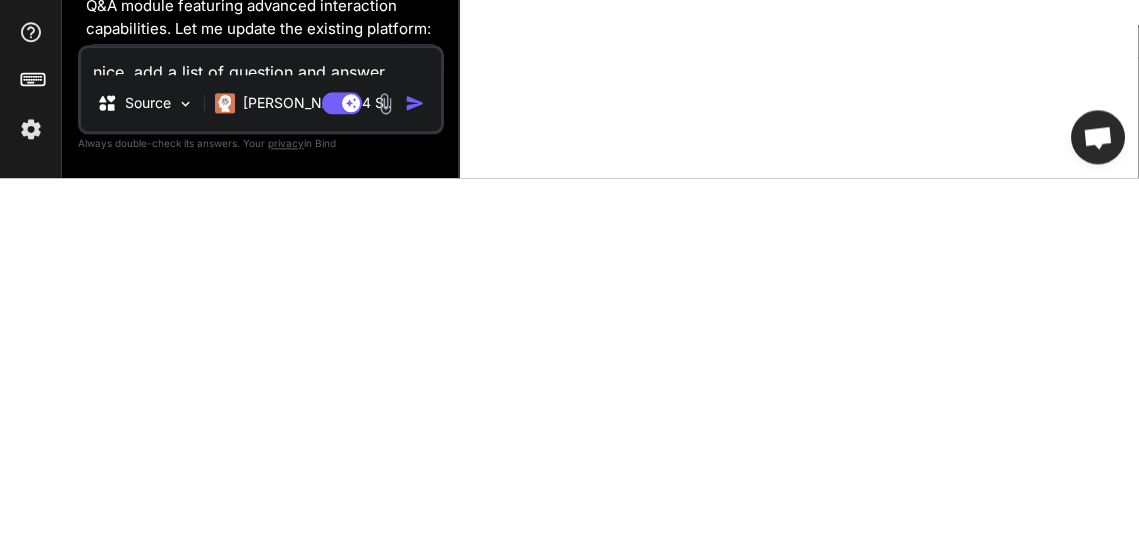 type on "nice, add a list of question and answer" 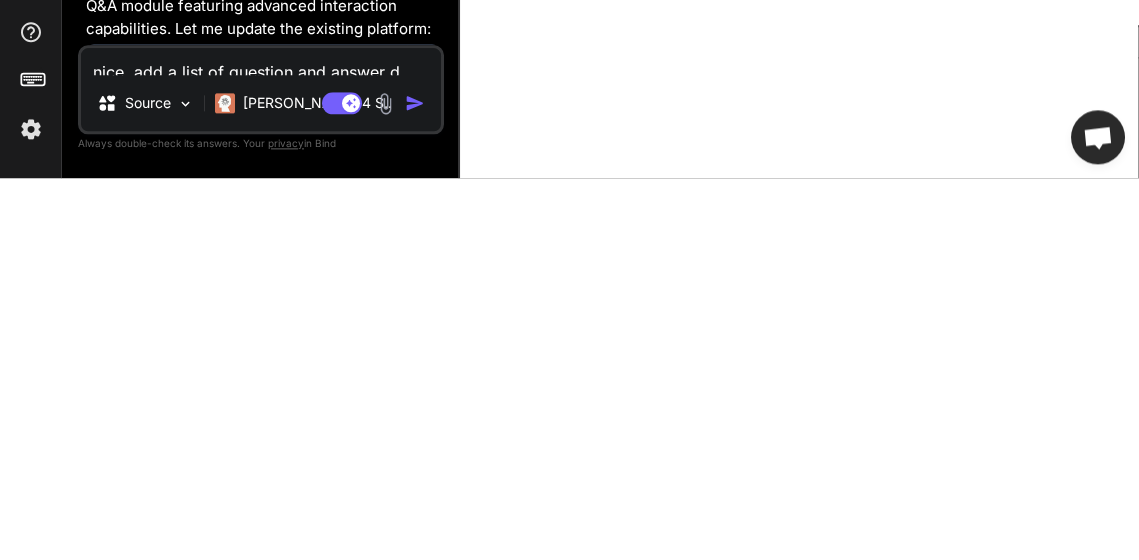 type on "nice, add a list of question and answer de" 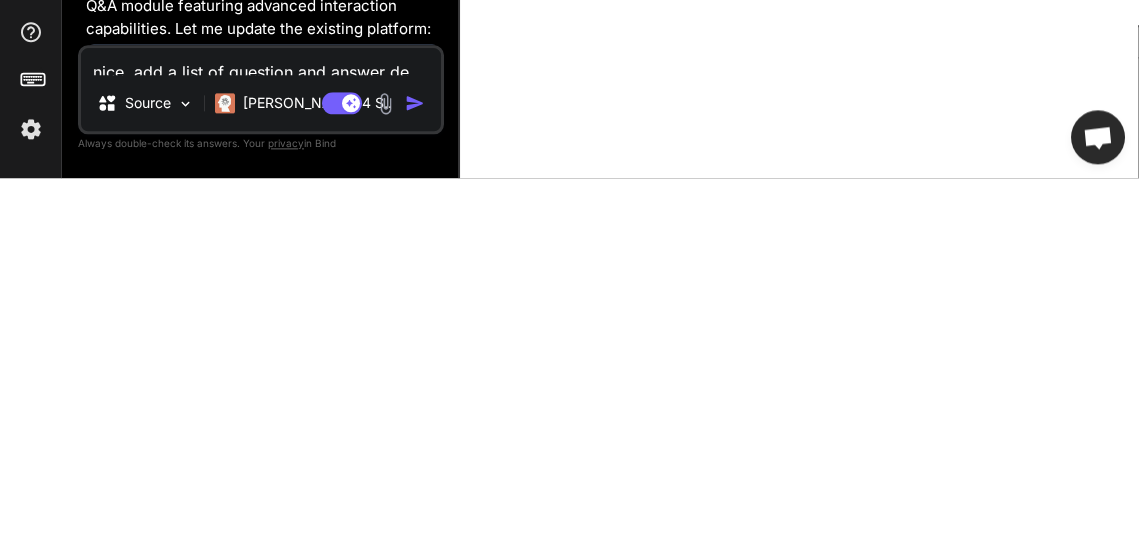 type on "nice, add a list of question and answer dem" 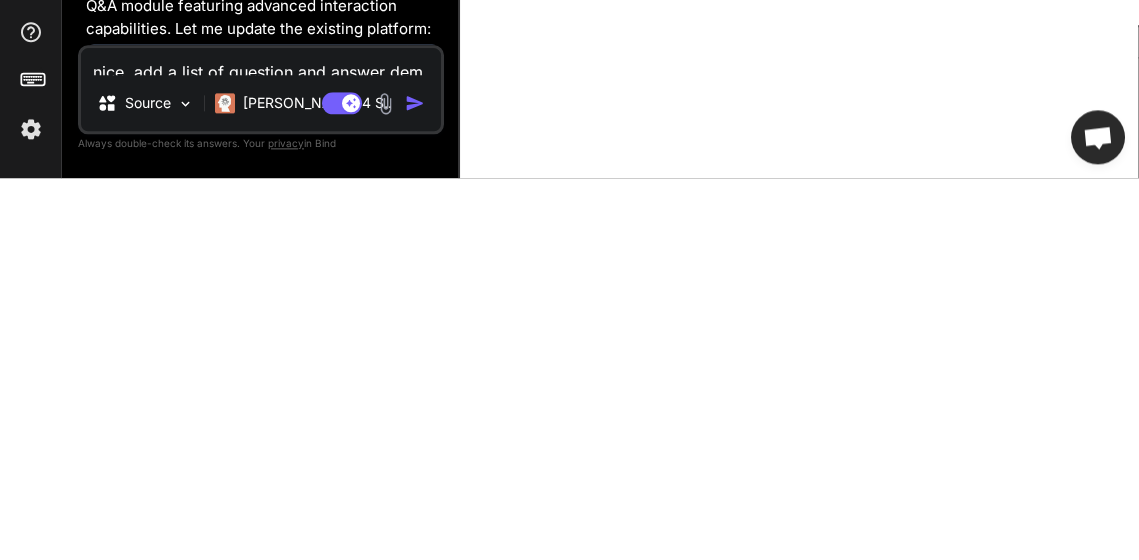 type on "nice, add a list of question and answer demo" 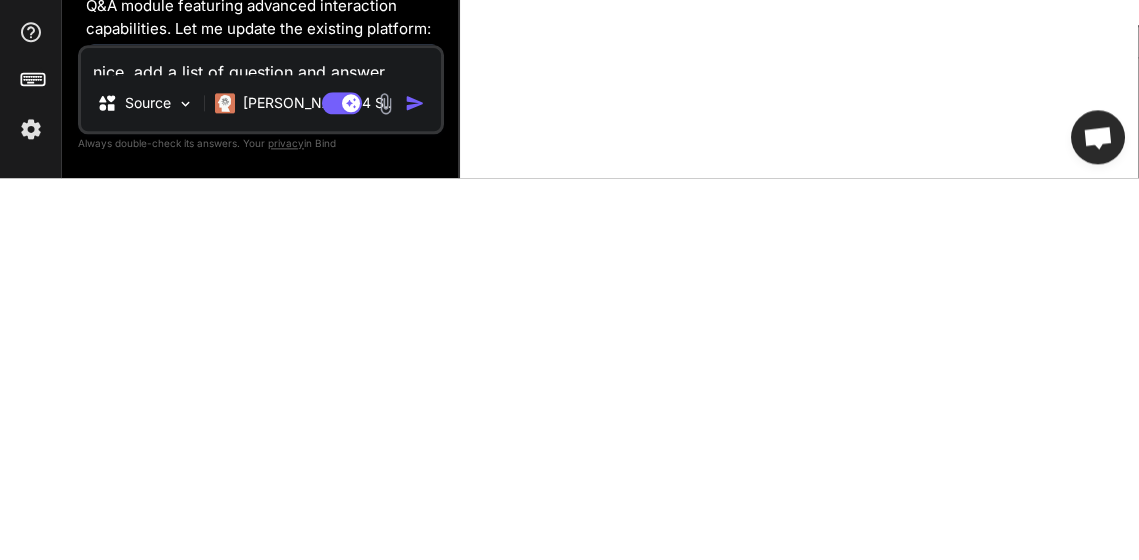 type on "nice, add a list of question and answer demos" 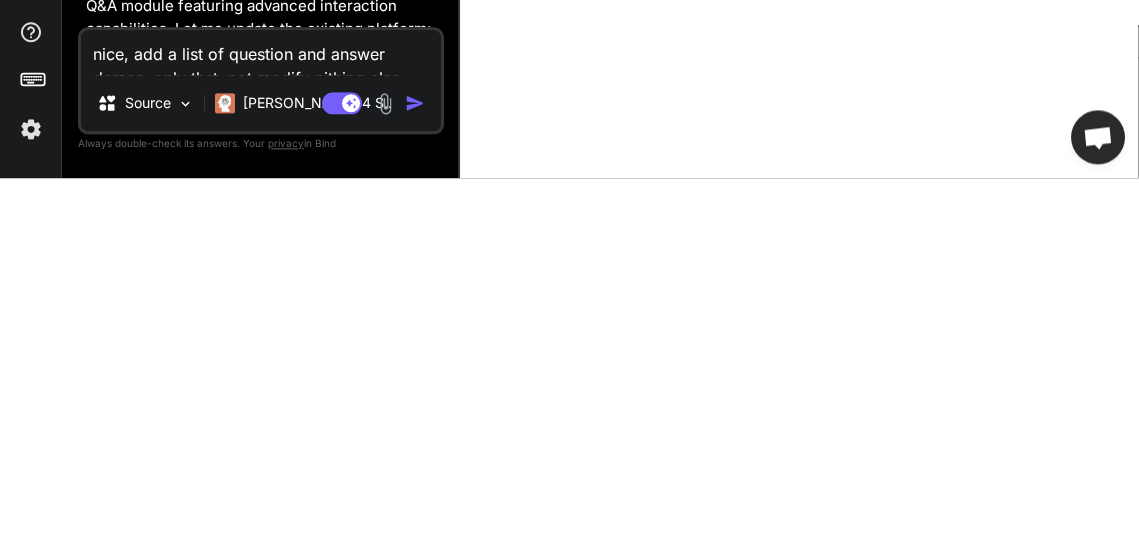 click on "nice, add a list of question and answer demos, only thst, not modify nithing else" at bounding box center [261, 434] 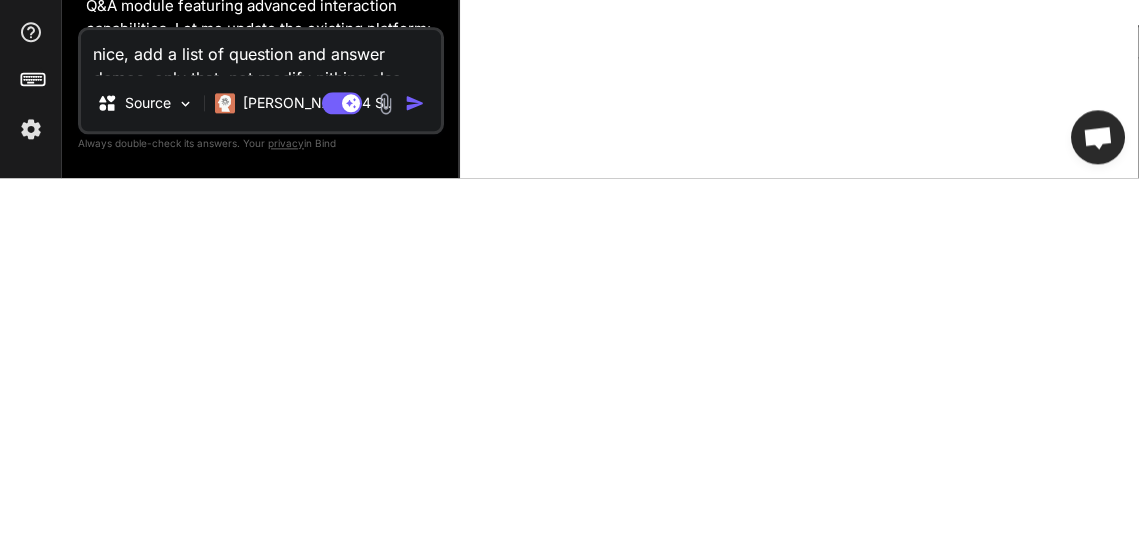 click on "nice, add a list of question and answer demos, only that, not modify nithing else" at bounding box center (261, 434) 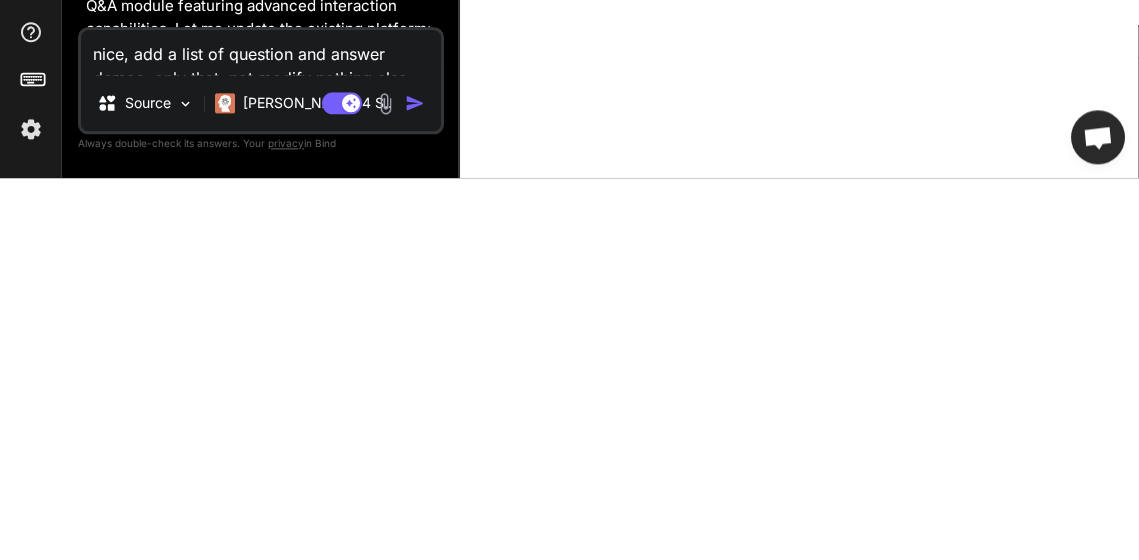 click at bounding box center [415, 485] 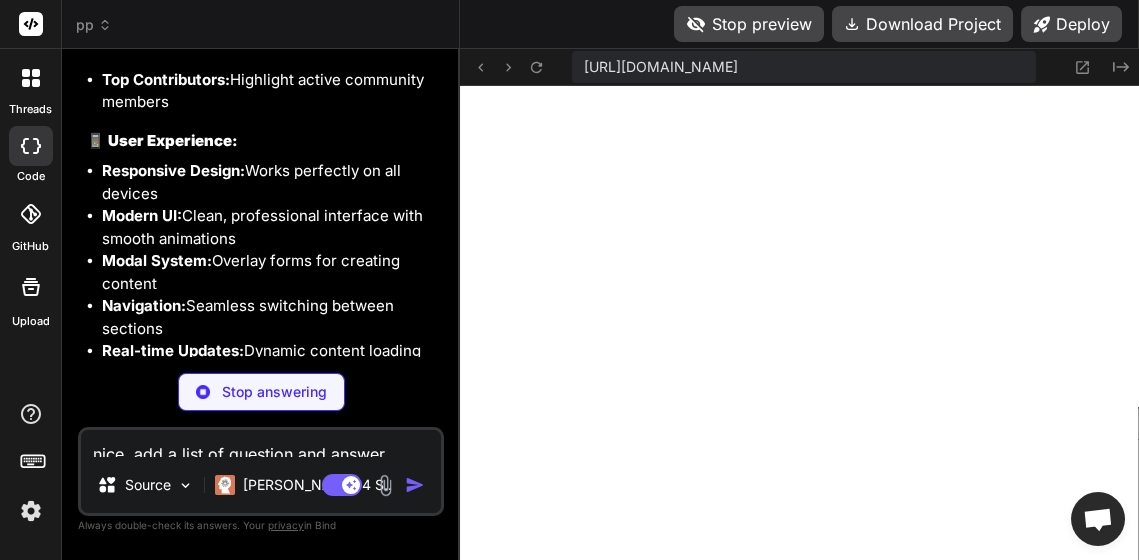 scroll, scrollTop: 4750, scrollLeft: 0, axis: vertical 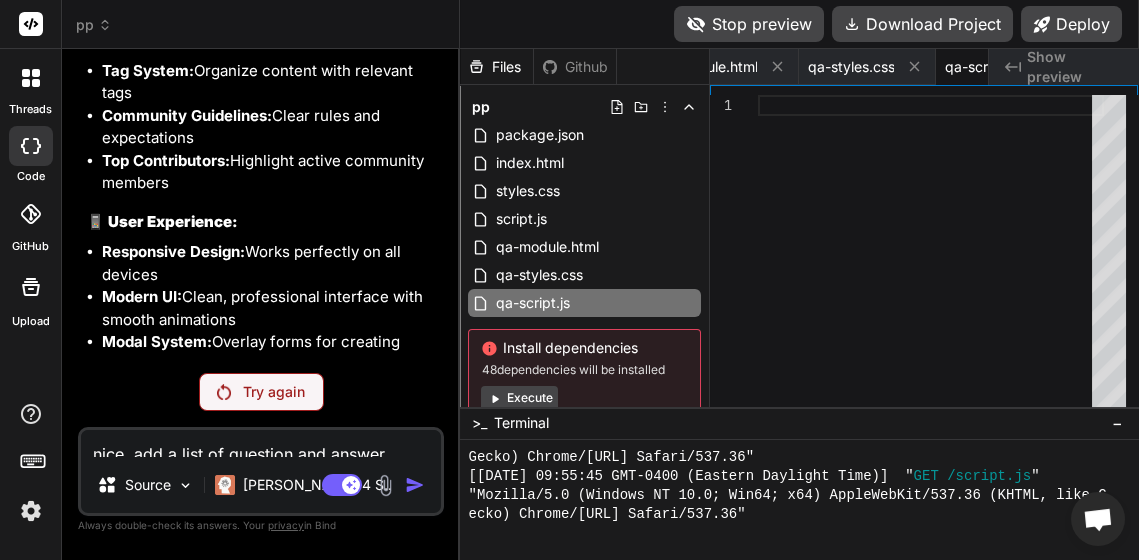 click on "Try again" at bounding box center [261, 392] 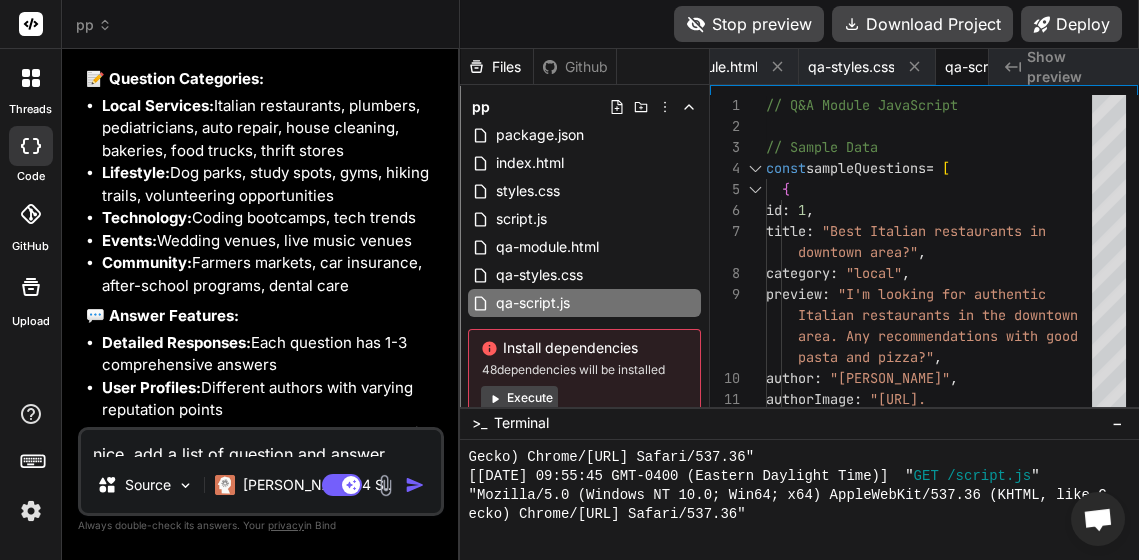scroll, scrollTop: 5595, scrollLeft: 0, axis: vertical 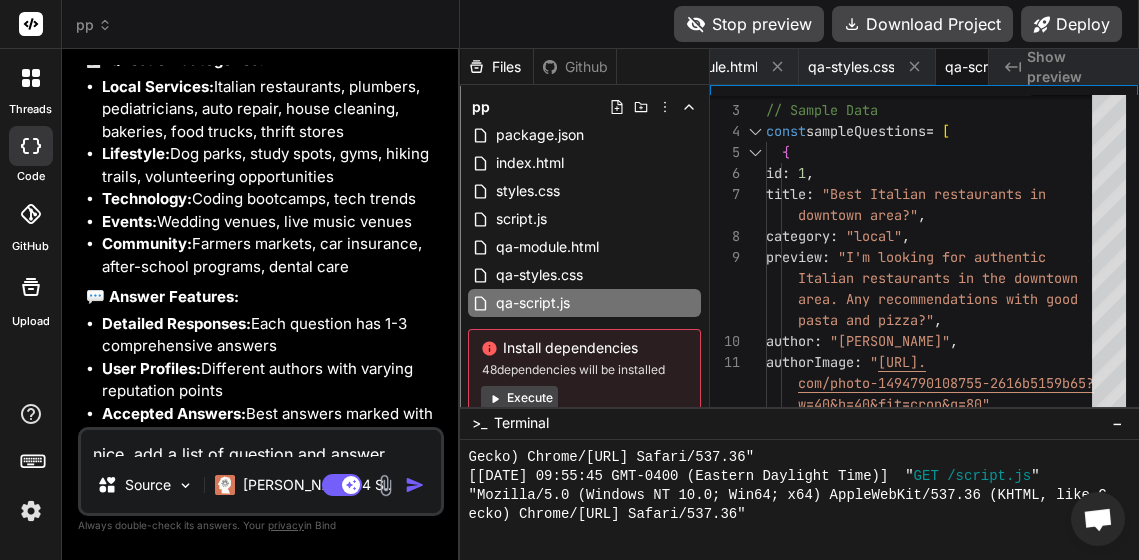 click on "Show preview" at bounding box center (1075, 67) 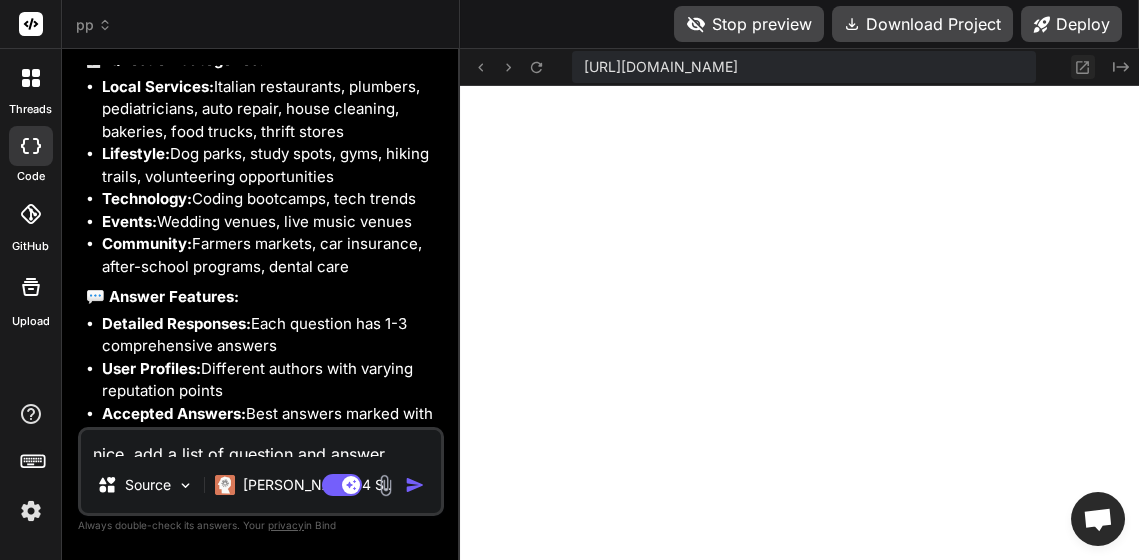 click 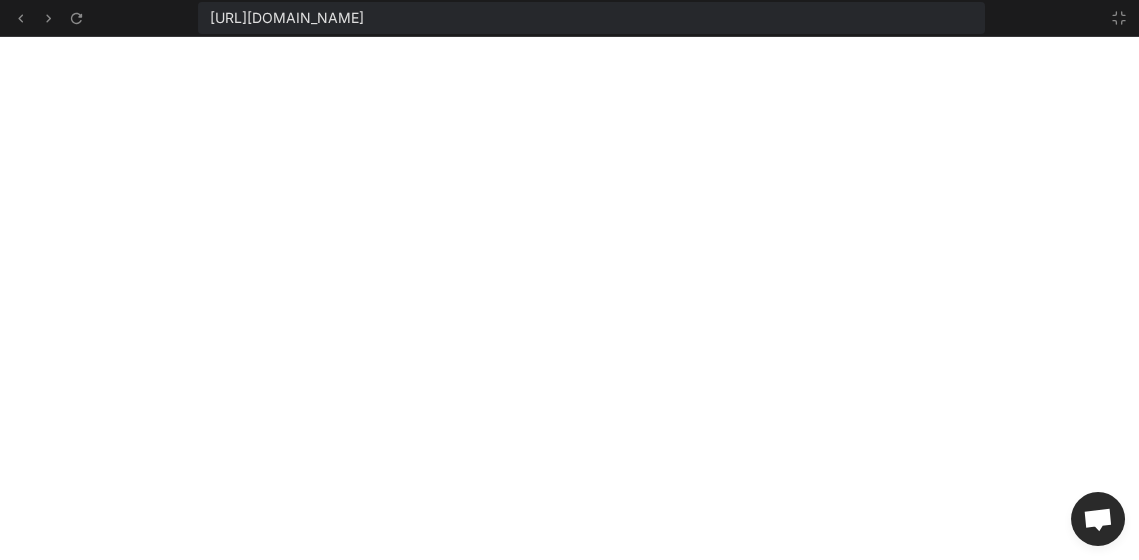 scroll, scrollTop: 3735, scrollLeft: 0, axis: vertical 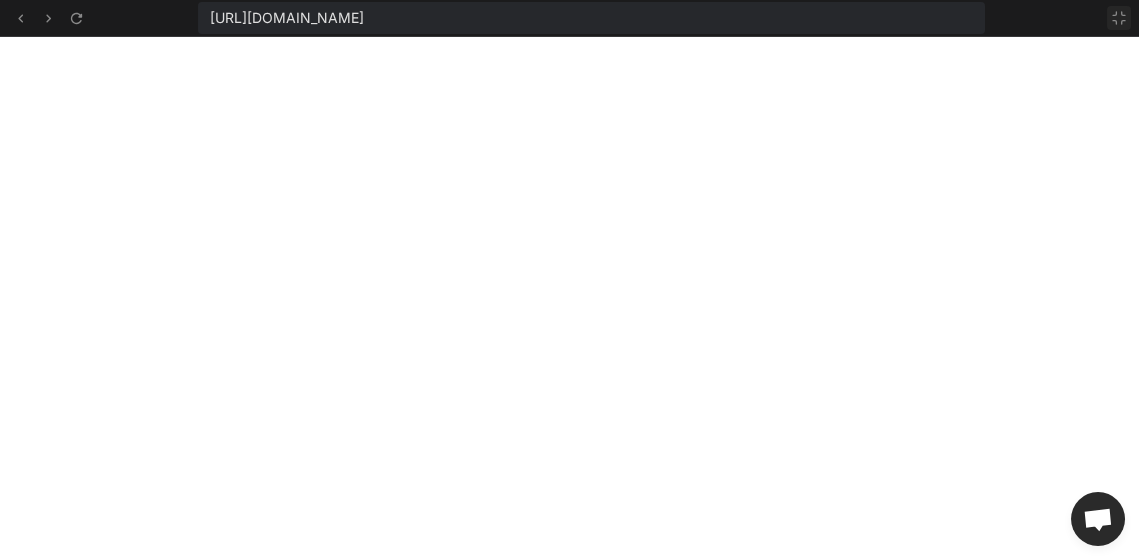click 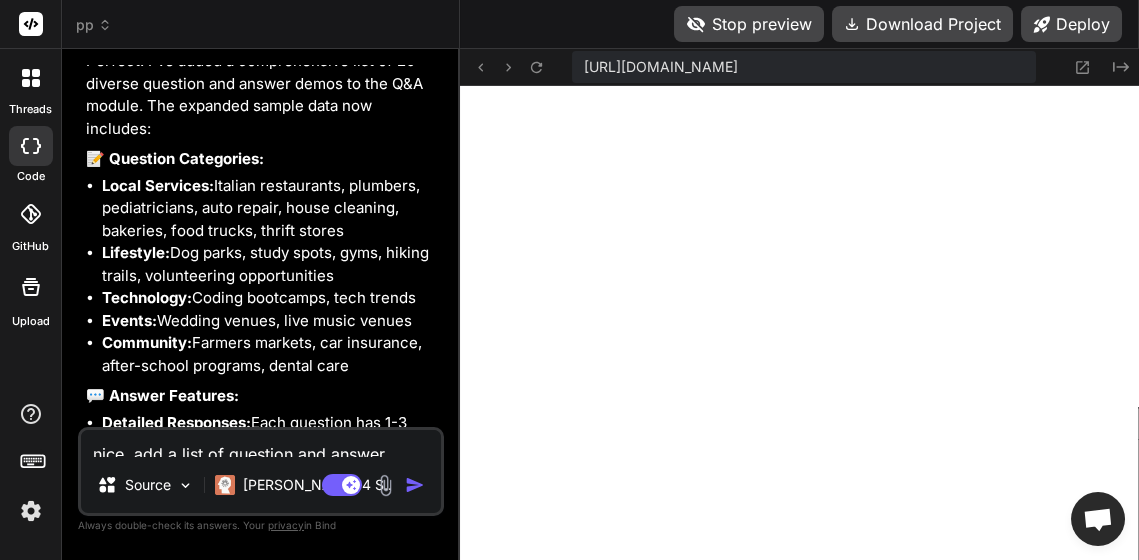 scroll, scrollTop: 5595, scrollLeft: 0, axis: vertical 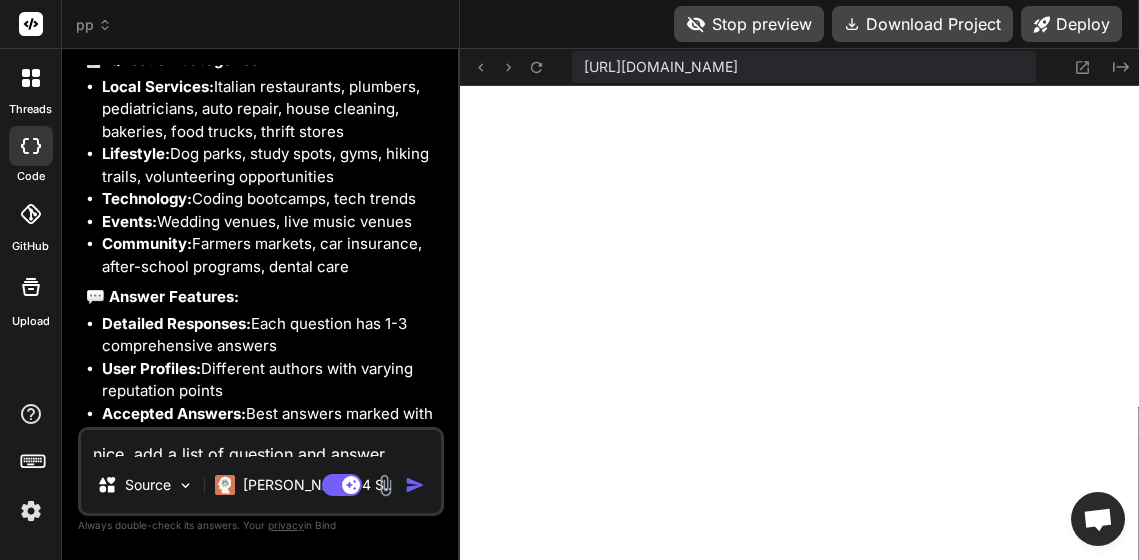click on "nice, add a list of question and answer demos, only that, not modify nothing else" at bounding box center (261, 443) 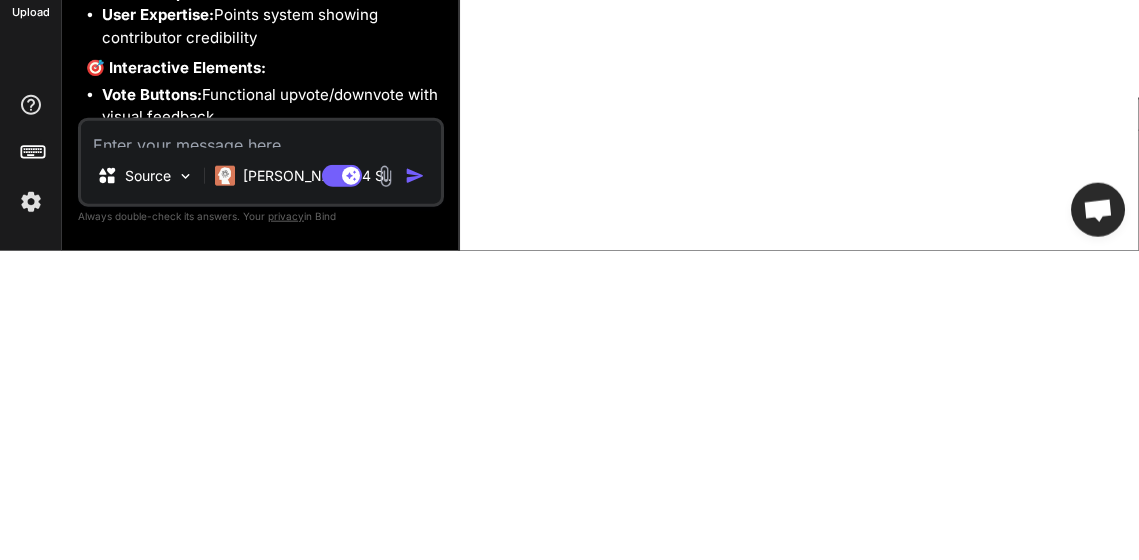 scroll, scrollTop: 5807, scrollLeft: 0, axis: vertical 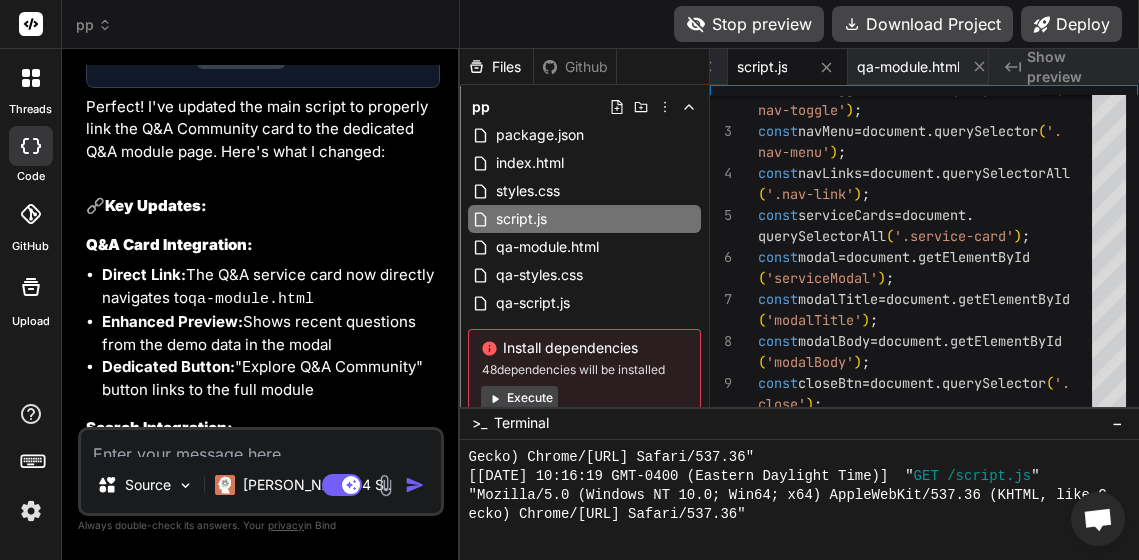 click on "Show preview" at bounding box center [1075, 67] 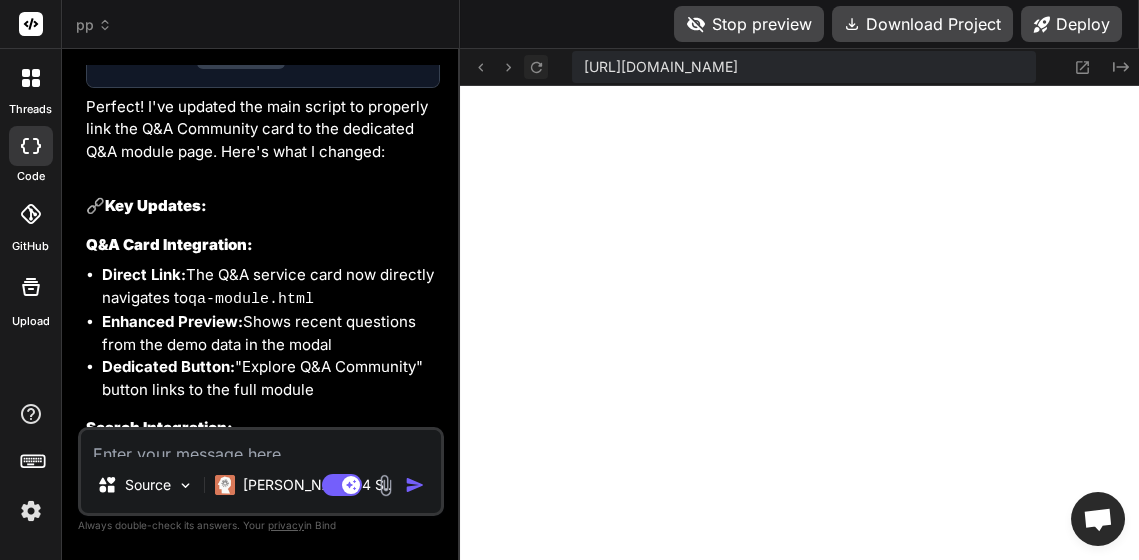 click 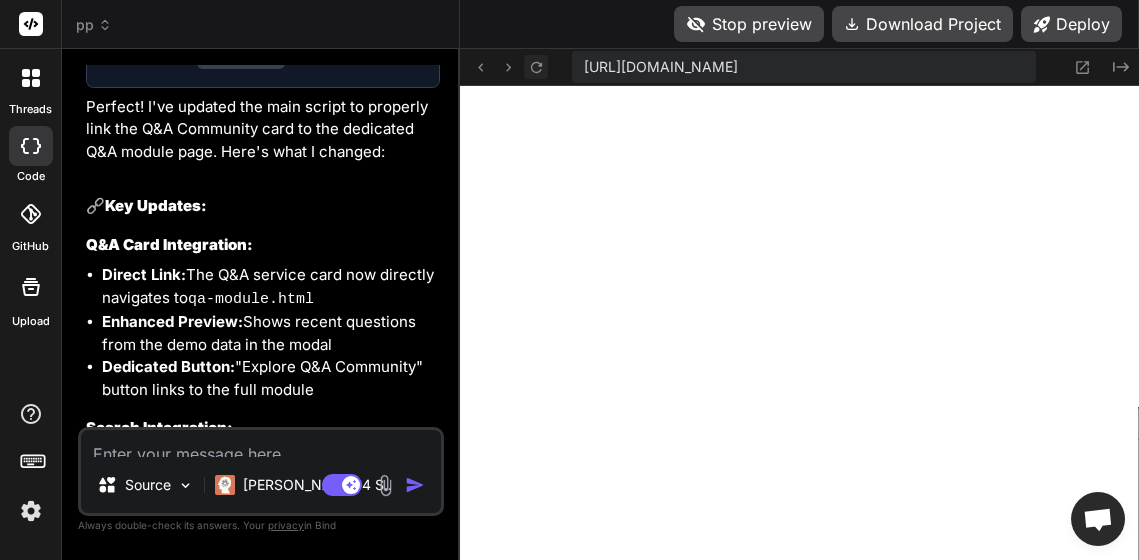 scroll, scrollTop: 4360, scrollLeft: 0, axis: vertical 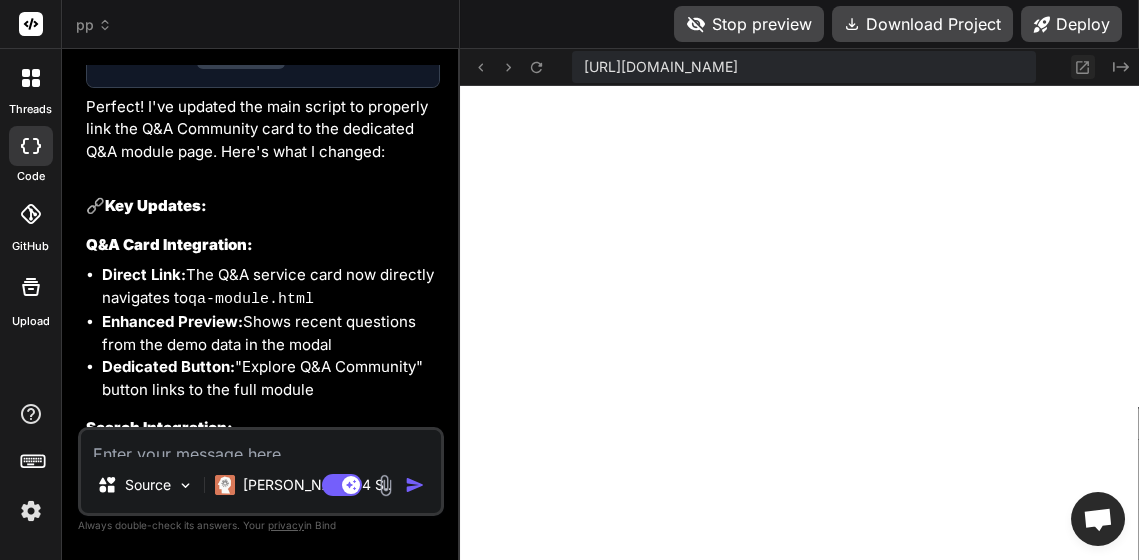 click at bounding box center (1083, 67) 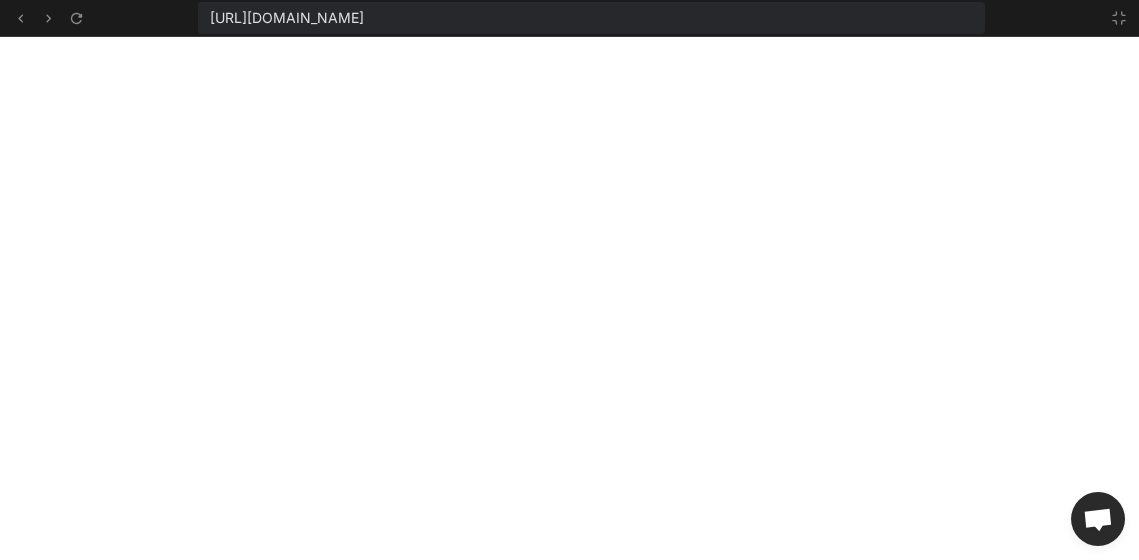 scroll, scrollTop: 4816, scrollLeft: 0, axis: vertical 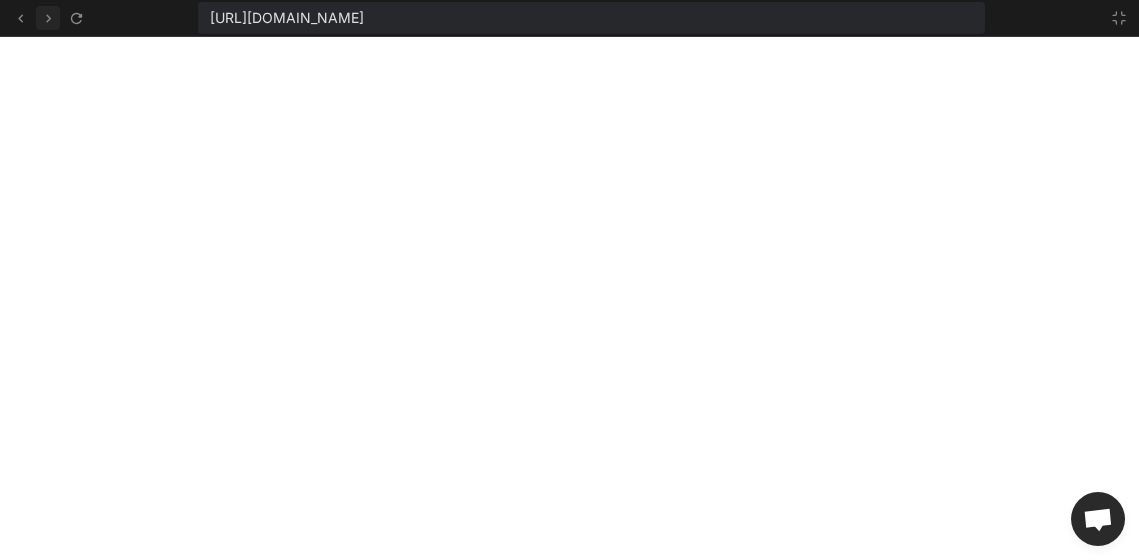 click 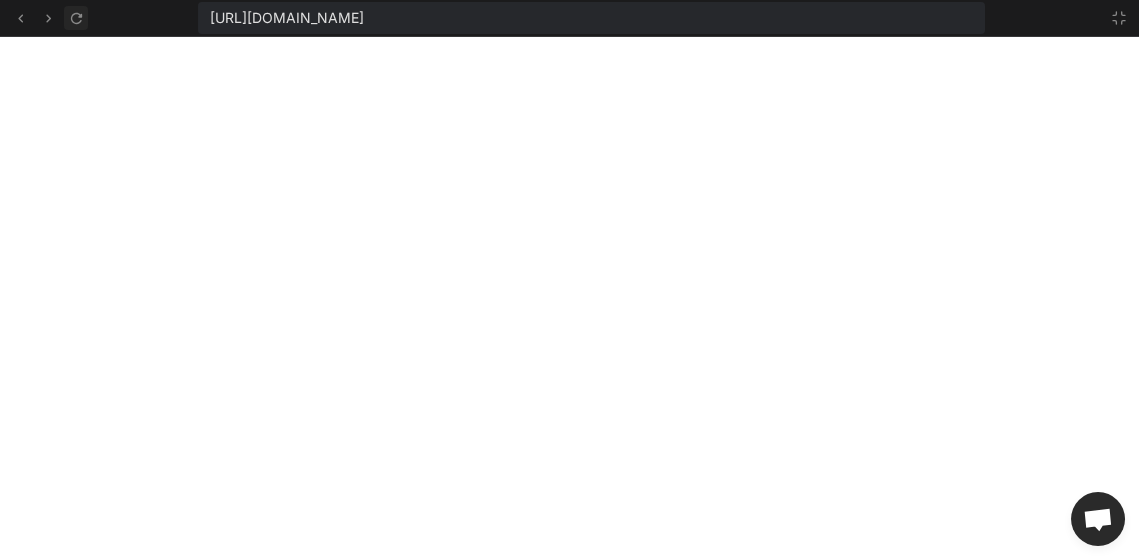 click 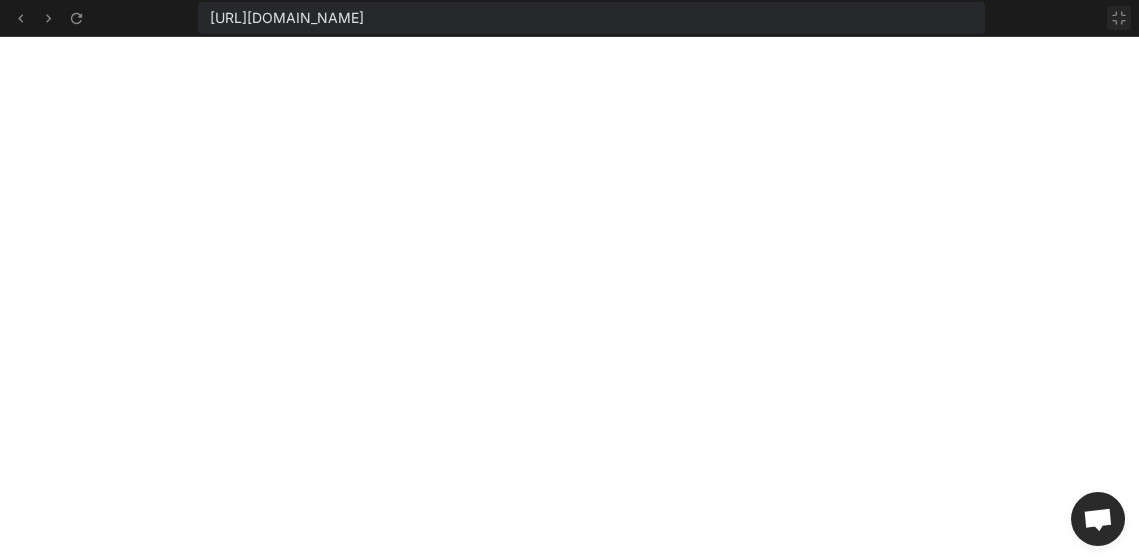 click 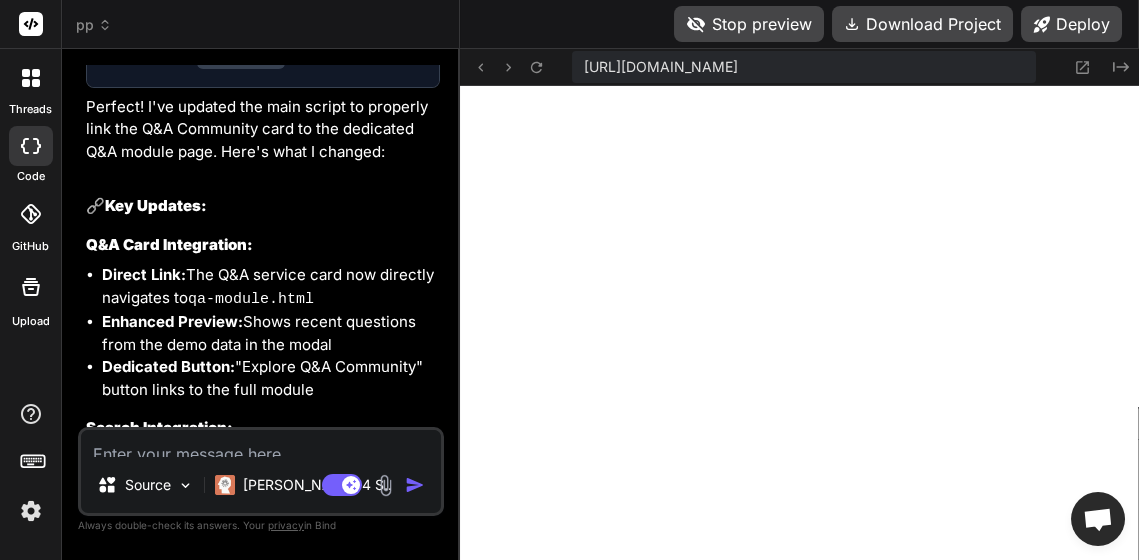 scroll, scrollTop: 5157, scrollLeft: 0, axis: vertical 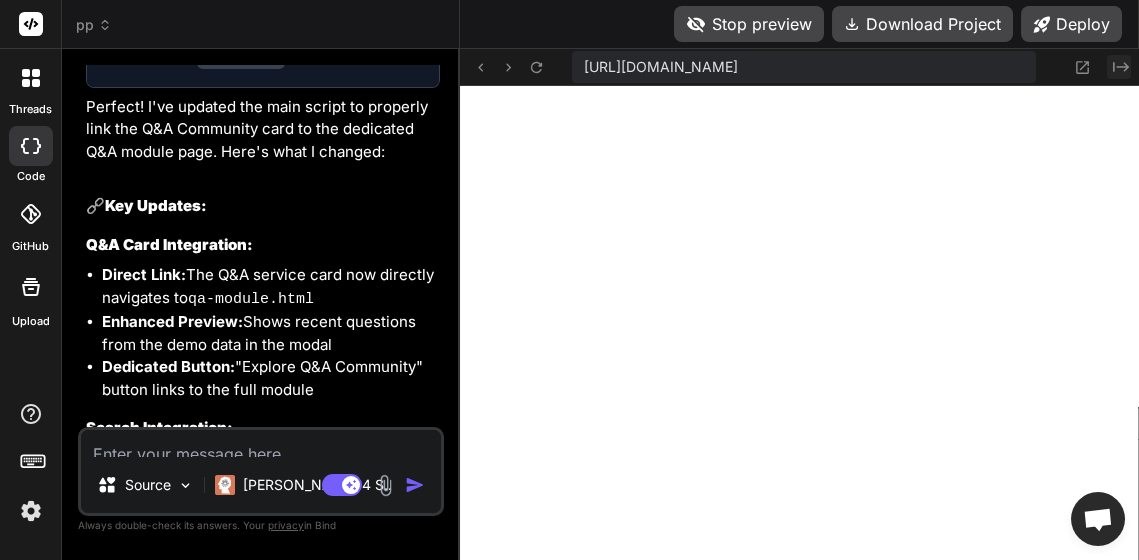 click on "Created with Pixso." 